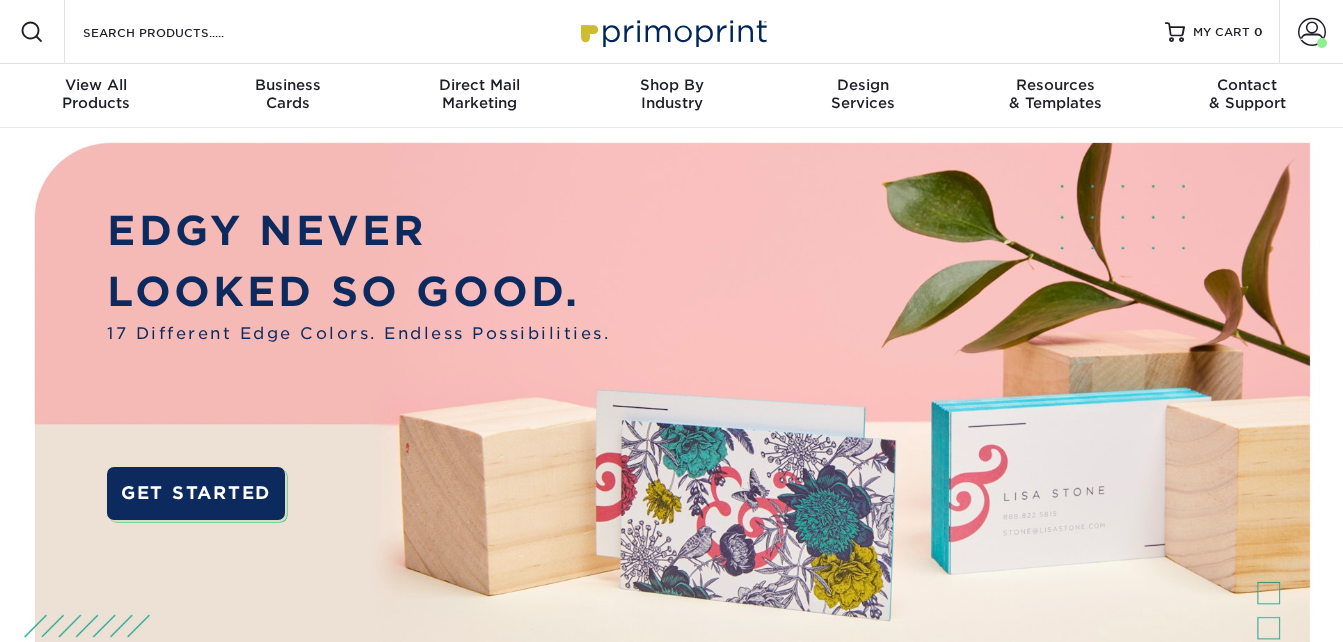 scroll, scrollTop: 0, scrollLeft: 0, axis: both 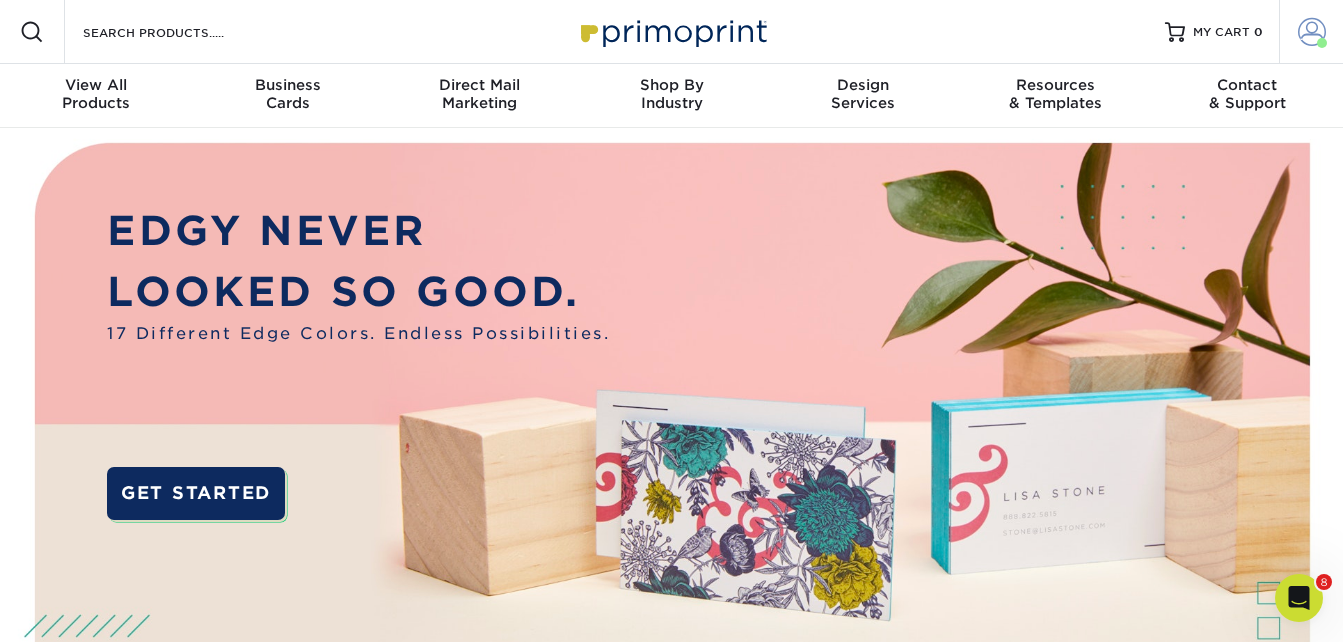 click at bounding box center (1312, 32) 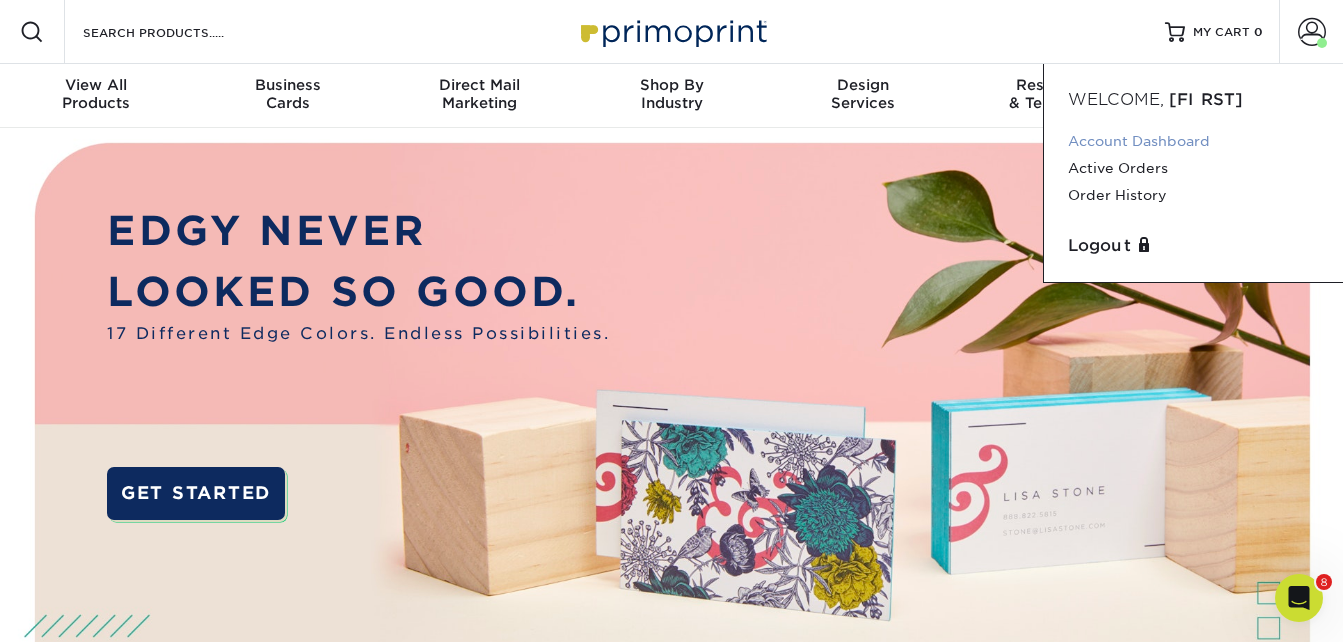 click on "Account Dashboard" at bounding box center [1193, 141] 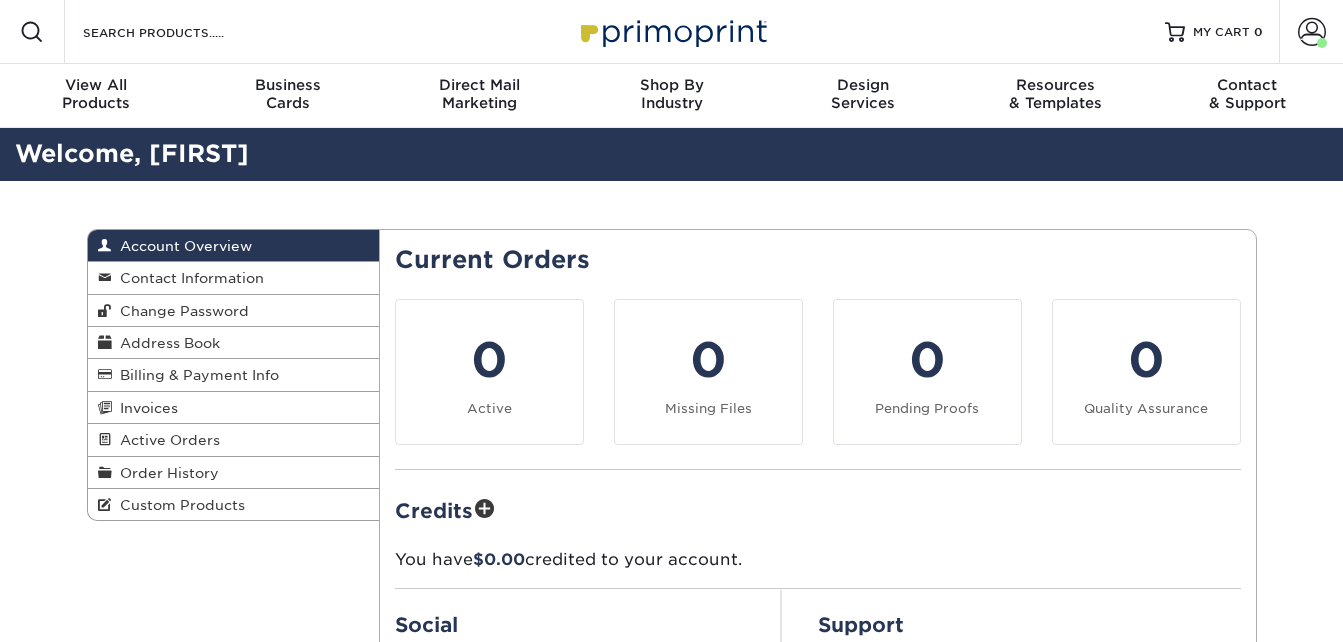 scroll, scrollTop: 0, scrollLeft: 0, axis: both 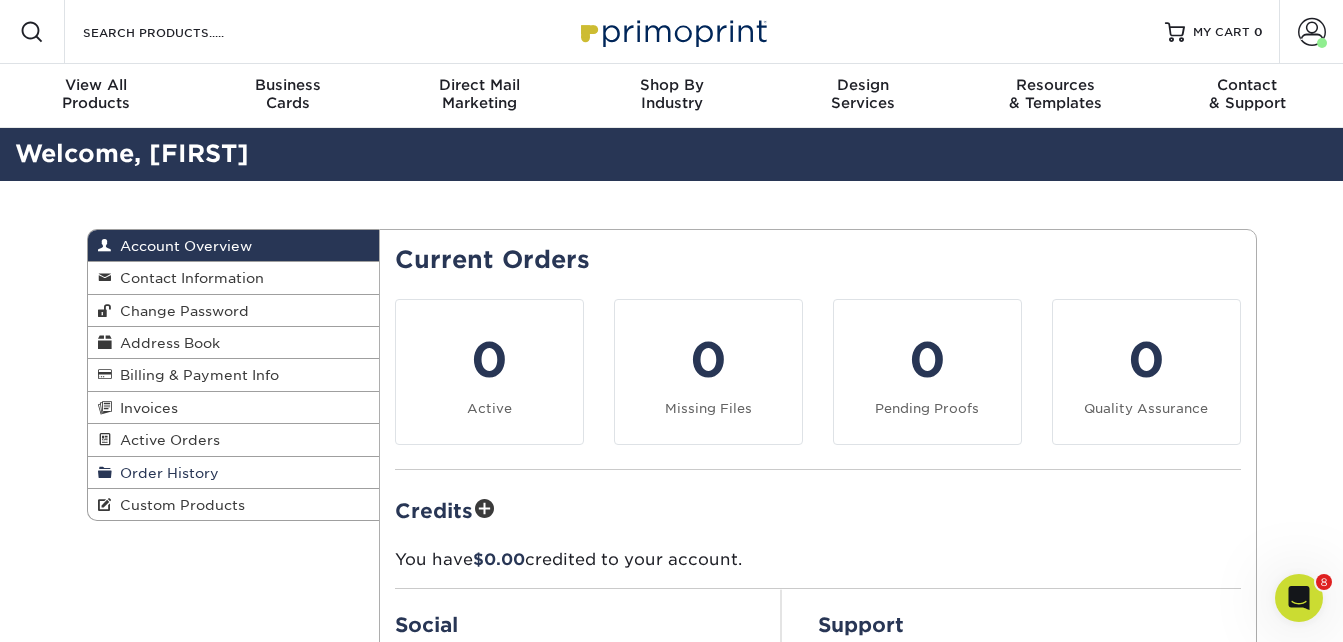 click on "Order History" at bounding box center [165, 473] 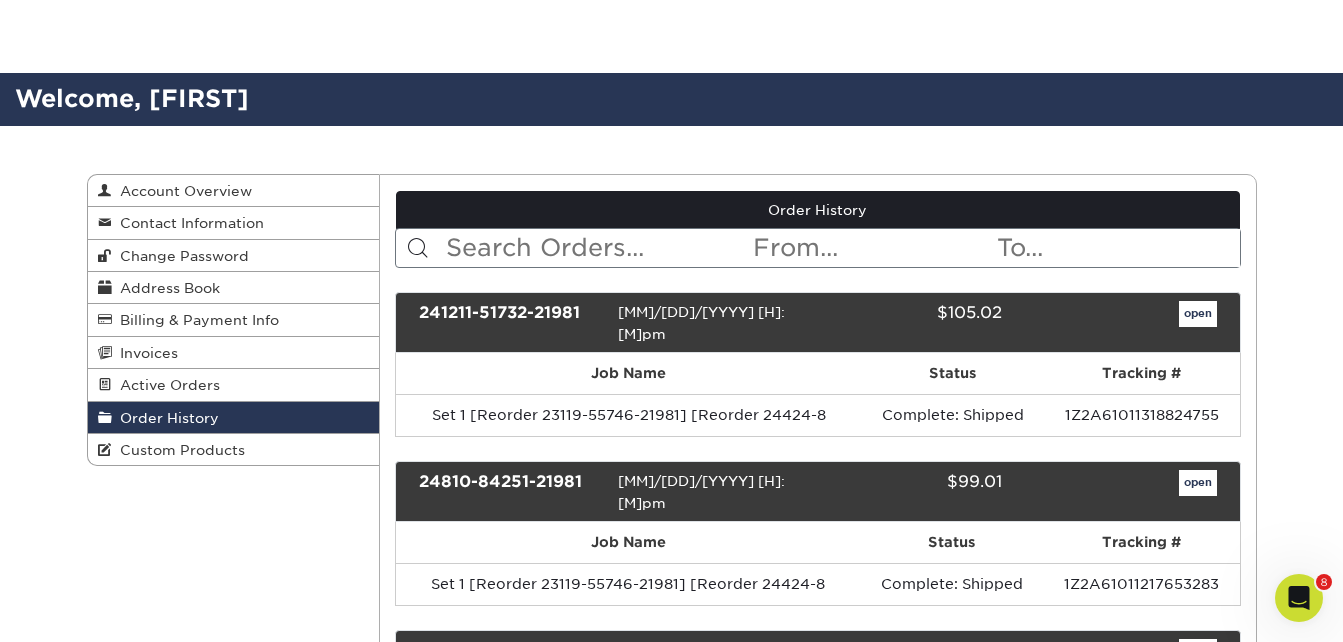 scroll, scrollTop: 200, scrollLeft: 0, axis: vertical 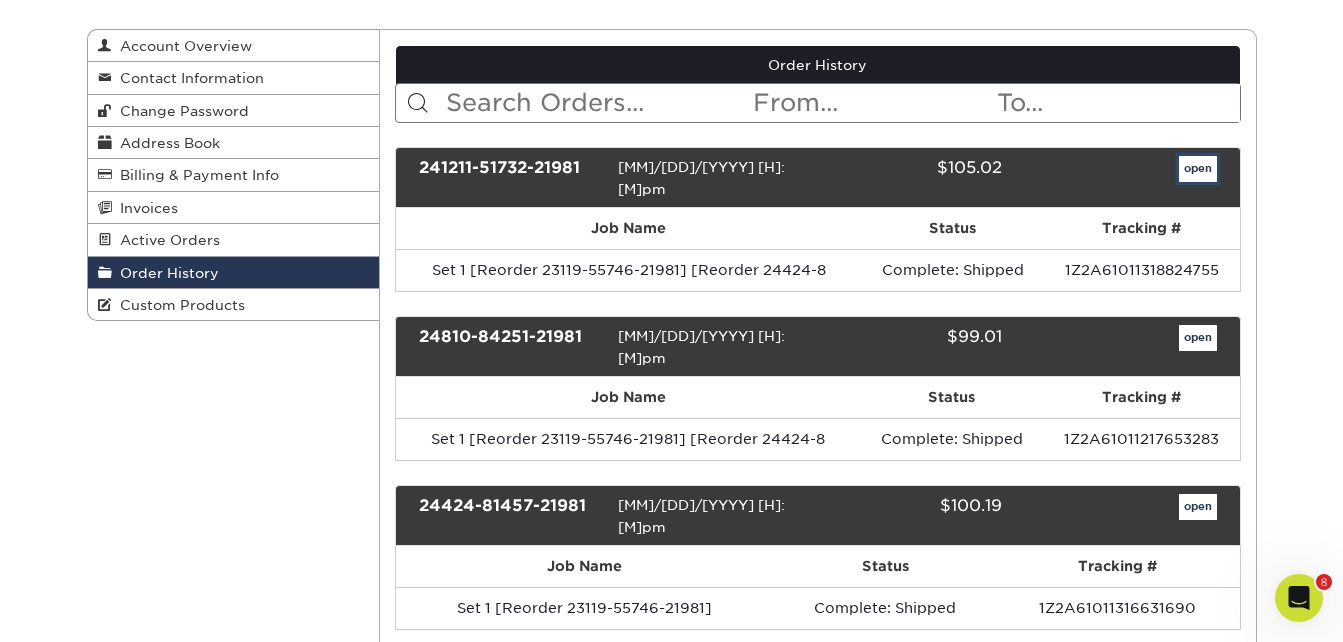 click on "open" at bounding box center [1198, 169] 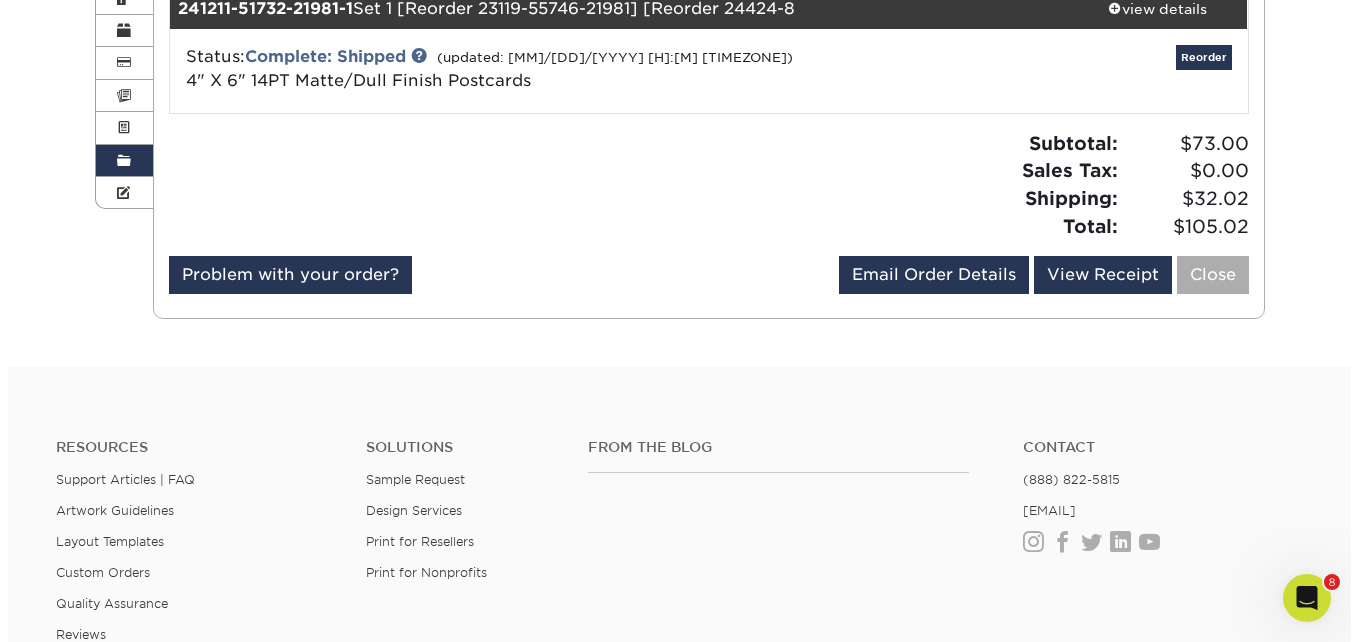 scroll, scrollTop: 300, scrollLeft: 0, axis: vertical 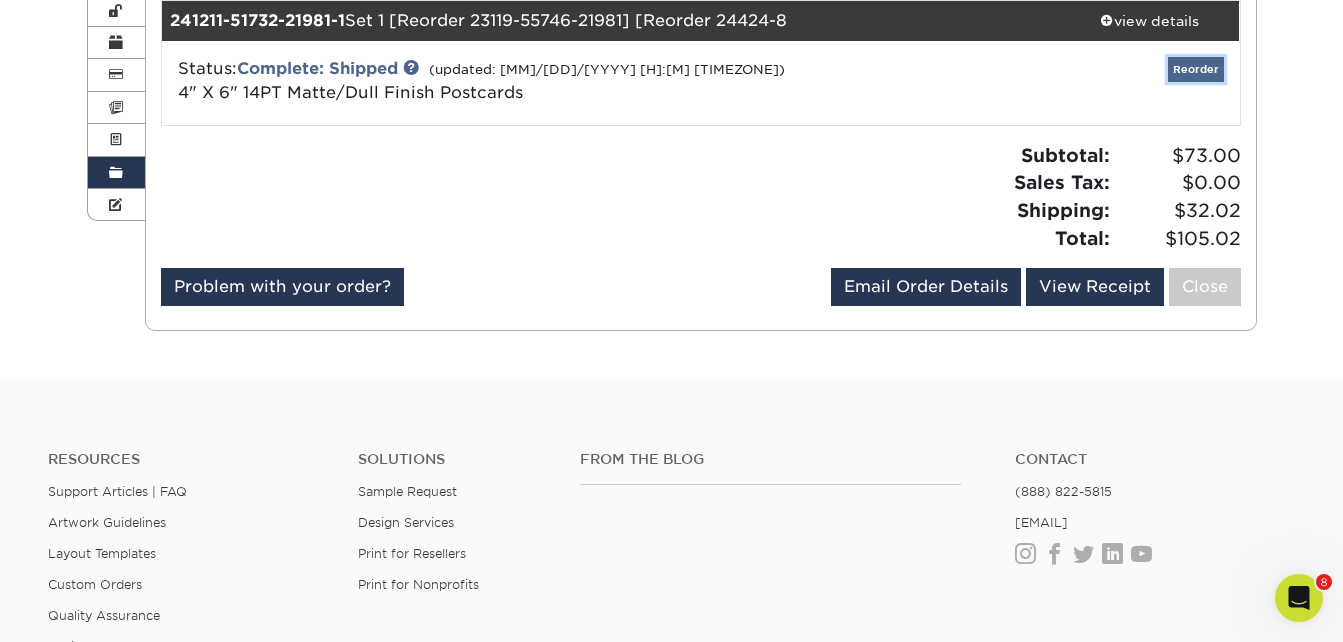 click on "Reorder" at bounding box center (1196, 69) 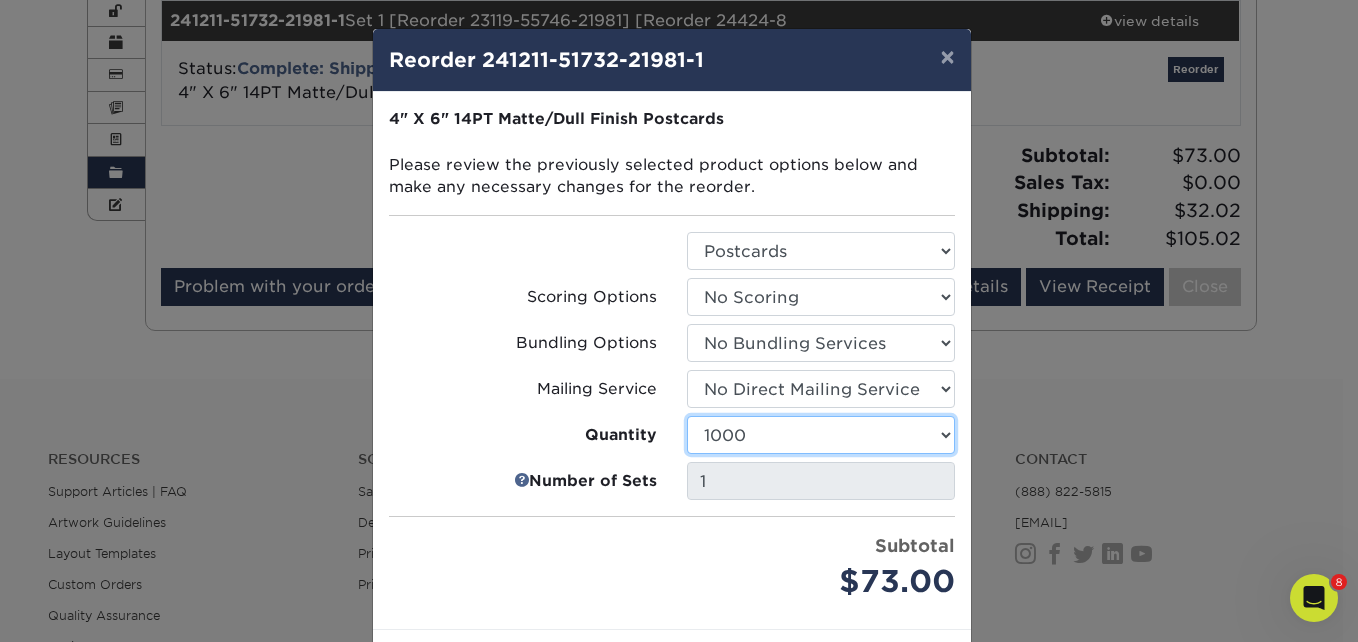 click on "100 250 500 1000 2500 5000 7500 10000 15000 20000 25000 30000 35000 40000 45000 50000 55000 60000 65000 70000 75000 80000 85000 90000 95000 100000" at bounding box center (821, 435) 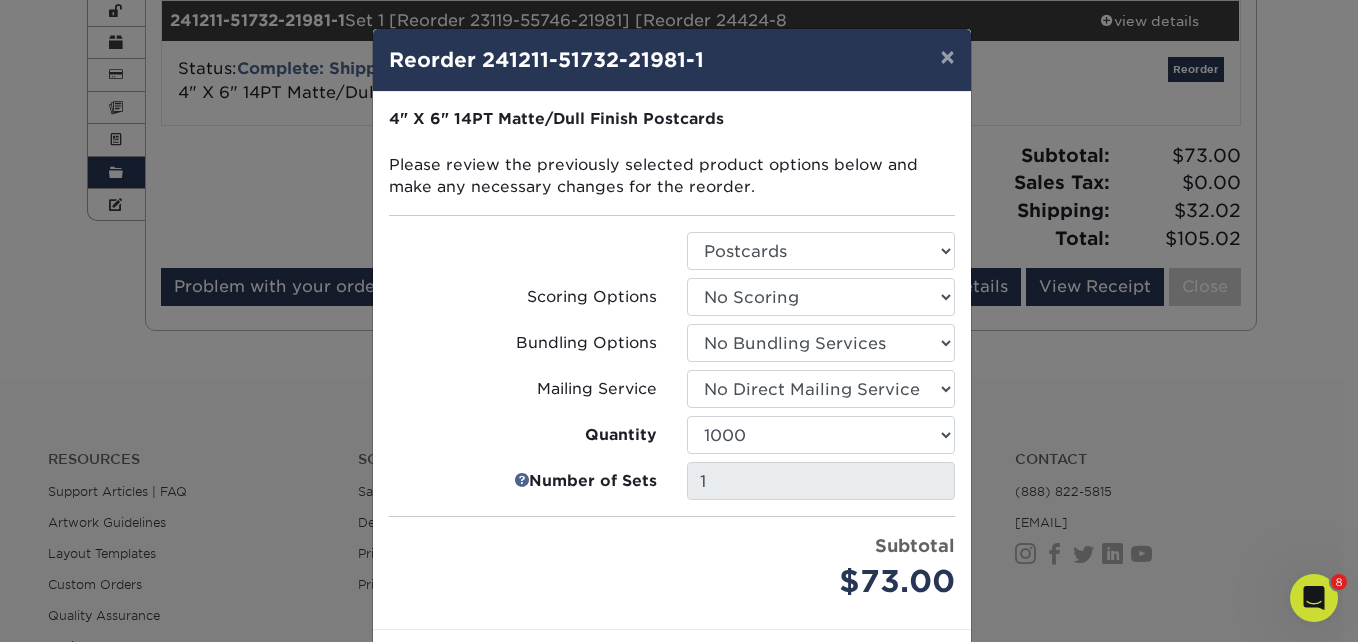 click on "Select Option
Postcards
Scoring Options Select Option No Scoring One Score Quantity" at bounding box center [672, 418] 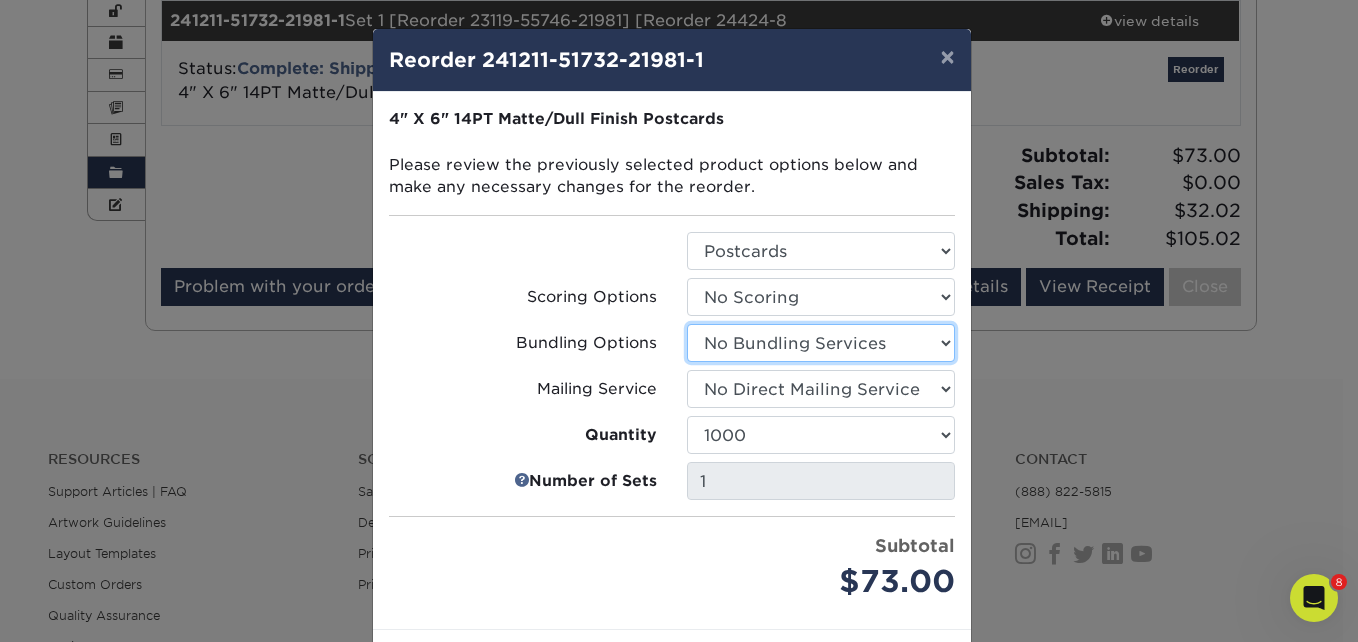 click on "Select Option
No Bundling Services
Yes, Bundles of 50 (+2 Days)
Yes, Bundles of 100 (+2 Days)" at bounding box center [821, 343] 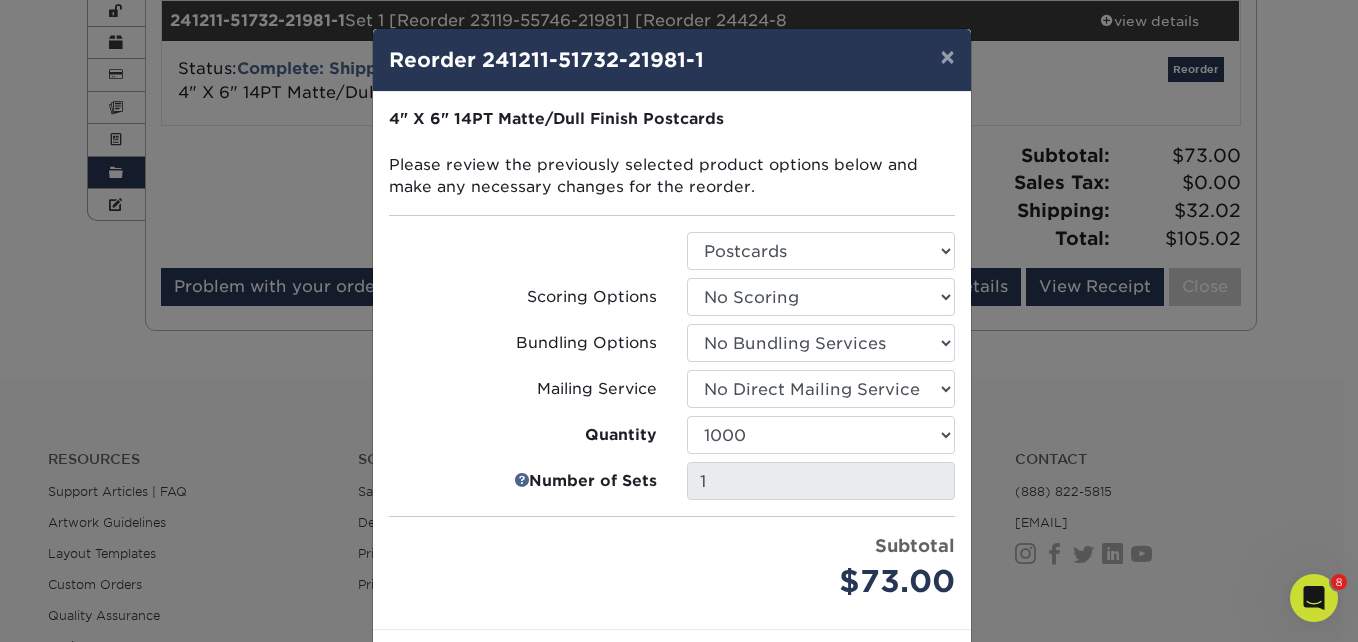 click on "Mailing Service" at bounding box center (523, 389) 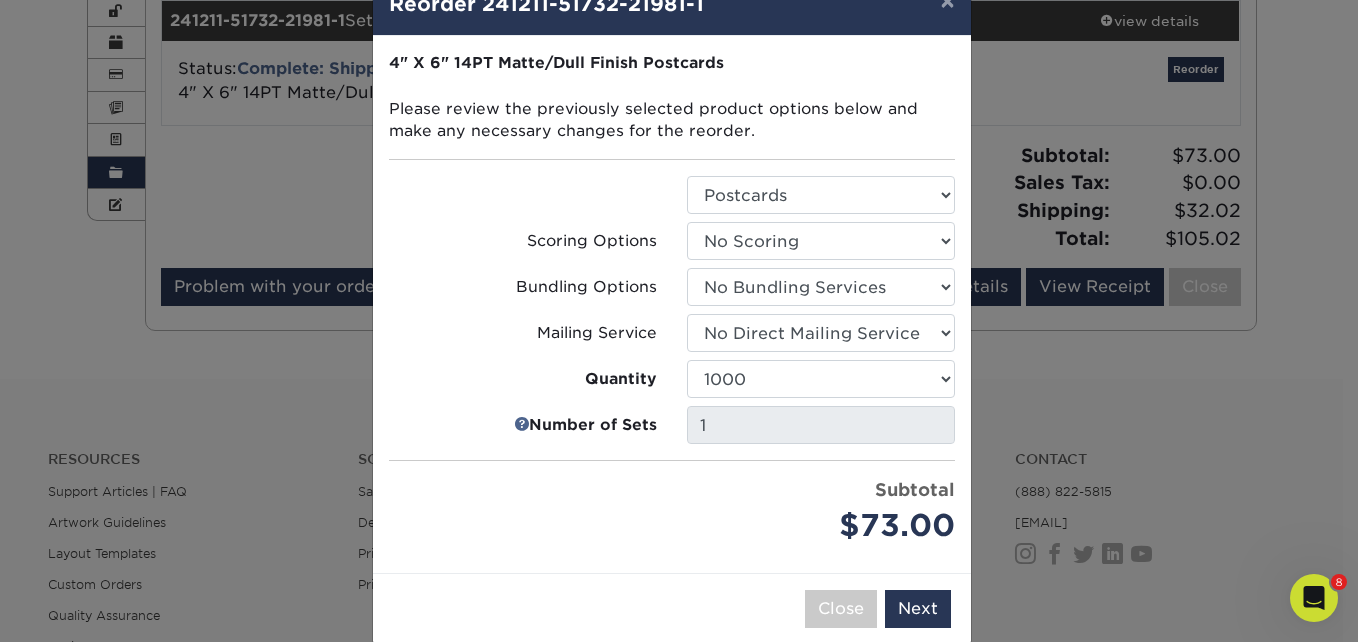 scroll, scrollTop: 87, scrollLeft: 0, axis: vertical 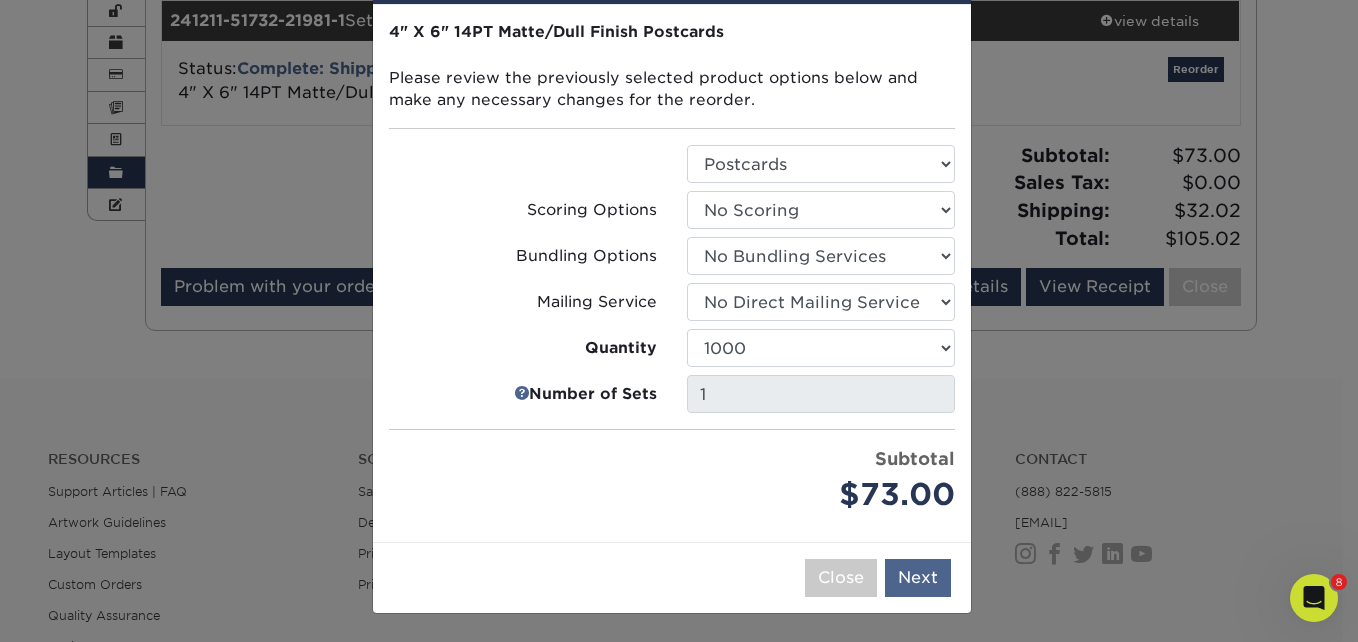 drag, startPoint x: 950, startPoint y: 576, endPoint x: 938, endPoint y: 579, distance: 12.369317 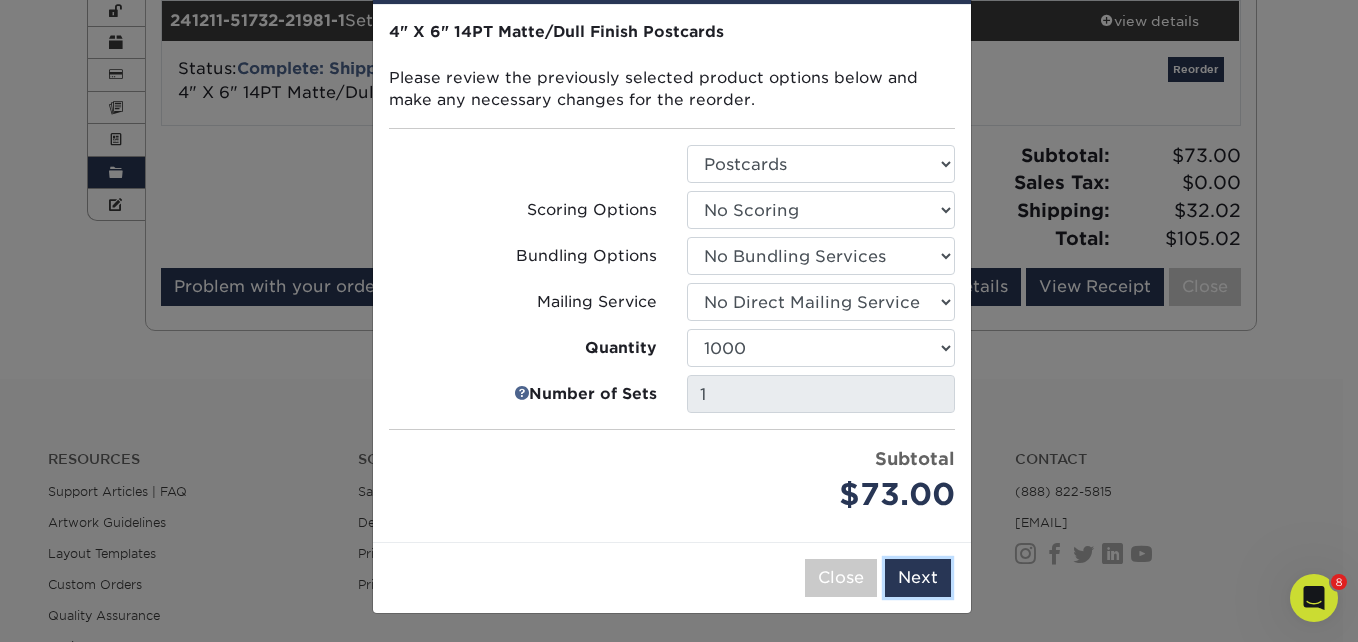 click on "Next" at bounding box center [918, 578] 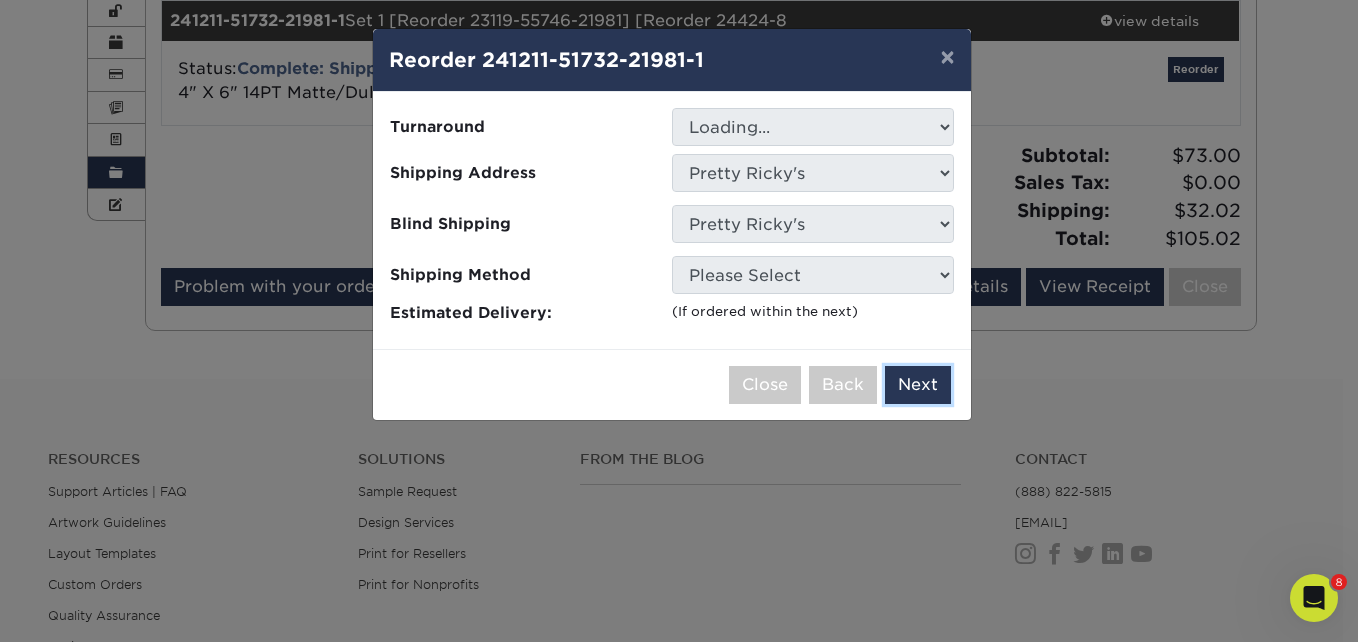 scroll, scrollTop: 0, scrollLeft: 0, axis: both 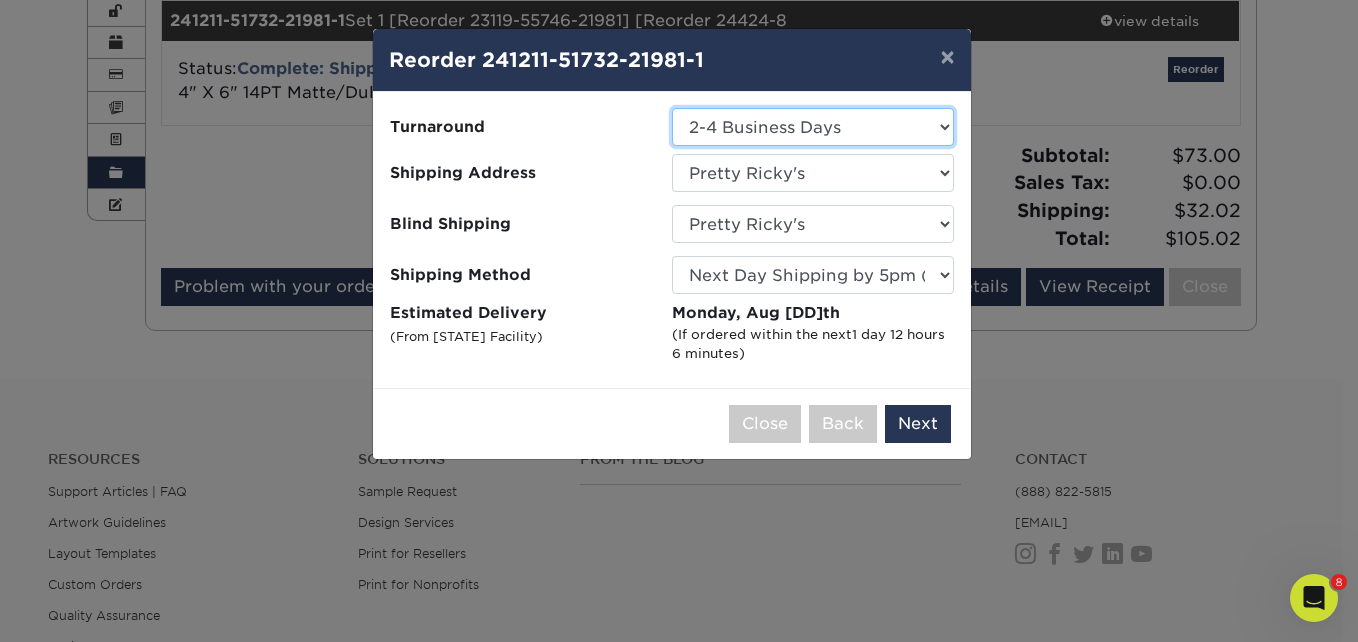 click on "Select One 2-4 Business Days 2 Day Next Business Day" at bounding box center [813, 127] 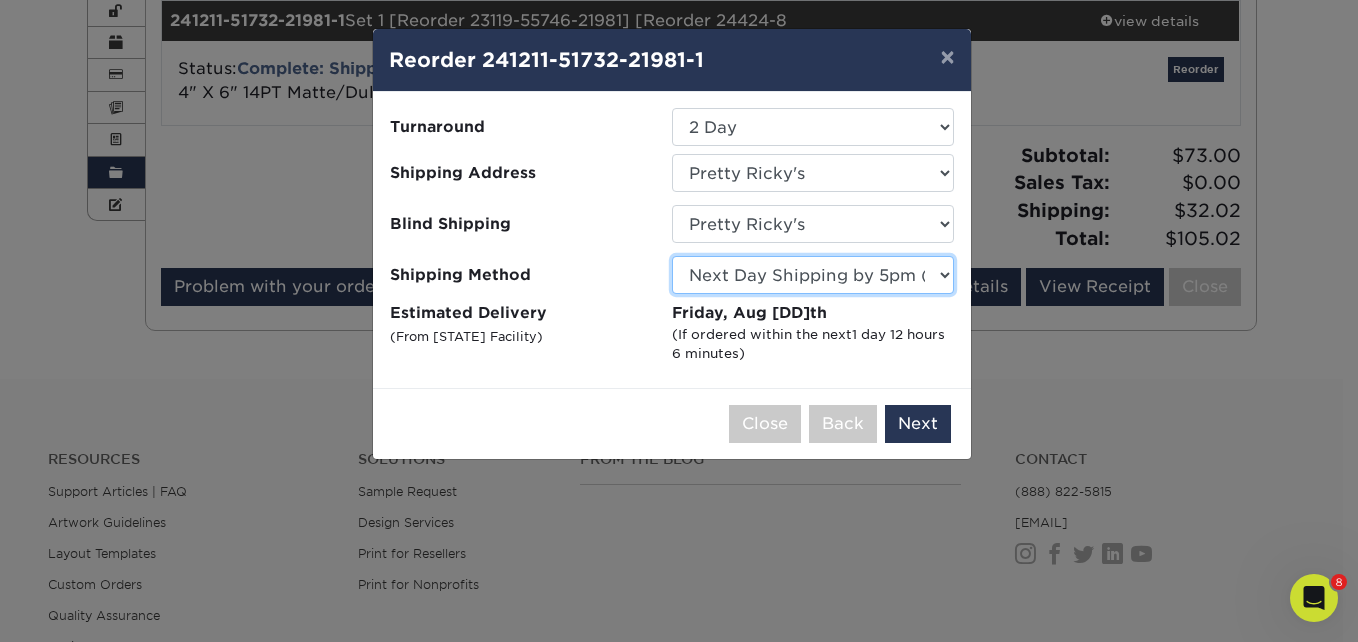 click on "Please Select Ground Shipping (+$25.05) 3 Day Shipping Service (+$27.74) 2 Day Air Shipping (+$28.53) Next Day Shipping by 5pm (+$30.65) Next Day Shipping by 12 noon (+$35.19) Next Day Air Early A.M. (+$187.67)" at bounding box center (813, 275) 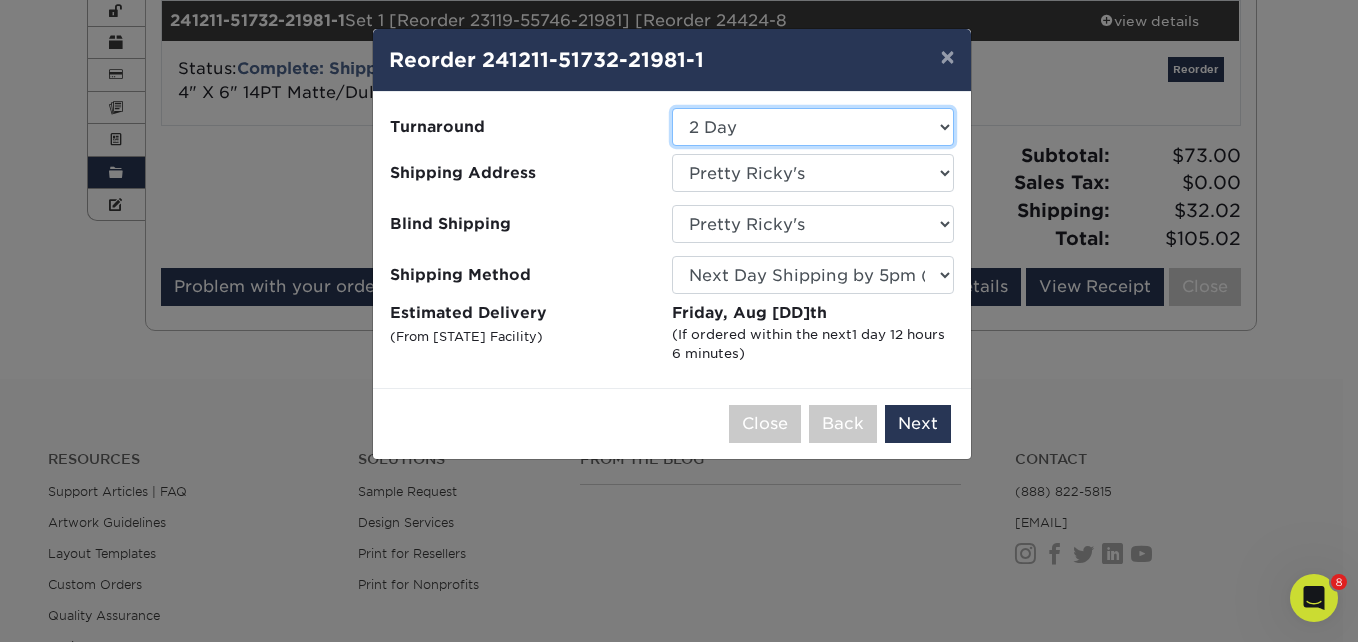 click on "Select One 2-4 Business Days 2 Day Next Business Day" at bounding box center (813, 127) 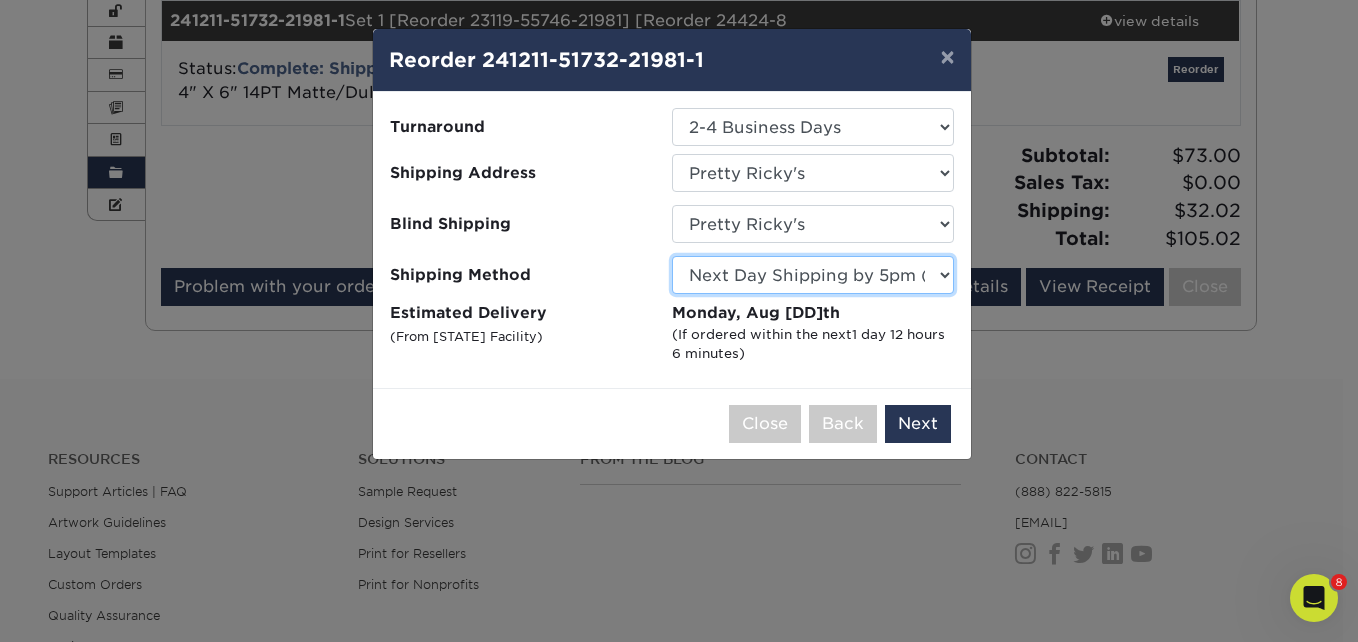click on "Please Select Ground Shipping (+$25.05) 3 Day Shipping Service (+$27.74) 2 Day Air Shipping (+$28.53) Next Day Shipping by 5pm (+$30.65) Next Day Shipping by 12 noon (+$35.19) Next Day Air Early A.M. (+$187.67)" at bounding box center [813, 275] 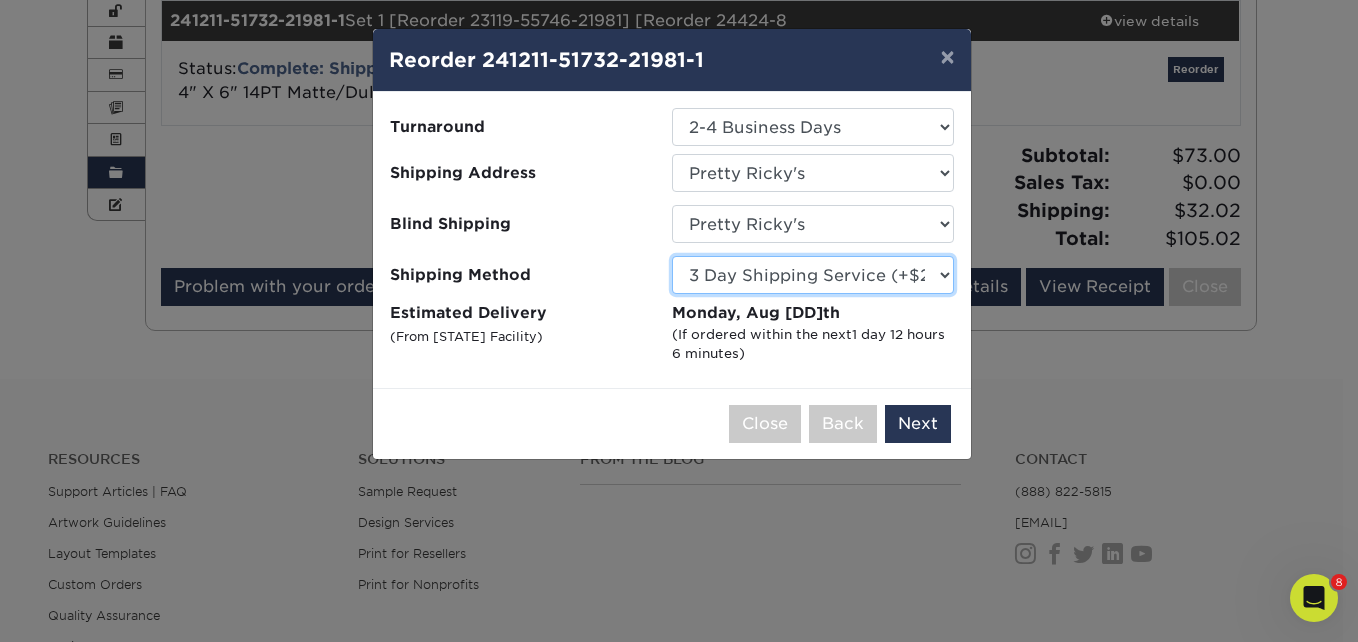 click on "Please Select Ground Shipping (+$25.05) 3 Day Shipping Service (+$27.74) 2 Day Air Shipping (+$28.53) Next Day Shipping by 5pm (+$30.65) Next Day Shipping by 12 noon (+$35.19) Next Day Air Early A.M. (+$187.67)" at bounding box center (813, 275) 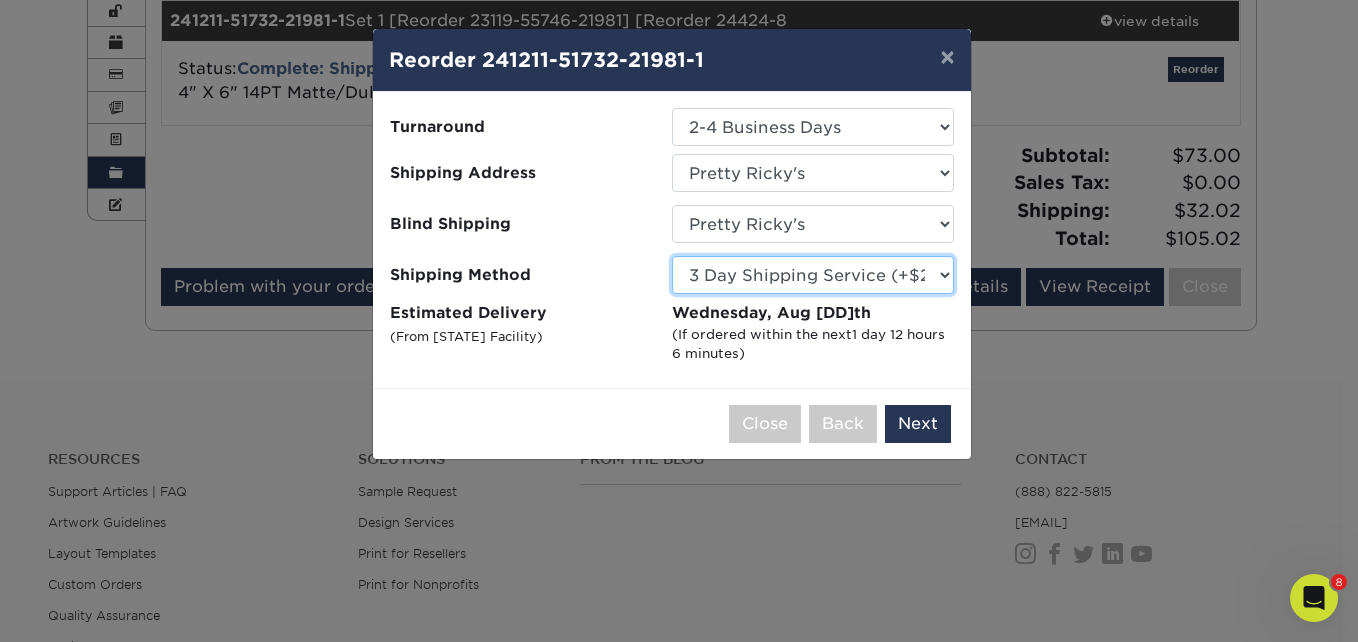 click on "Please Select Ground Shipping (+$25.05) 3 Day Shipping Service (+$27.74) 2 Day Air Shipping (+$28.53) Next Day Shipping by 5pm (+$30.65) Next Day Shipping by 12 noon (+$35.19) Next Day Air Early A.M. (+$187.67)" at bounding box center [813, 275] 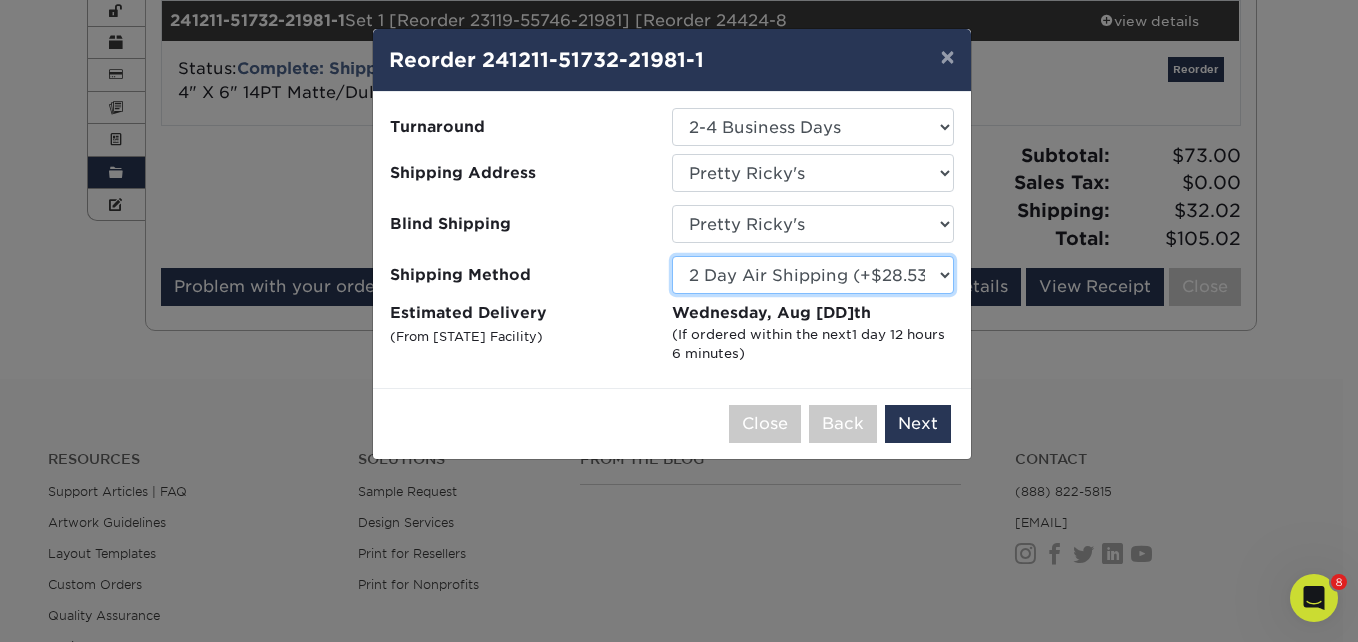 click on "Please Select Ground Shipping (+$25.05) 3 Day Shipping Service (+$27.74) 2 Day Air Shipping (+$28.53) Next Day Shipping by 5pm (+$30.65) Next Day Shipping by 12 noon (+$35.19) Next Day Air Early A.M. (+$187.67)" at bounding box center [813, 275] 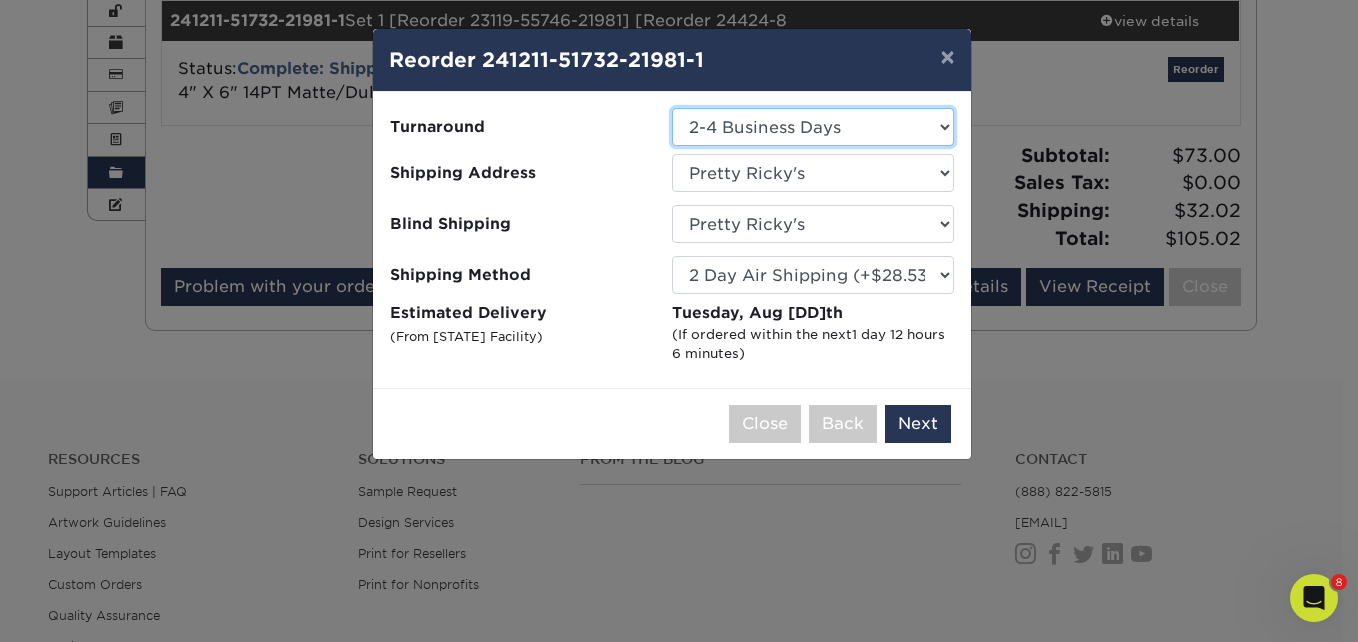 drag, startPoint x: 775, startPoint y: 119, endPoint x: 765, endPoint y: 141, distance: 24.166092 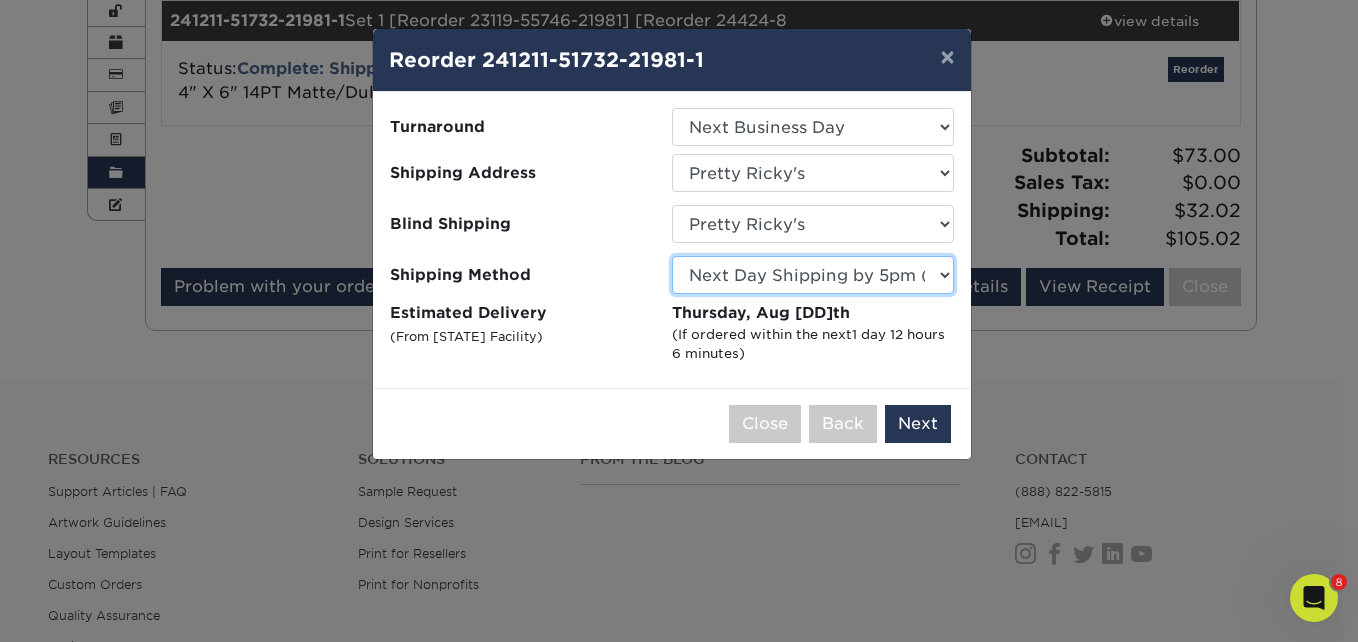 click on "Please Select Ground Shipping (+$25.05) 3 Day Shipping Service (+$27.74) 2 Day Air Shipping (+$28.53) Next Day Shipping by 5pm (+$30.65) Next Day Shipping by 12 noon (+$35.19) Next Day Air Early A.M. (+$187.67)" at bounding box center [813, 275] 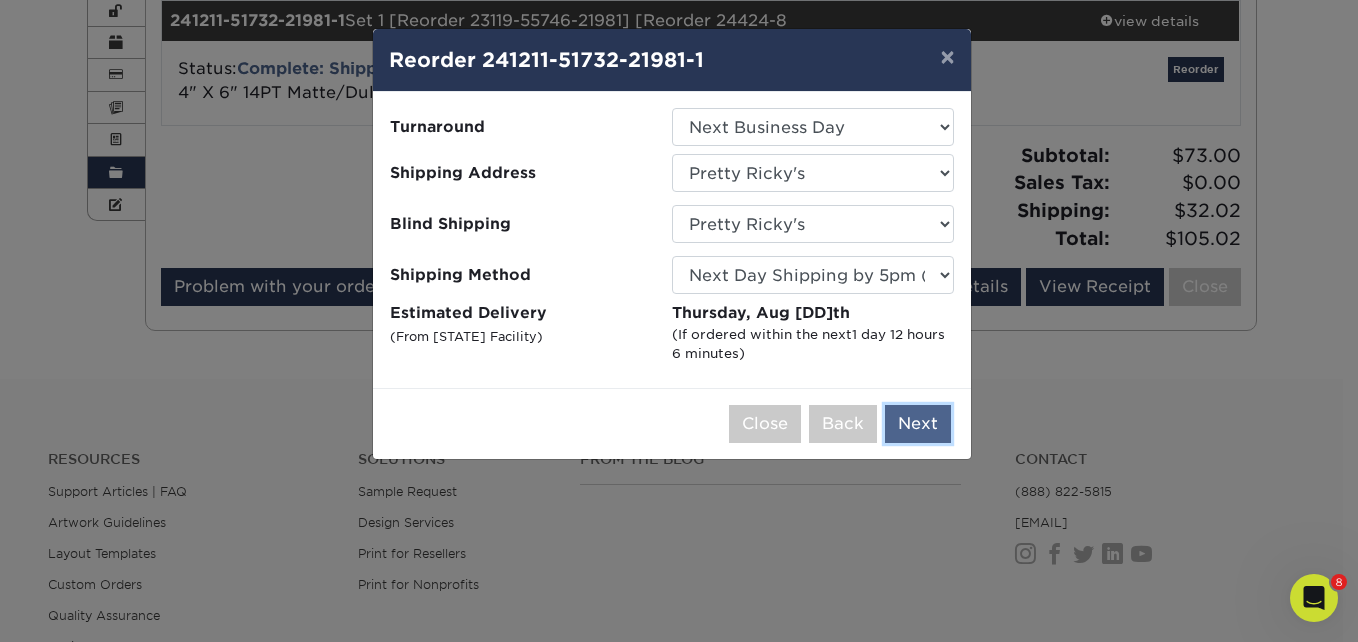click on "Next" at bounding box center (918, 424) 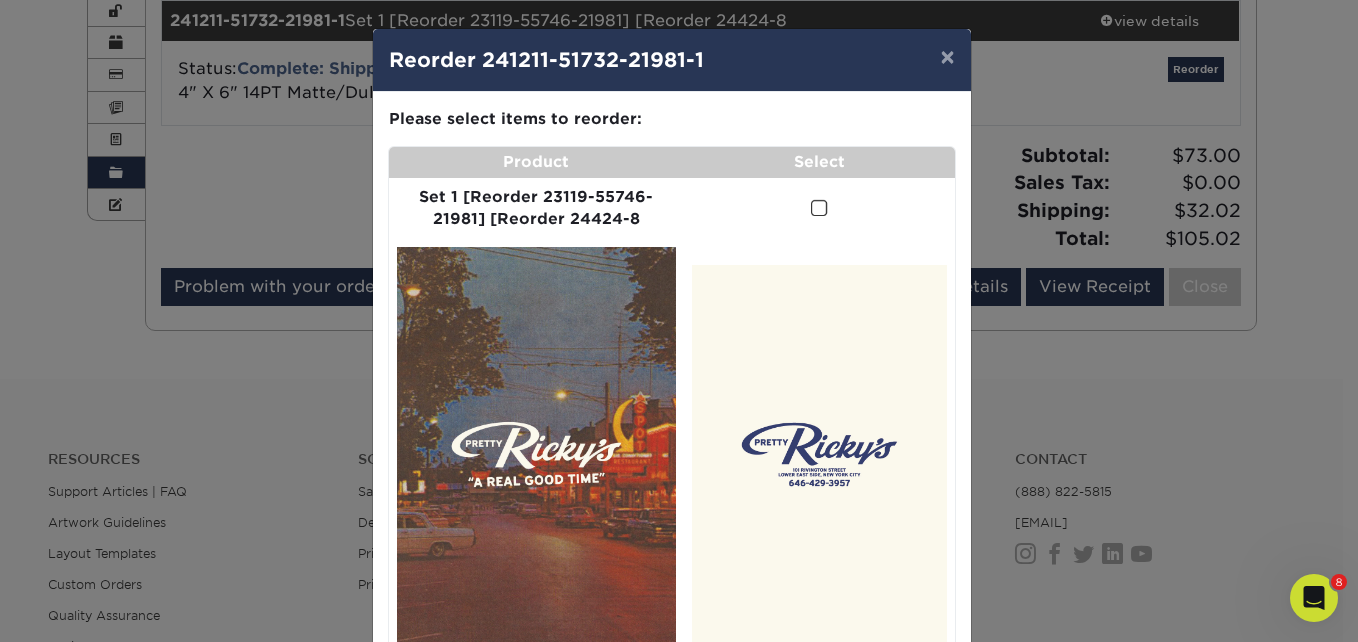 click at bounding box center (819, 208) 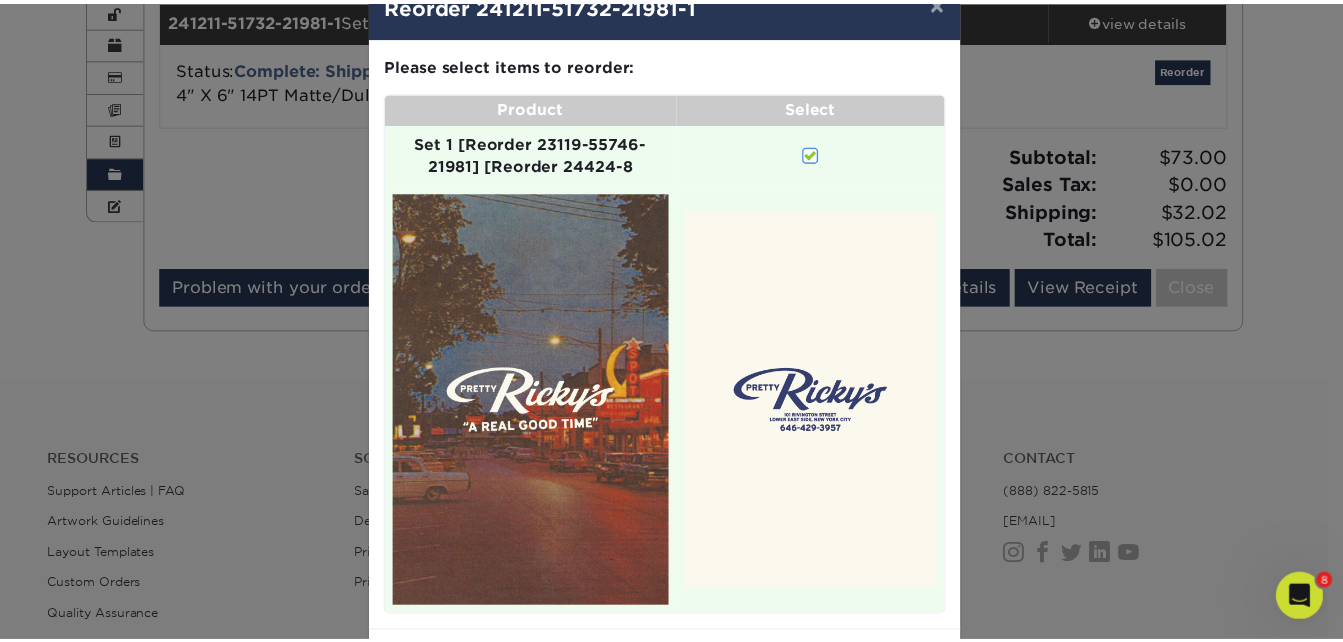 scroll, scrollTop: 143, scrollLeft: 0, axis: vertical 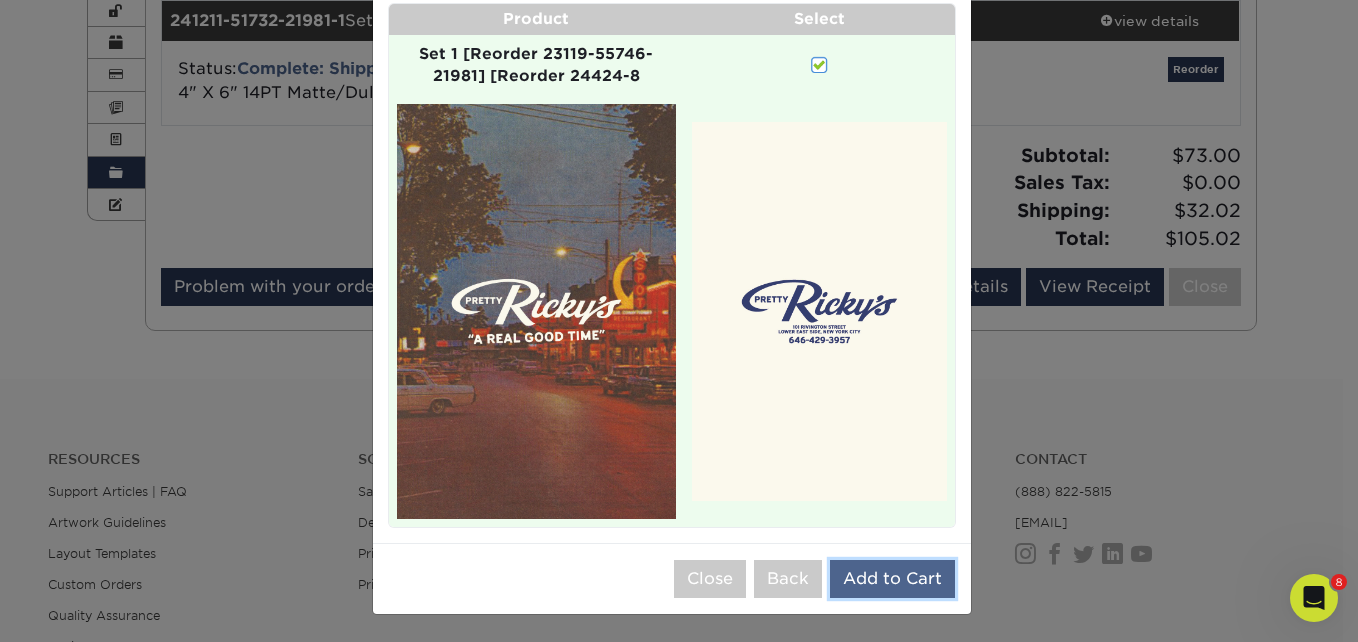 click on "Add to Cart" at bounding box center (892, 579) 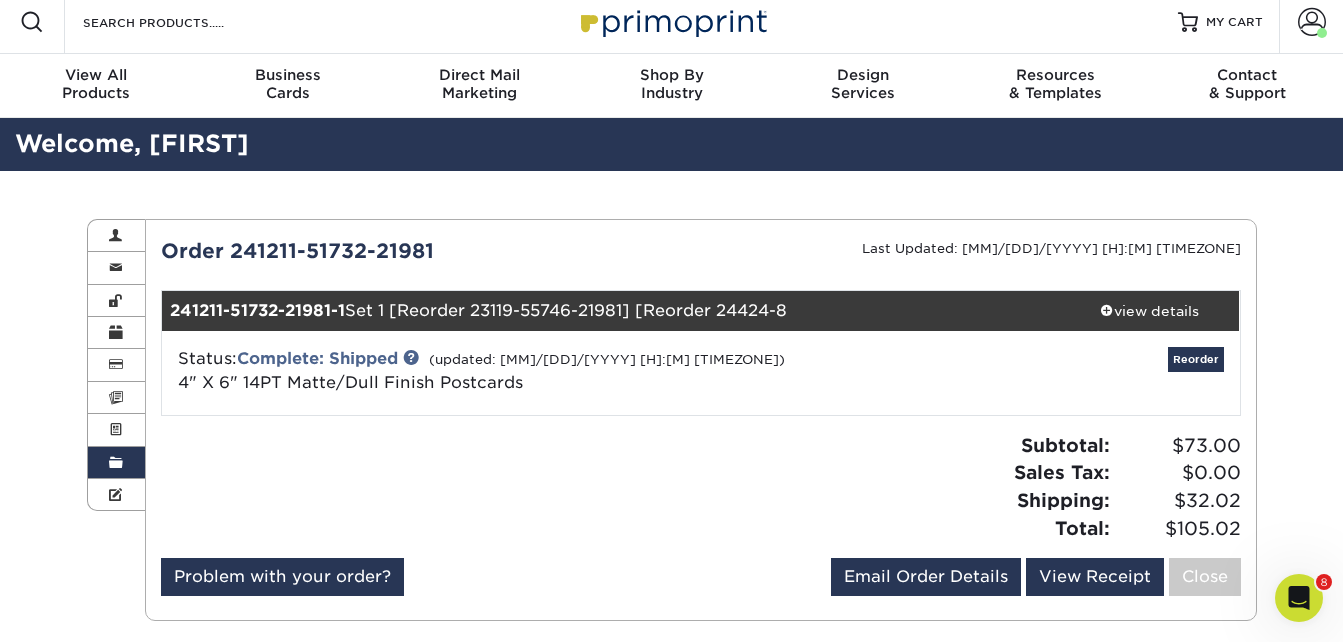 scroll, scrollTop: 0, scrollLeft: 0, axis: both 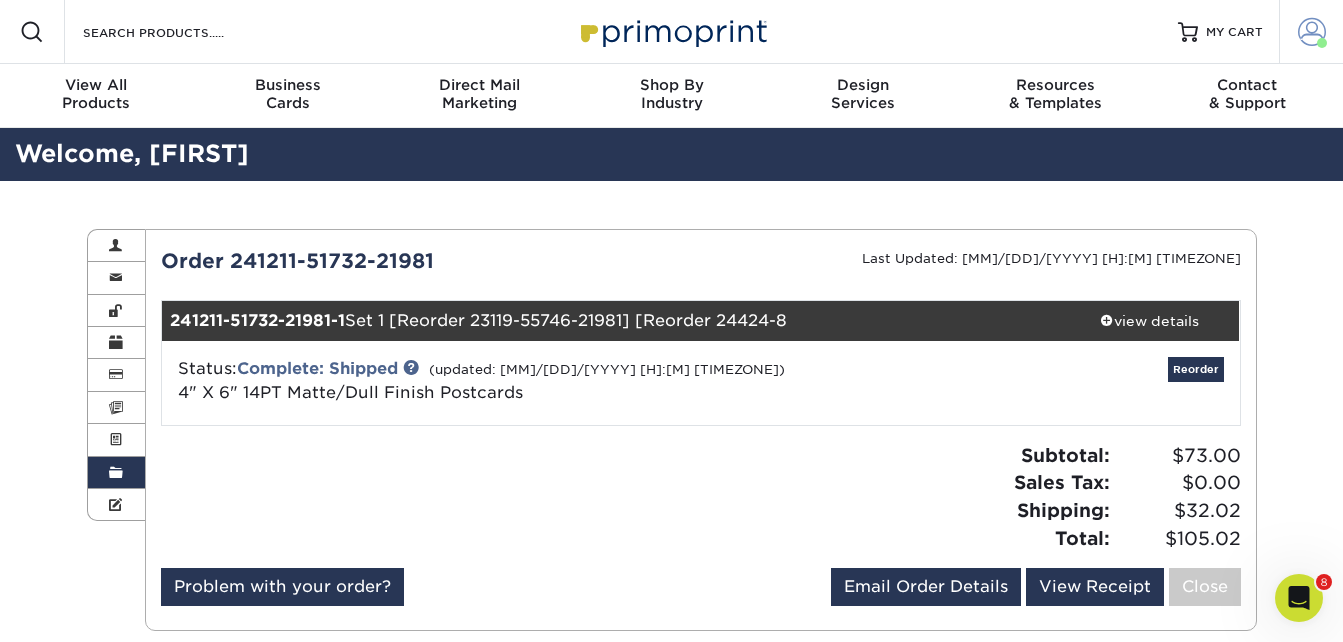 click on "Account" at bounding box center (1311, 32) 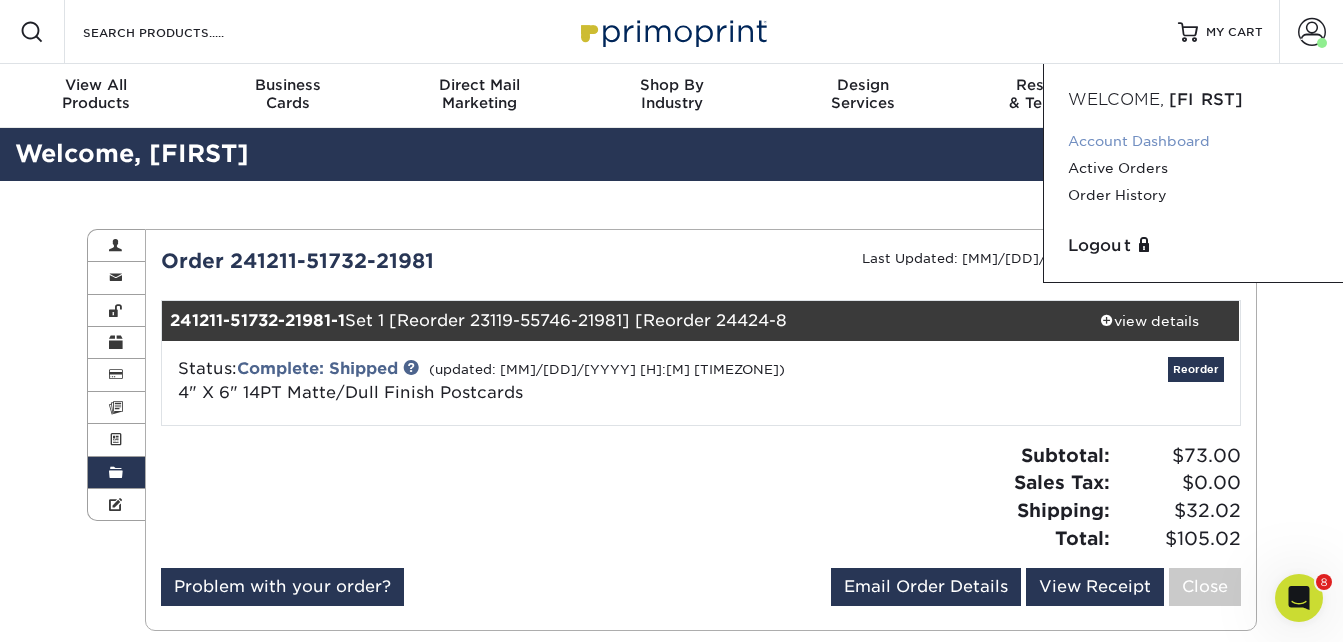click on "Account Dashboard" at bounding box center (1193, 141) 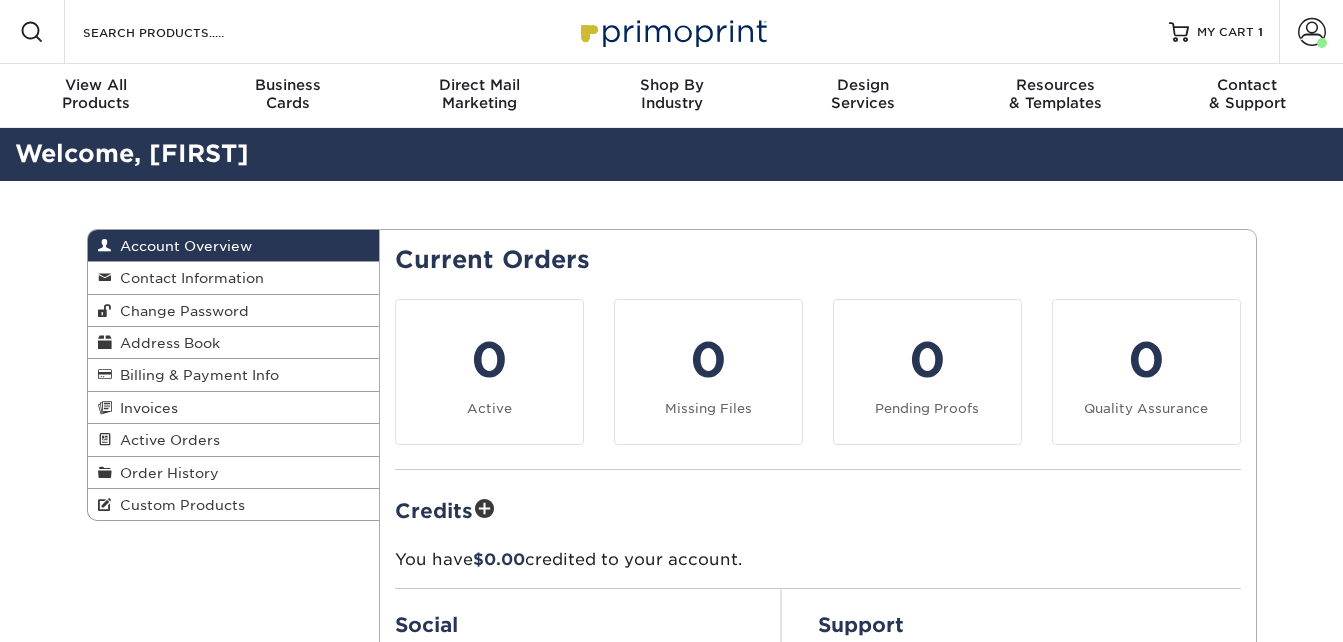 scroll, scrollTop: 0, scrollLeft: 0, axis: both 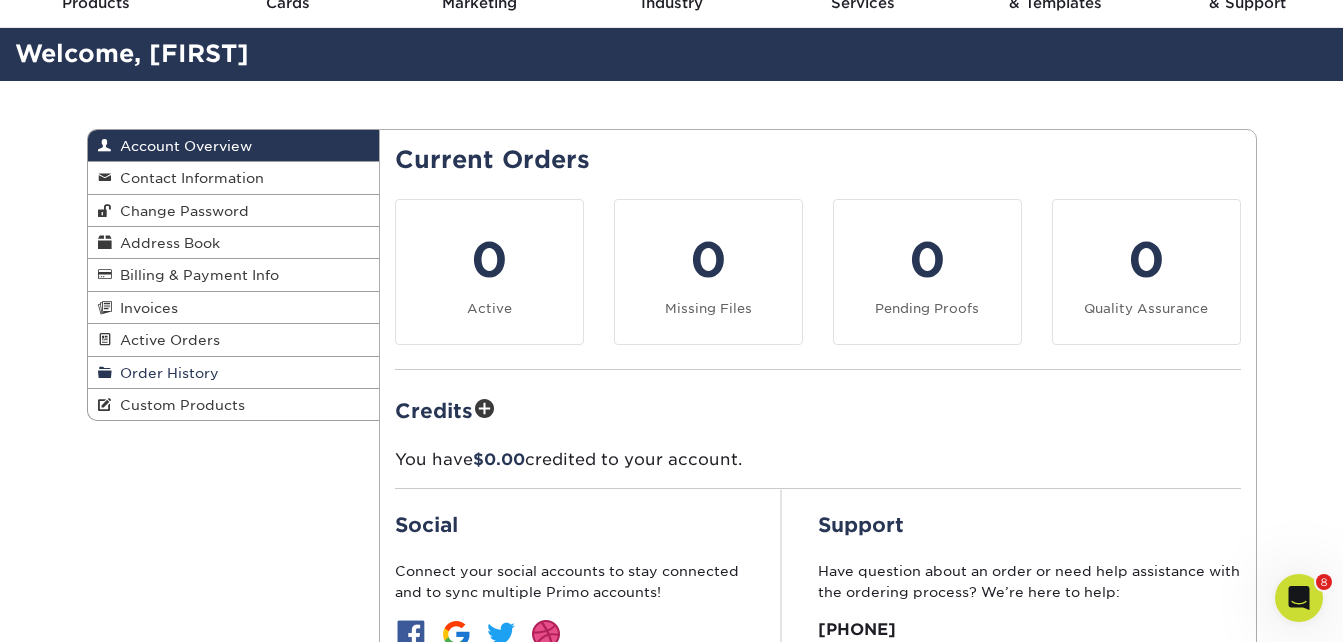 click on "Order History" at bounding box center (234, 373) 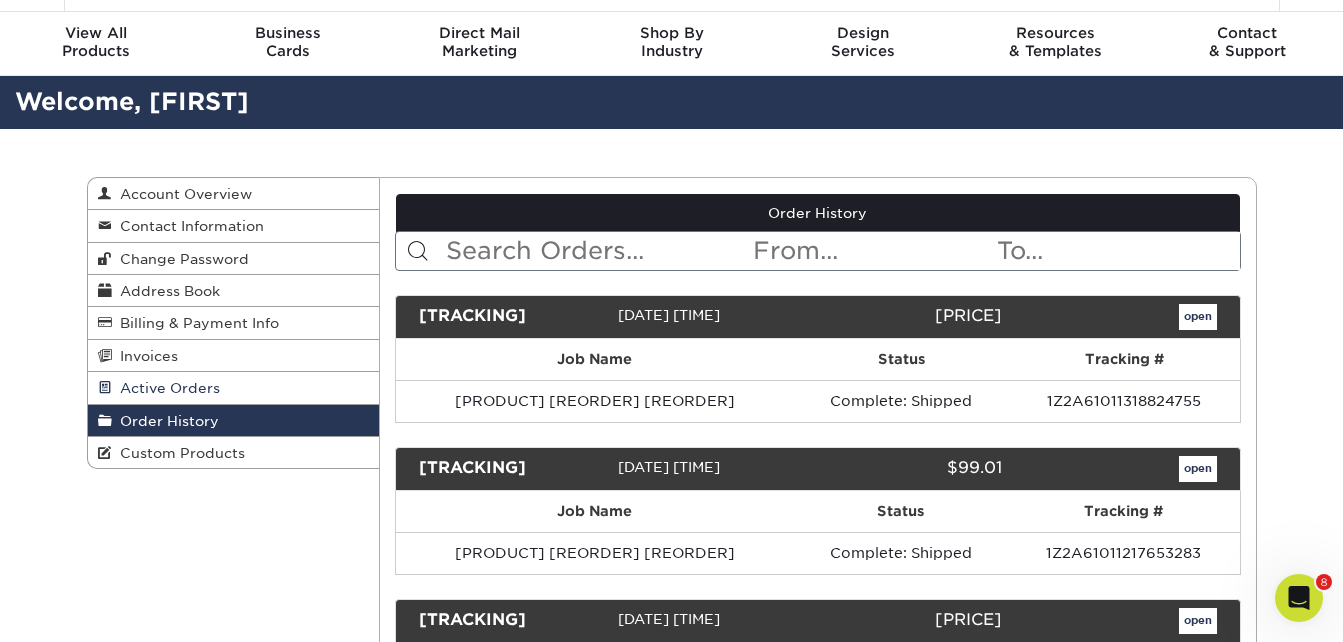 scroll, scrollTop: 100, scrollLeft: 0, axis: vertical 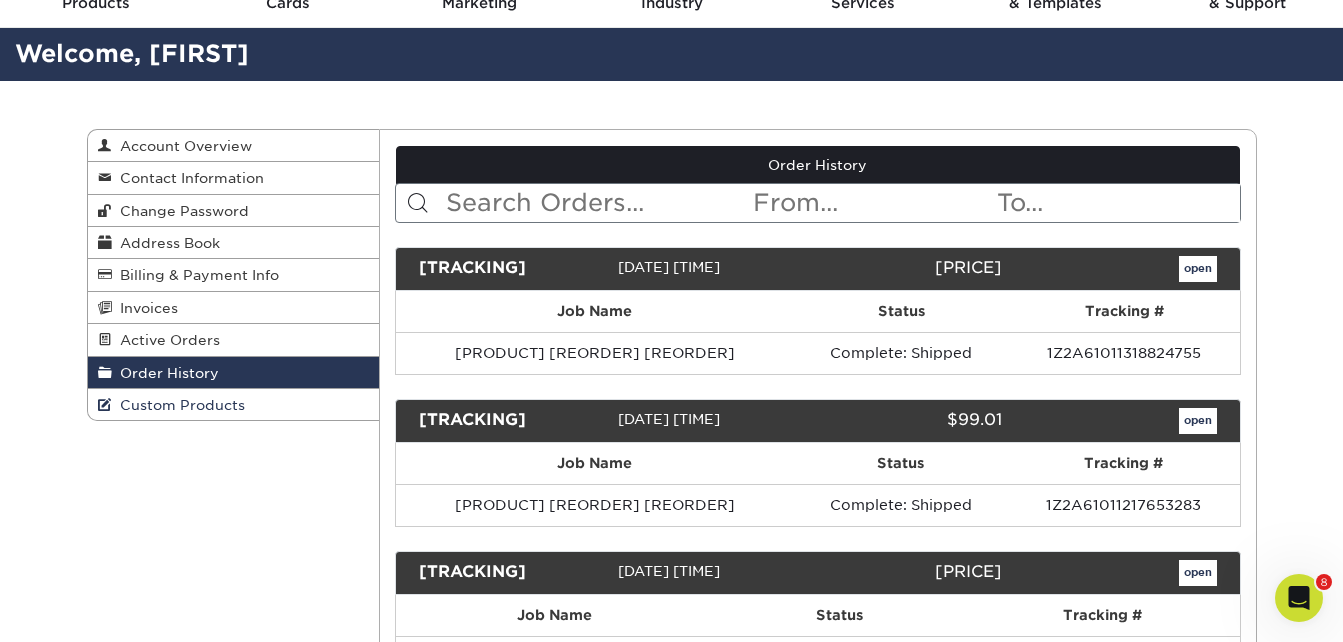 click on "Custom Products" at bounding box center (178, 405) 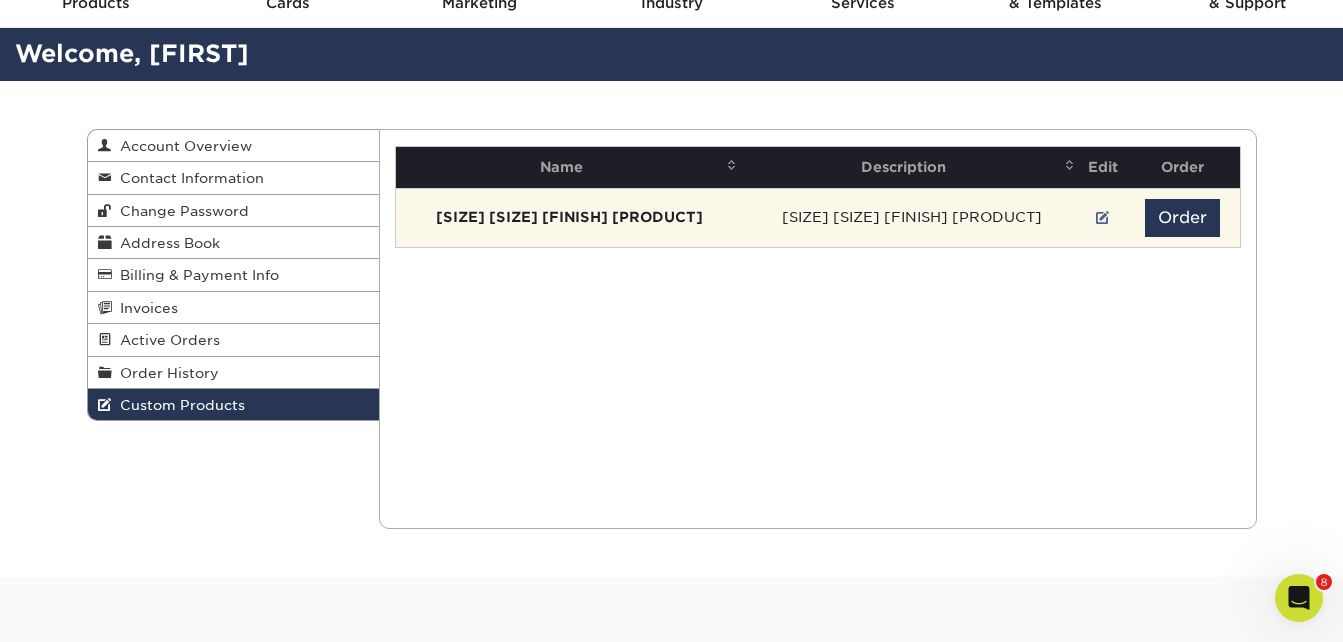click on "4" X 6"  4/4  16PT Matte/Dull Finish Postcards" at bounding box center (569, 217) 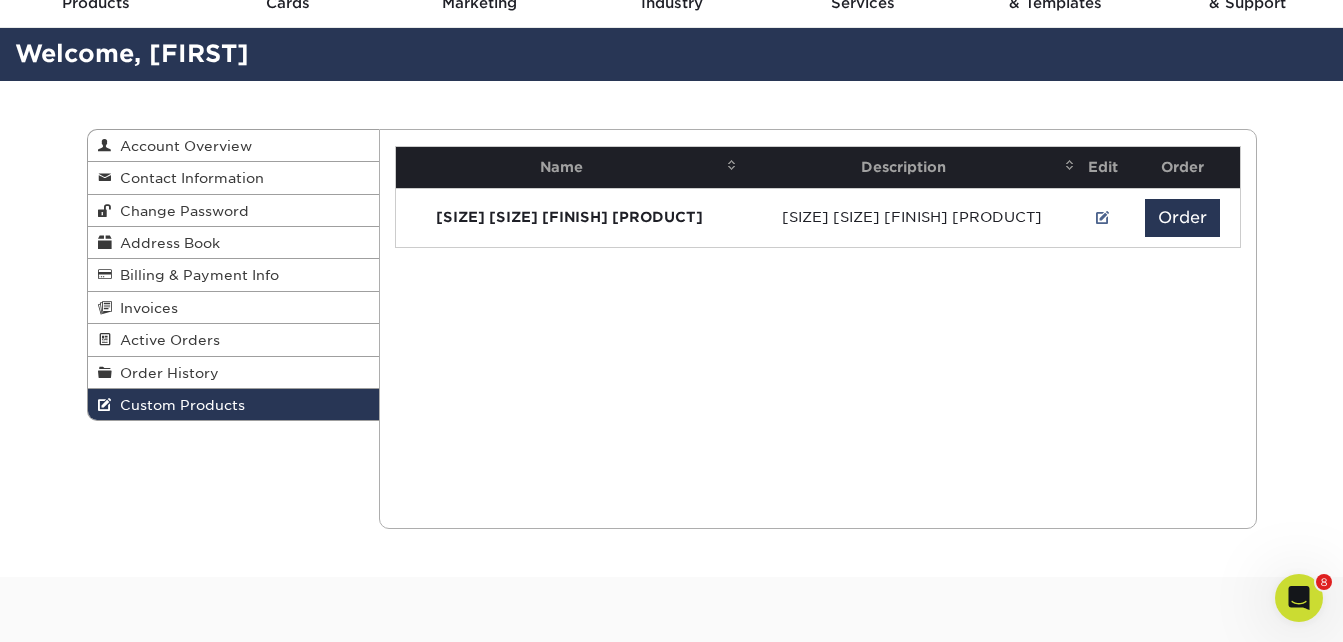 click on "Current Orders
0
Active
0                                                 Missing Files Pending Proofs $0.00" at bounding box center (818, 197) 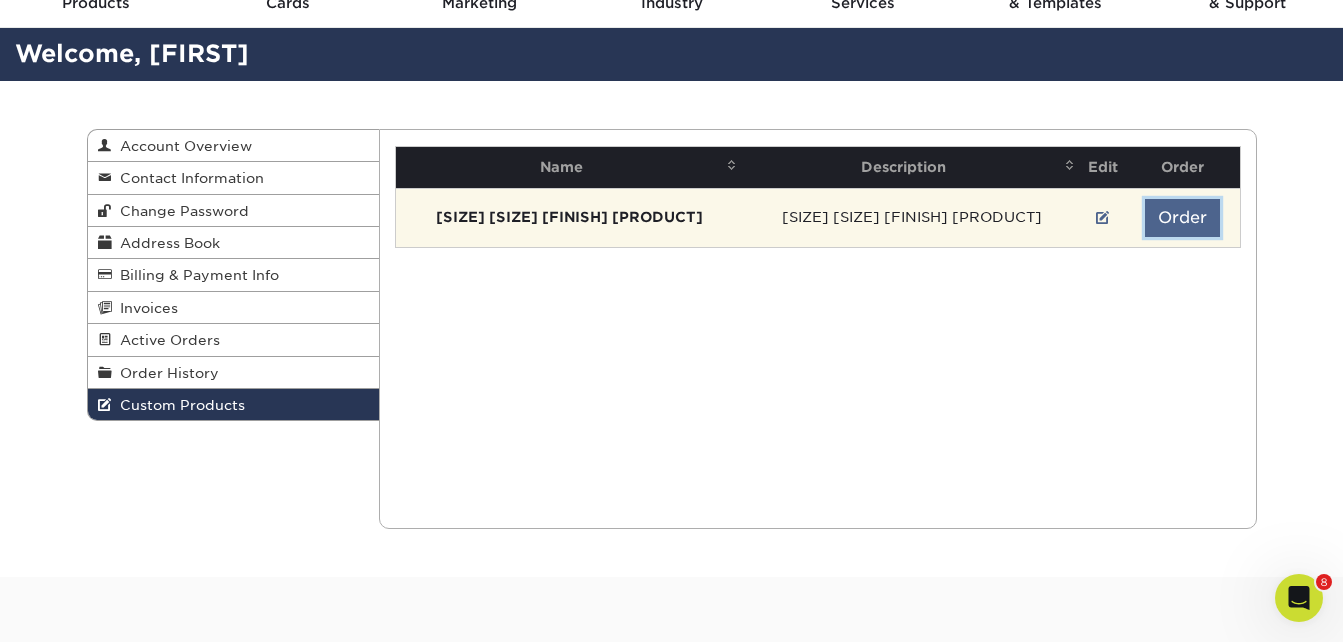 click on "Order" at bounding box center (1182, 218) 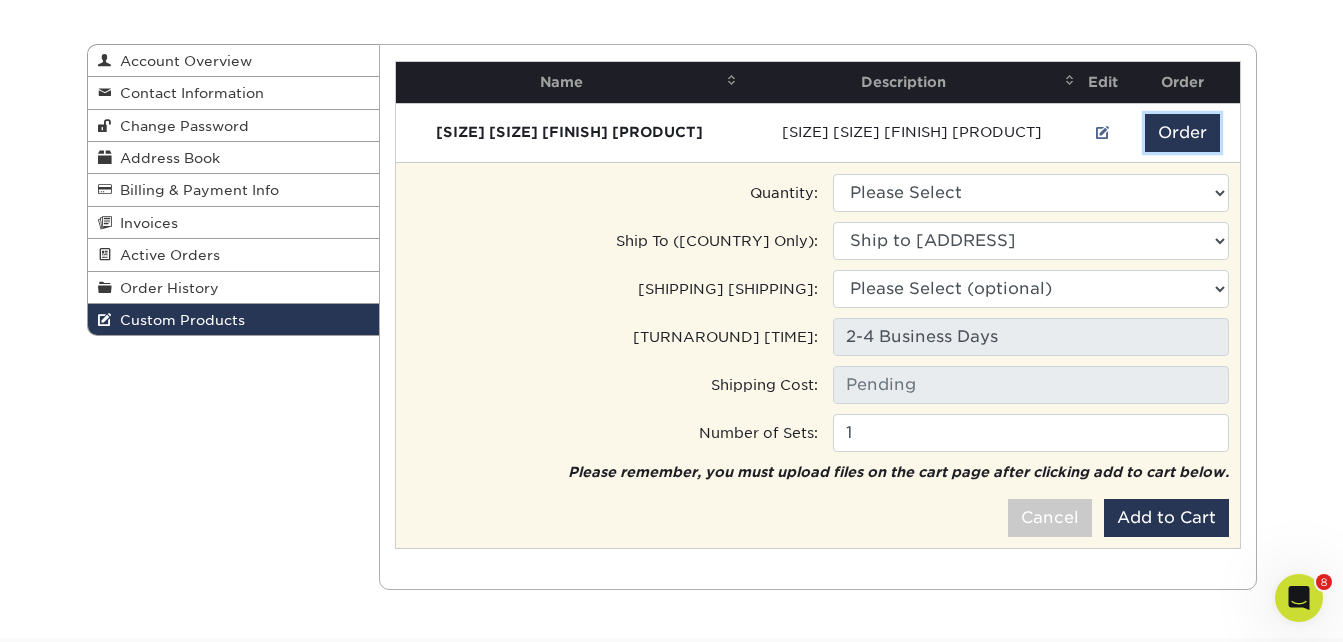 scroll, scrollTop: 0, scrollLeft: 0, axis: both 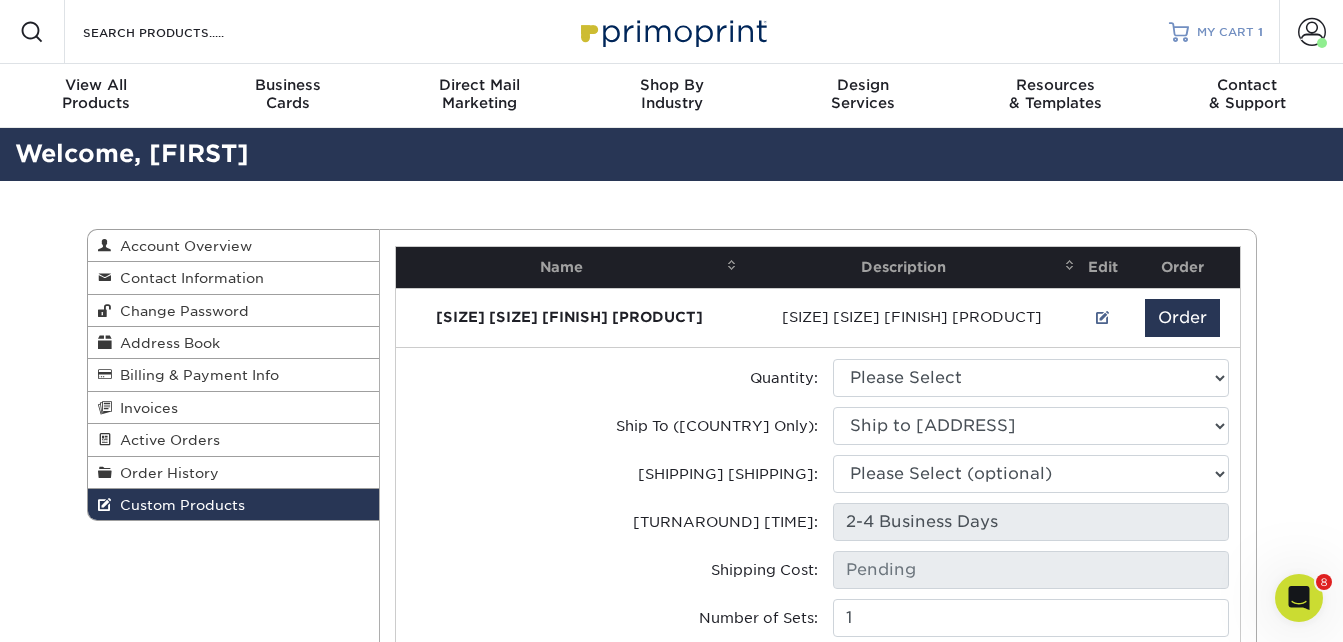 click on "MY CART" at bounding box center [1225, 32] 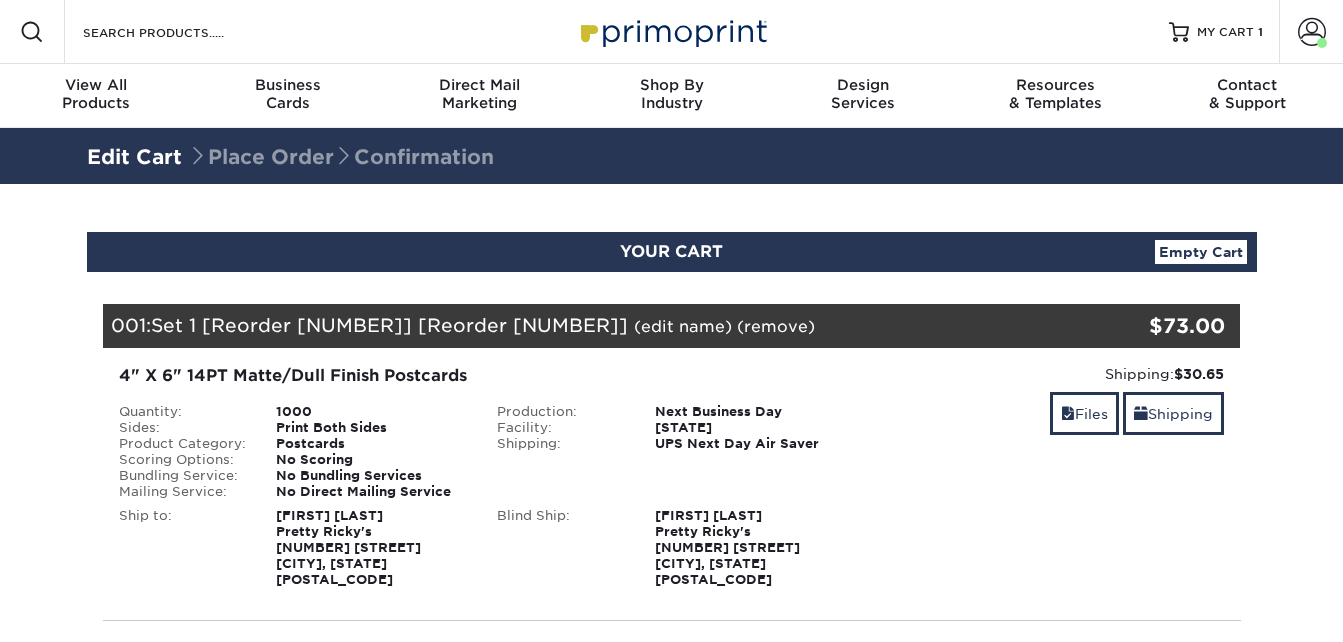scroll, scrollTop: 0, scrollLeft: 0, axis: both 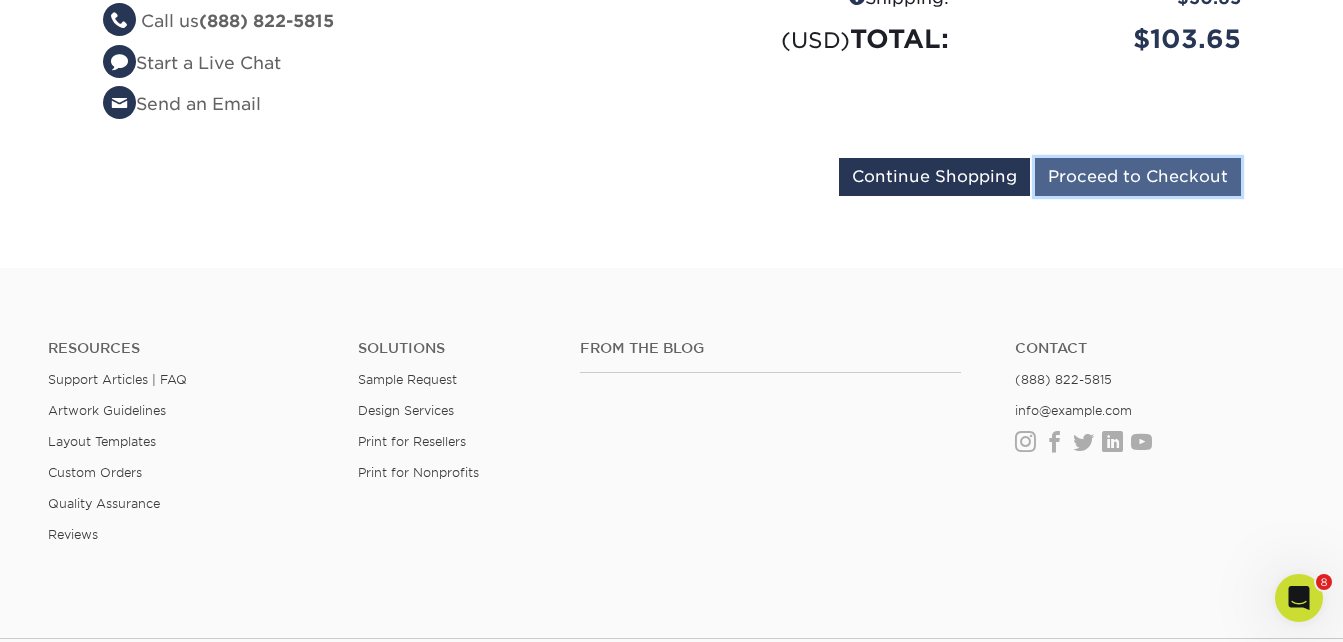 click on "Proceed to Checkout" at bounding box center [1138, 177] 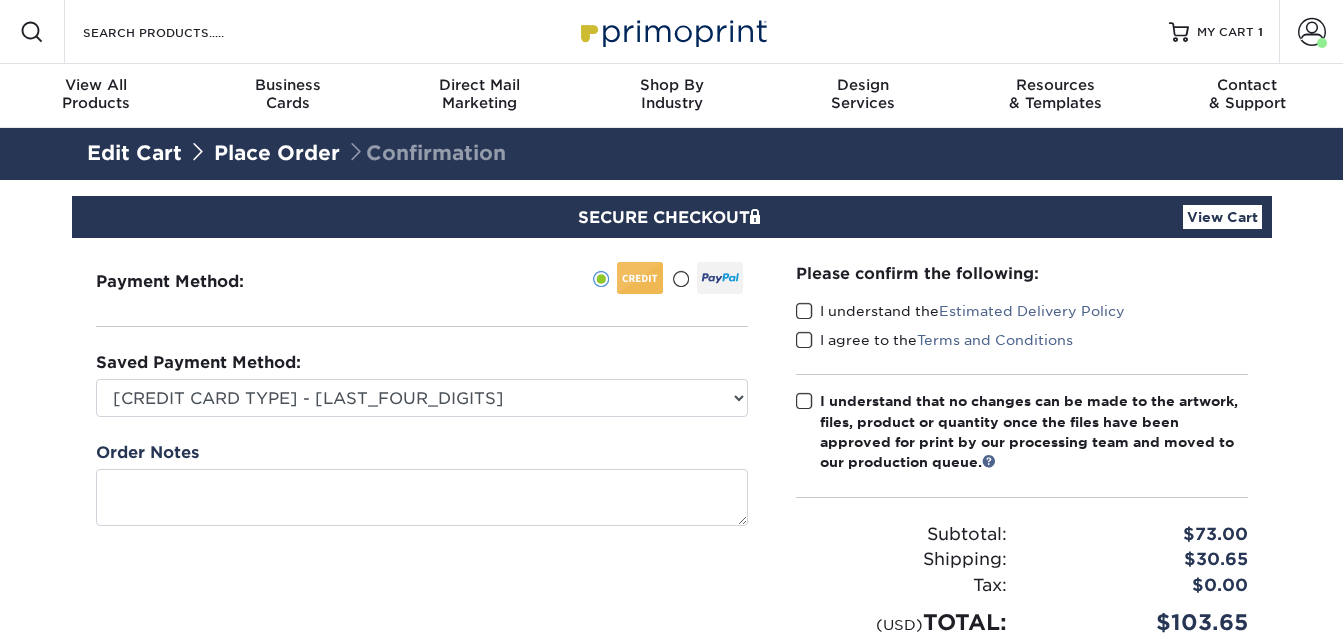 scroll, scrollTop: 0, scrollLeft: 0, axis: both 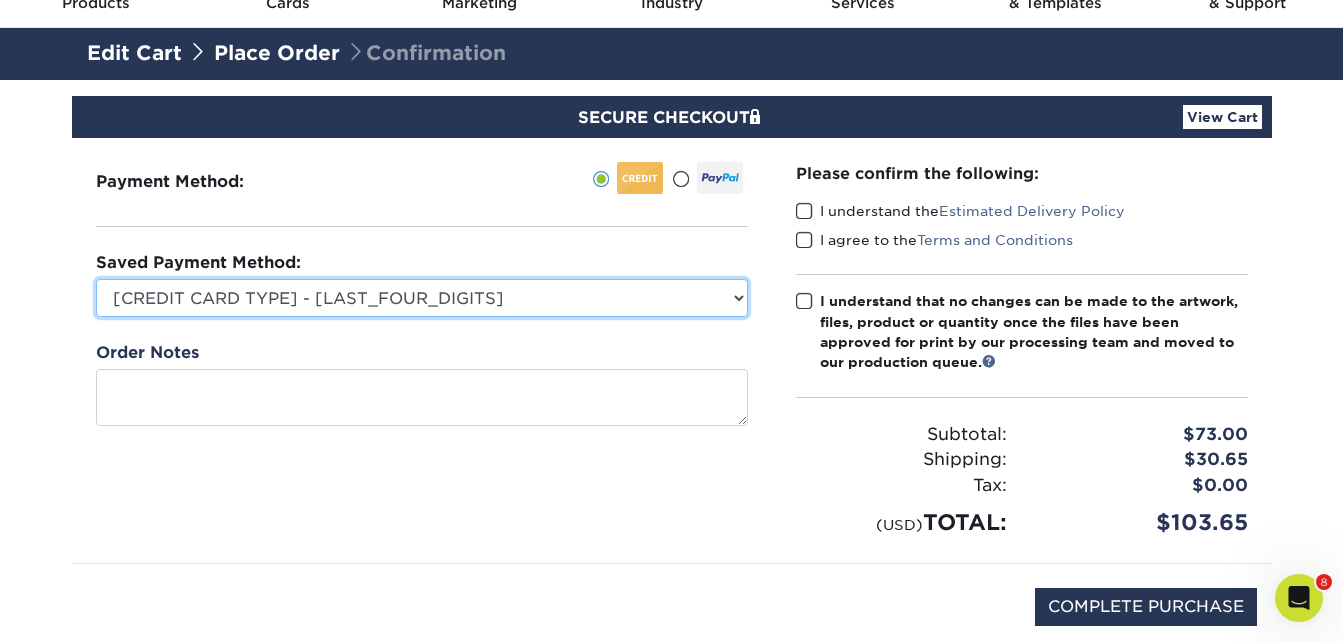 click on "[CREDIT CARD TYPE] - [LAST_FOUR_DIGITS] [CREDIT CARD TYPE] - [LAST_FOUR_DIGITS] [CREDIT CARD TYPE] - [LAST_FOUR_DIGITS] [CREDIT CARD TYPE] - [LAST_FOUR_DIGITS] [CREDIT CARD TYPE] - [LAST_FOUR_DIGITS] [CREDIT CARD TYPE] - [LAST_FOUR_DIGITS] New Credit Card" at bounding box center (422, 298) 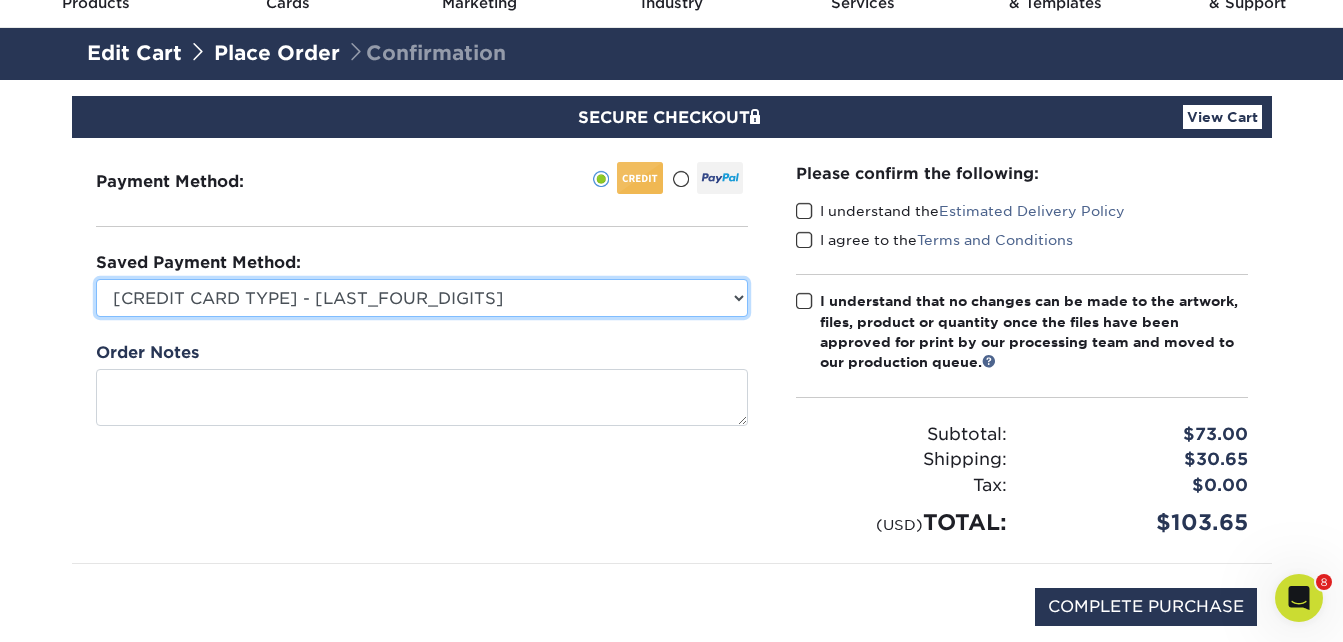select on "[NUMBER]" 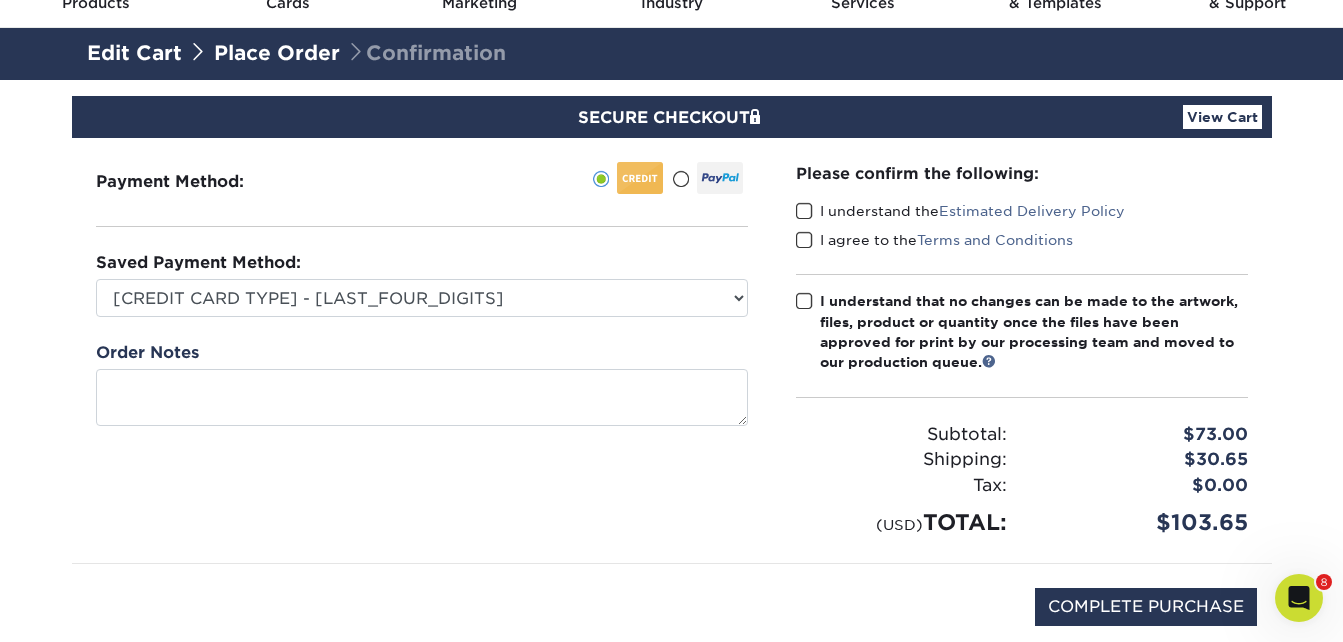 click on "Please confirm the following:
I understand the  Estimated Delivery Policy
I agree to the  Terms and Conditions
Subtotal: Shipping:" at bounding box center (1022, 350) 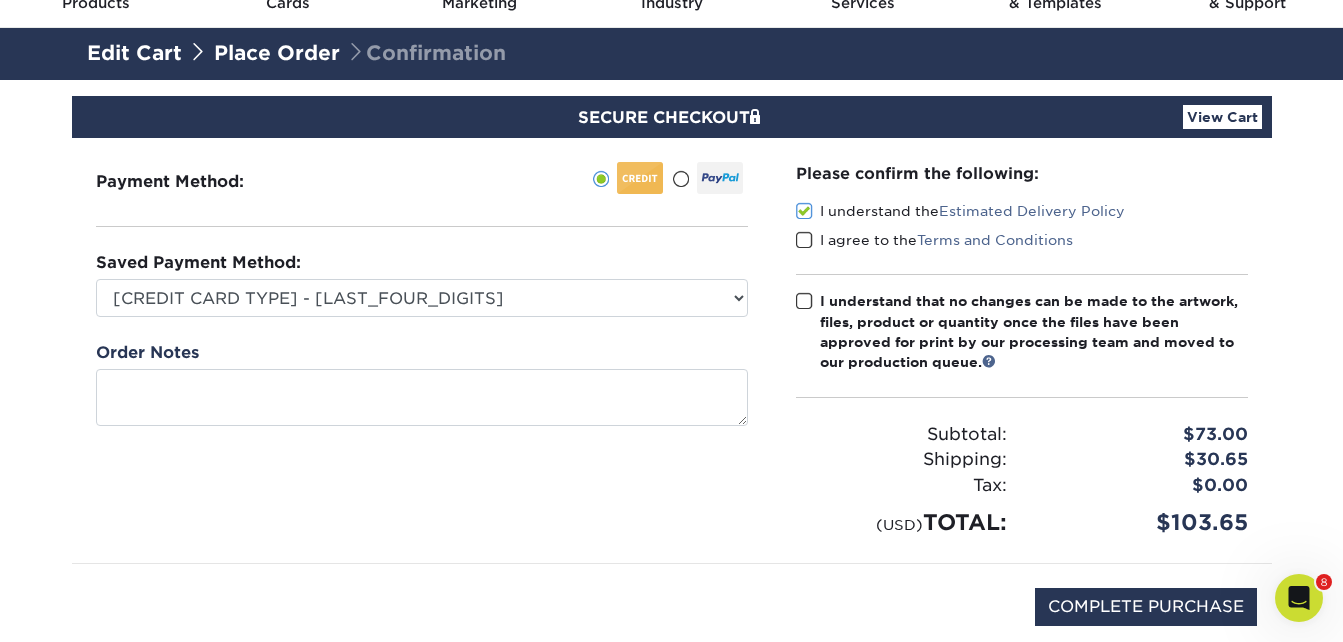 click at bounding box center (804, 240) 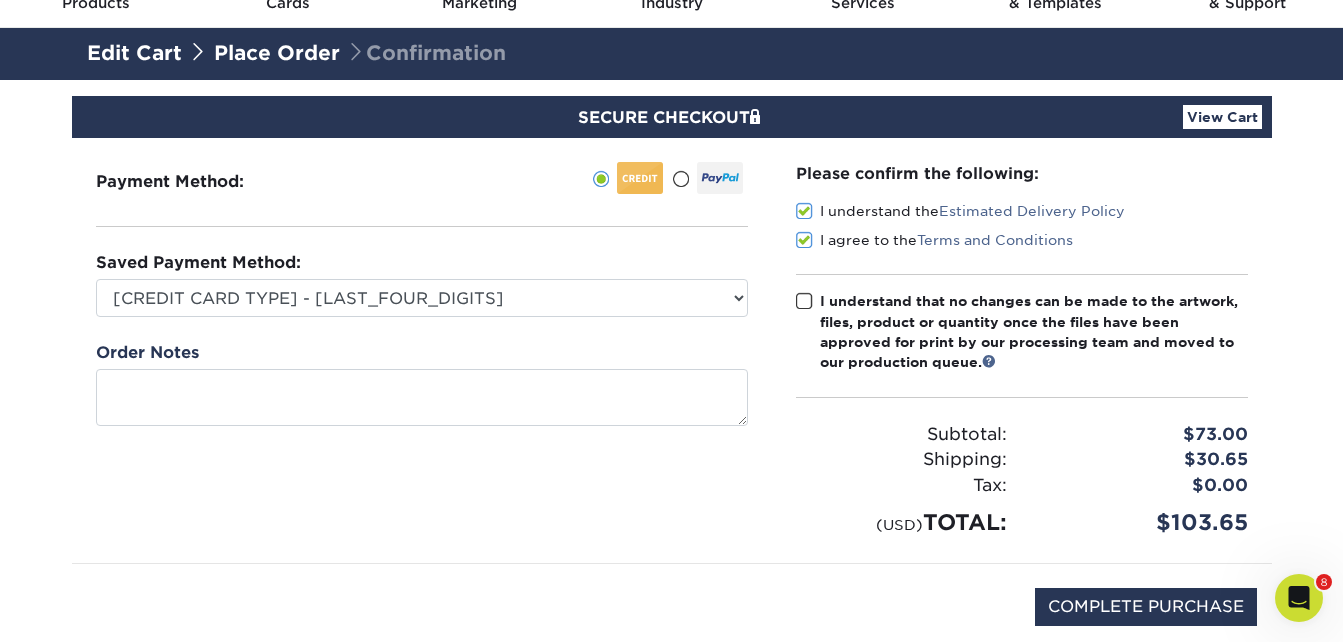 click at bounding box center (804, 301) 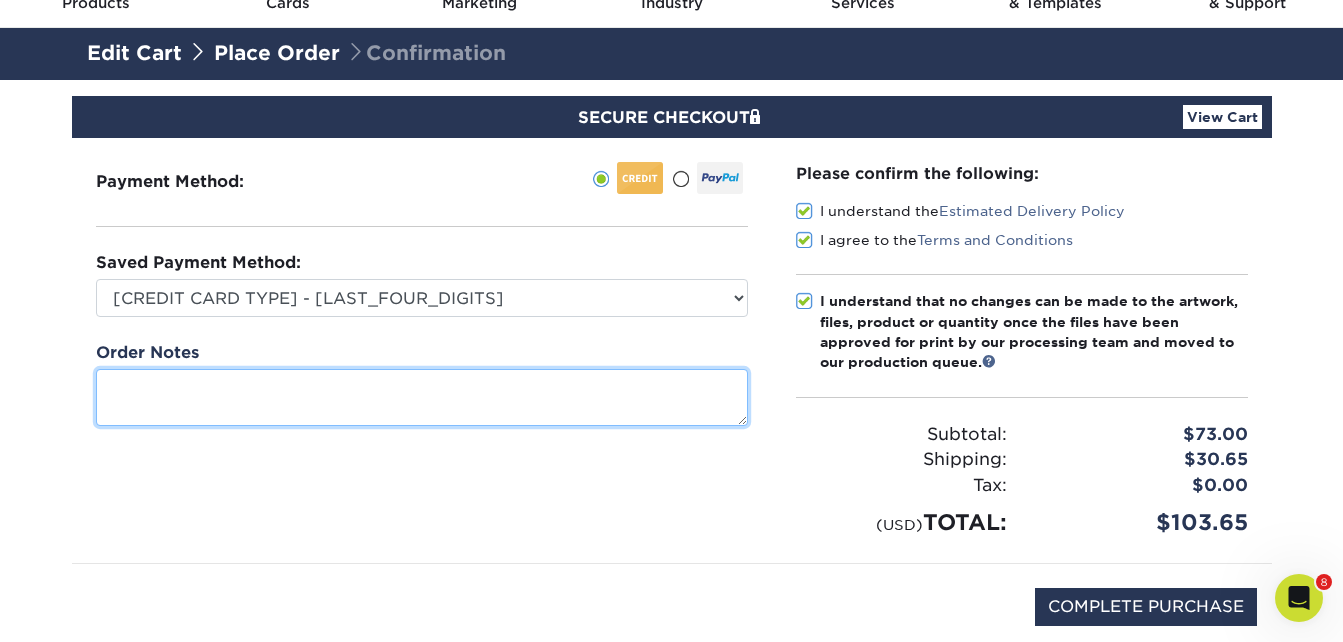 click at bounding box center [422, 397] 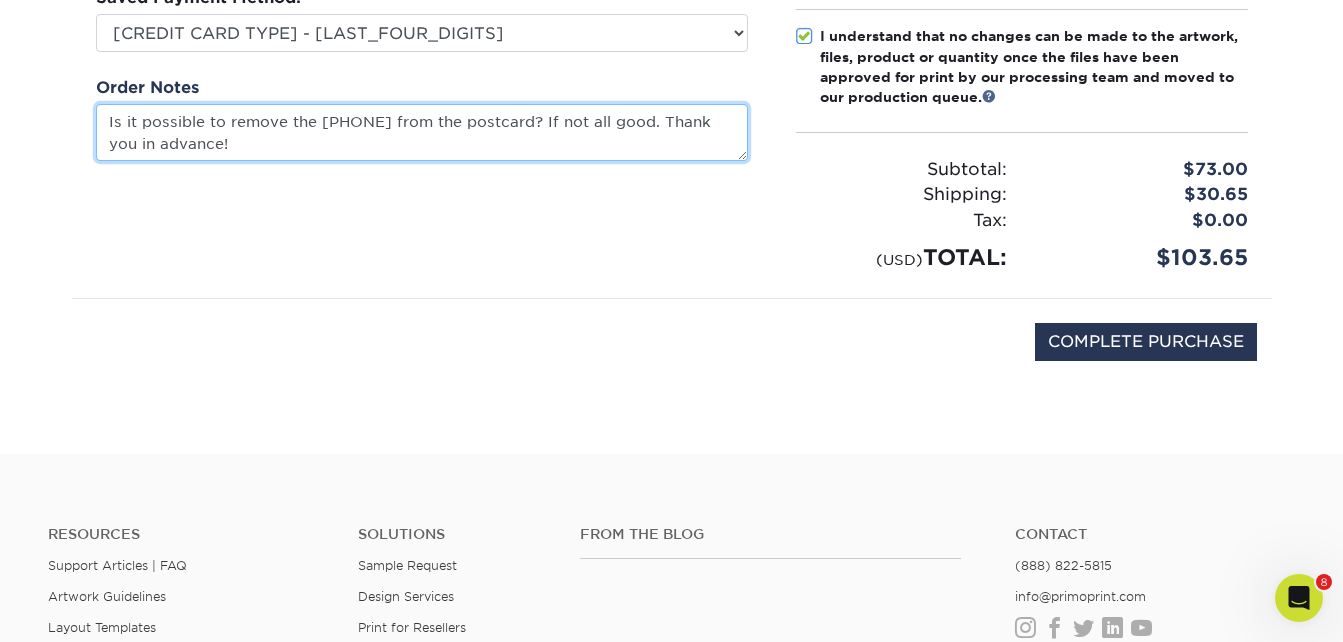 scroll, scrollTop: 400, scrollLeft: 0, axis: vertical 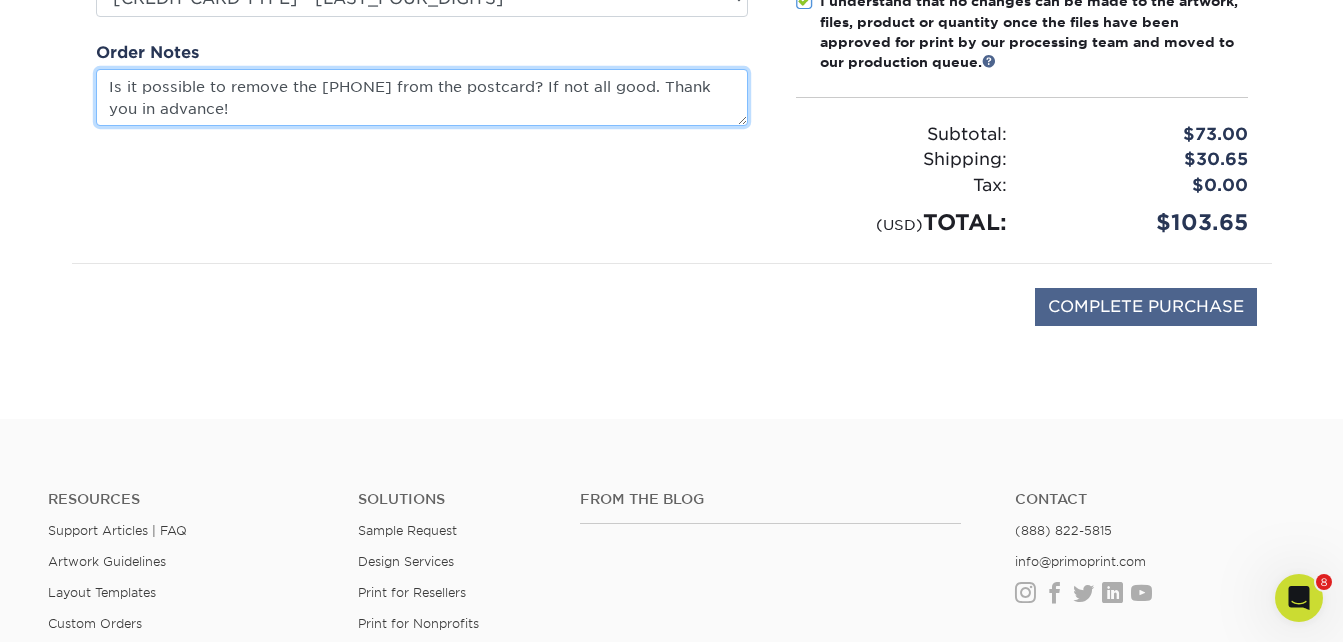 type on "Is it possible to remove the [PHONE] from the postcard? If not all good. Thank you in advance!" 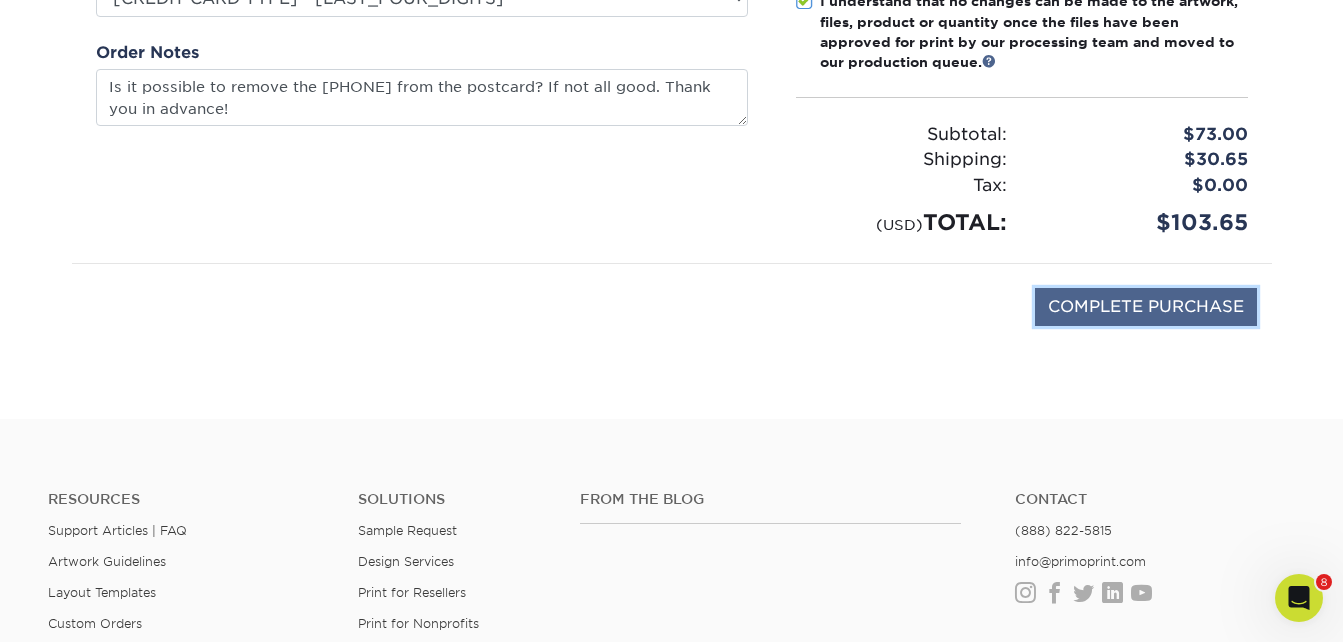 click on "COMPLETE PURCHASE" at bounding box center (1146, 307) 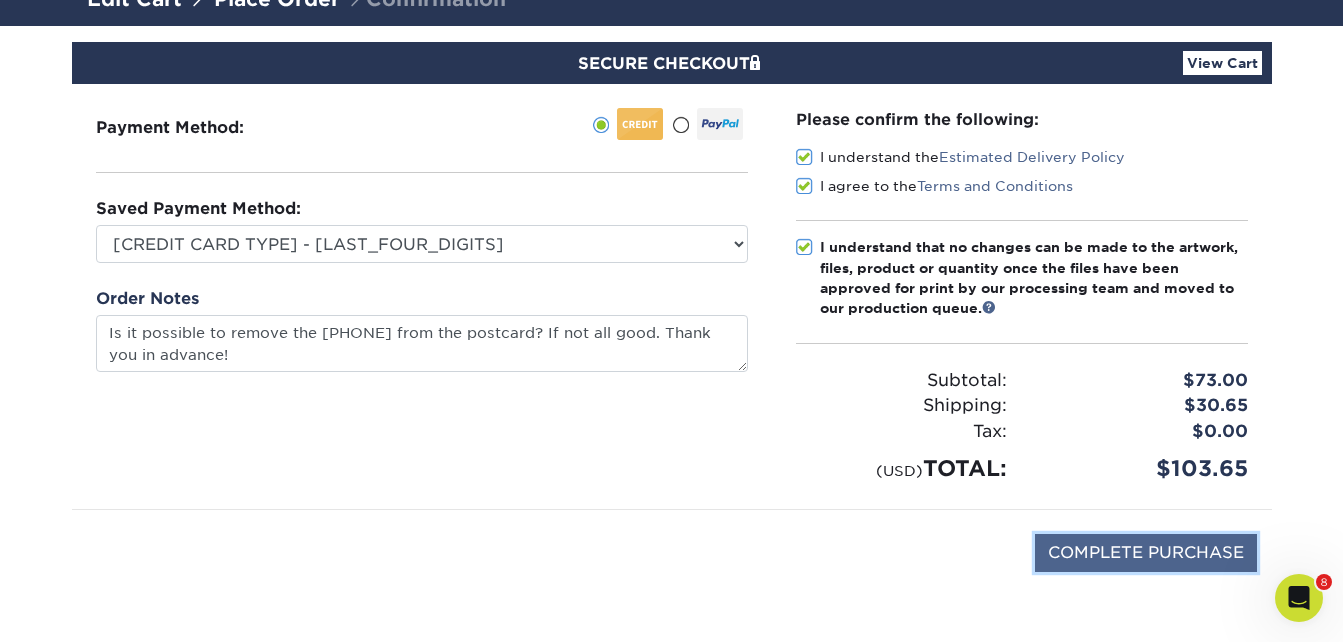 scroll, scrollTop: 300, scrollLeft: 0, axis: vertical 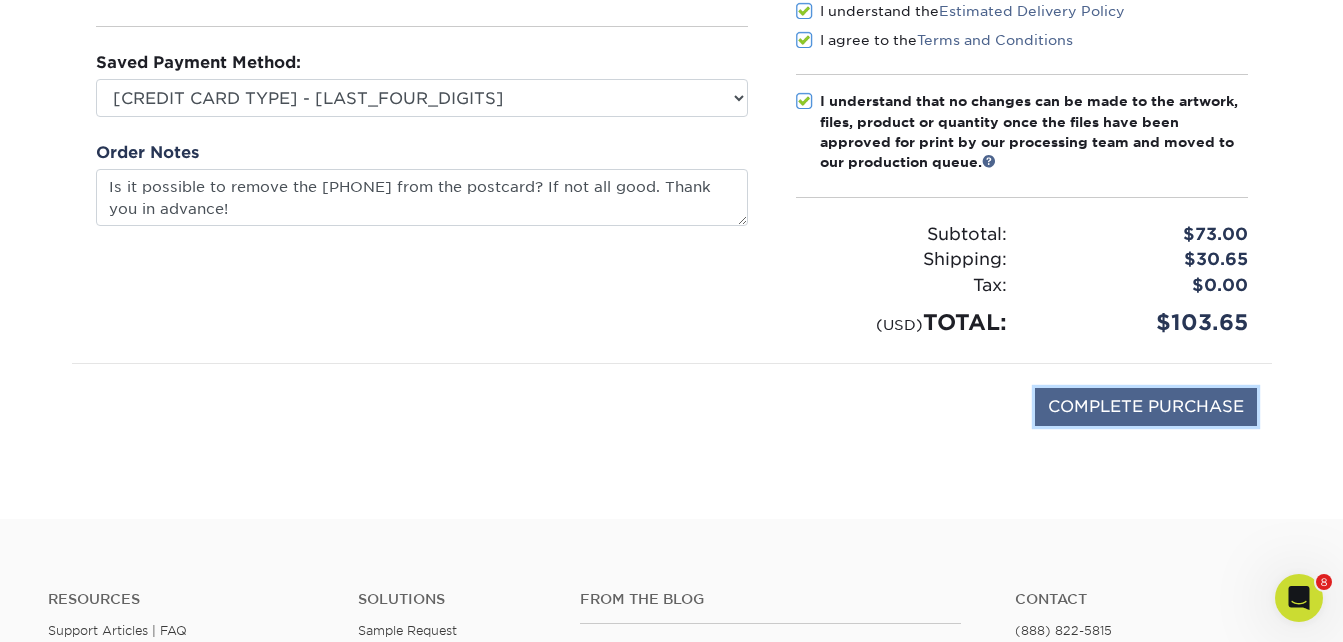 click on "COMPLETE PURCHASE" at bounding box center [1146, 407] 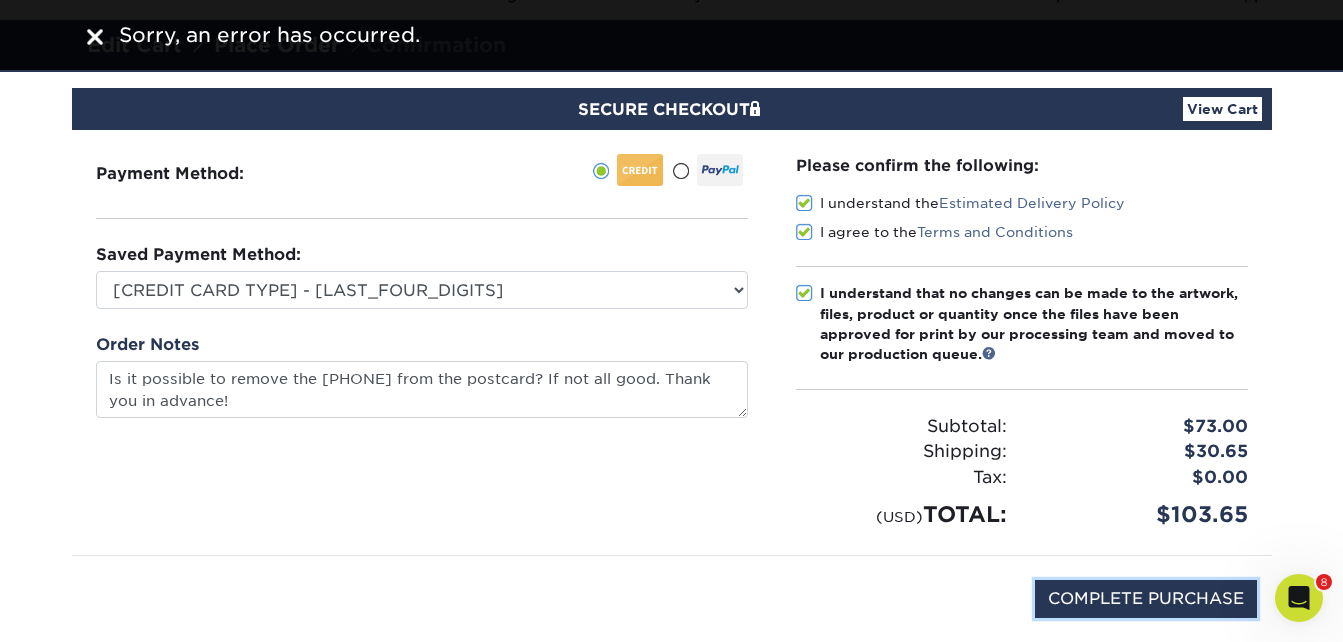 scroll, scrollTop: 100, scrollLeft: 0, axis: vertical 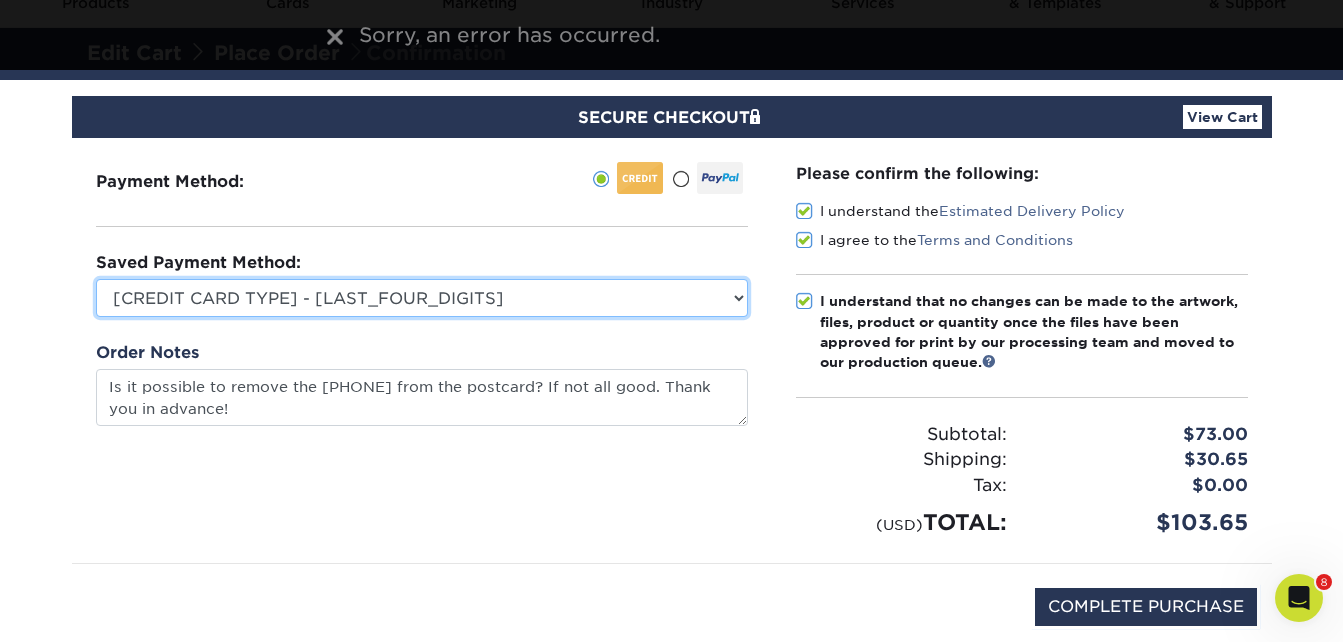 click on "Visa - XXXX4187 Visa - XXXX9228 Visa - XXXX9178 Visa - XXXX2538 Visa - XXXX1120 Visa - XXXX1674 New Credit Card" at bounding box center (422, 298) 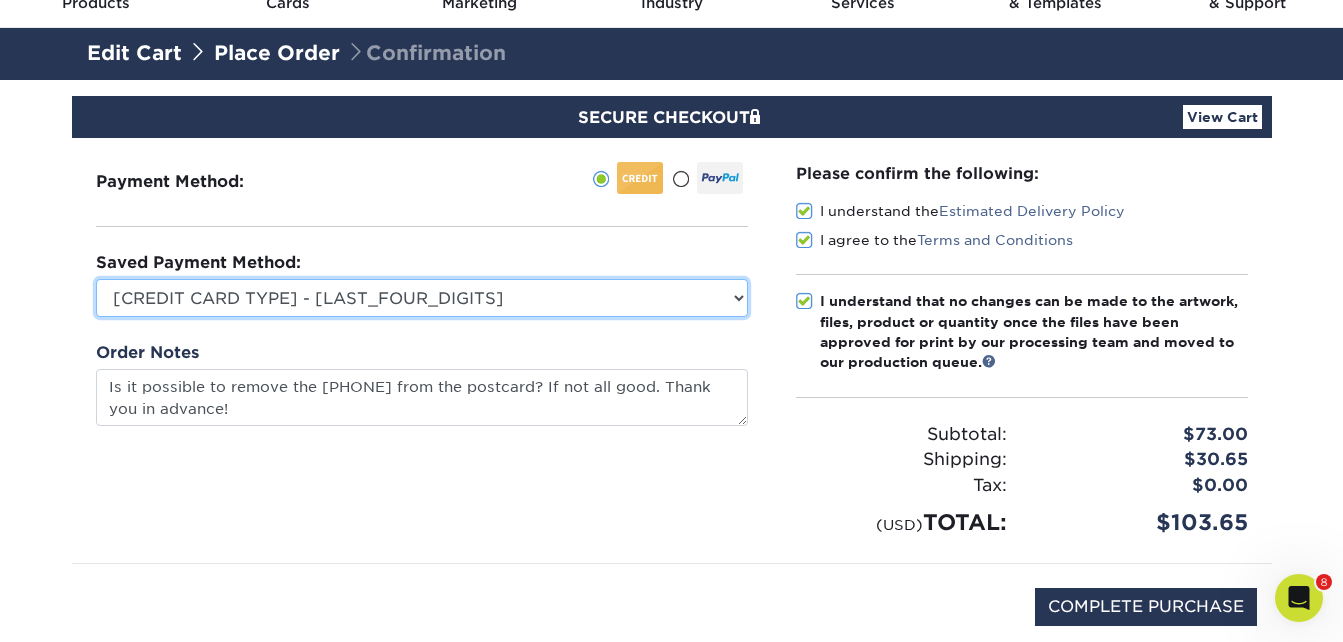 click on "Visa - XXXX4187 Visa - XXXX9228 Visa - XXXX9178 Visa - XXXX2538 Visa - XXXX1120 Visa - XXXX1674 New Credit Card" at bounding box center (422, 298) 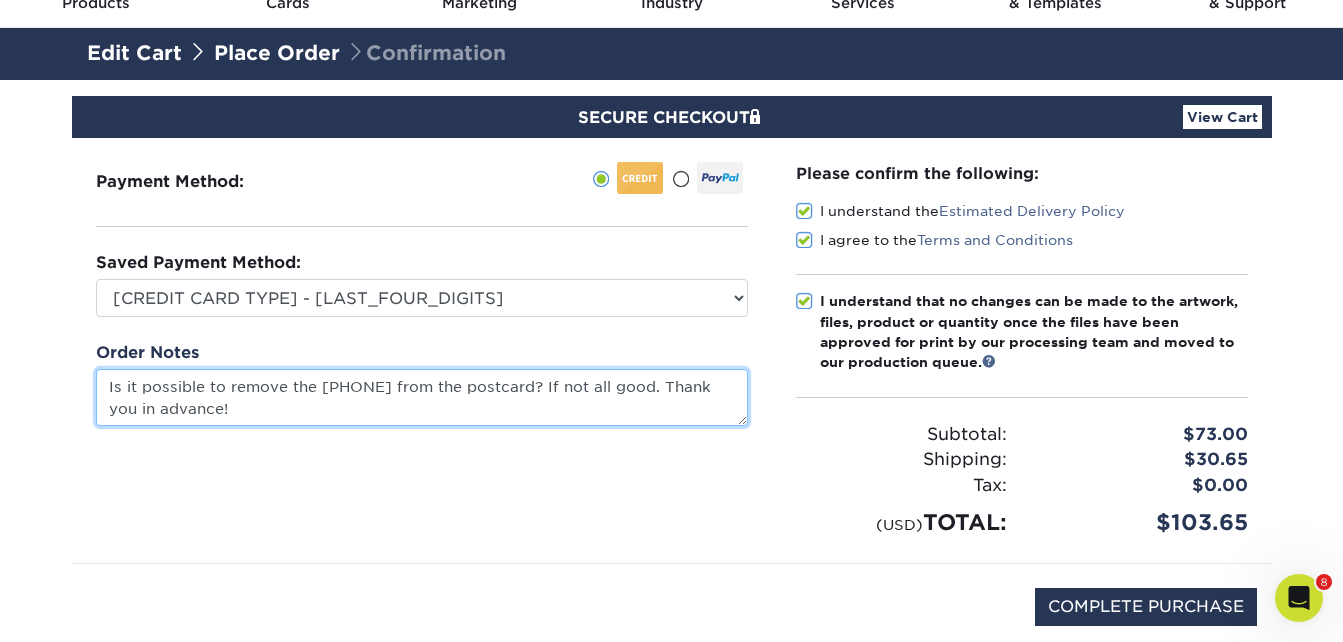 click on "Is it possible to remove the phone number from the postcard? If not all good. Thank you in advance!" at bounding box center [422, 397] 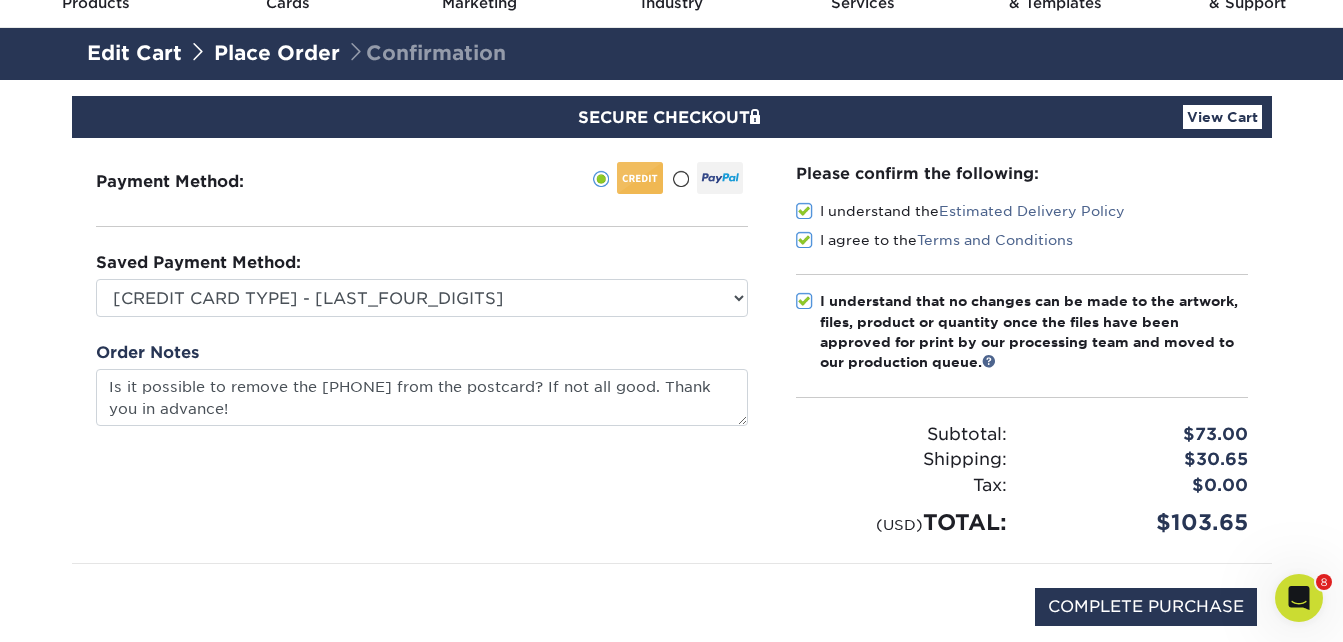 click at bounding box center (804, 301) 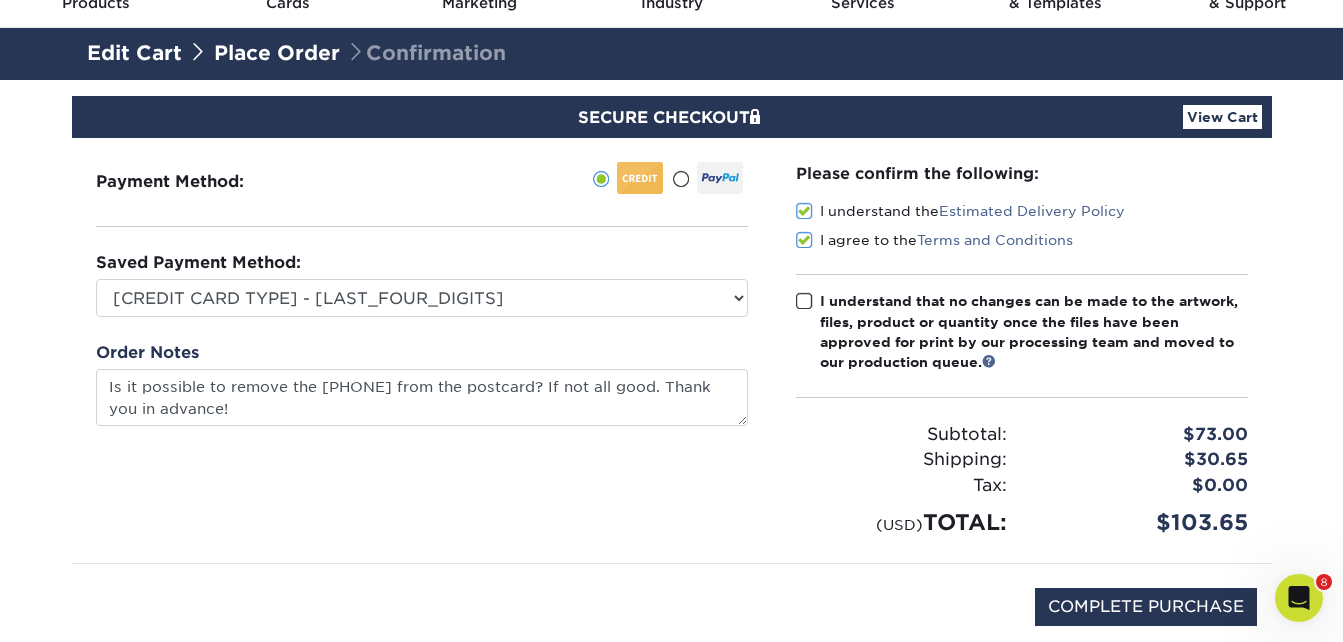 click at bounding box center (804, 301) 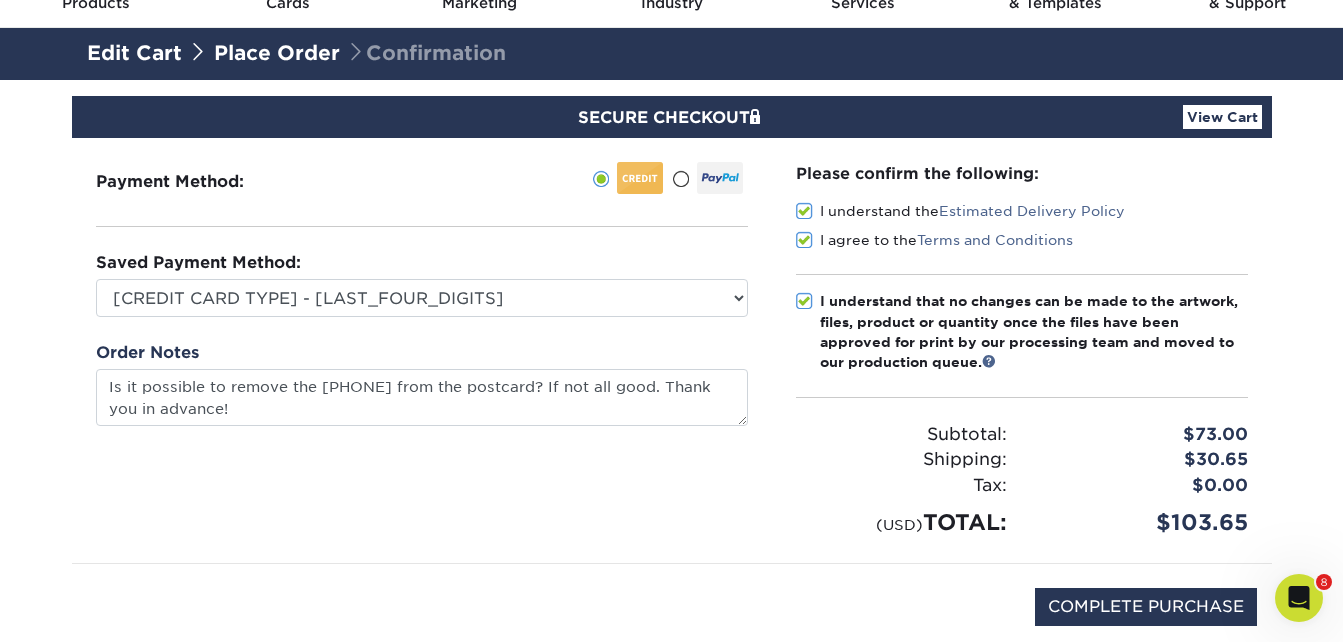 click at bounding box center (804, 240) 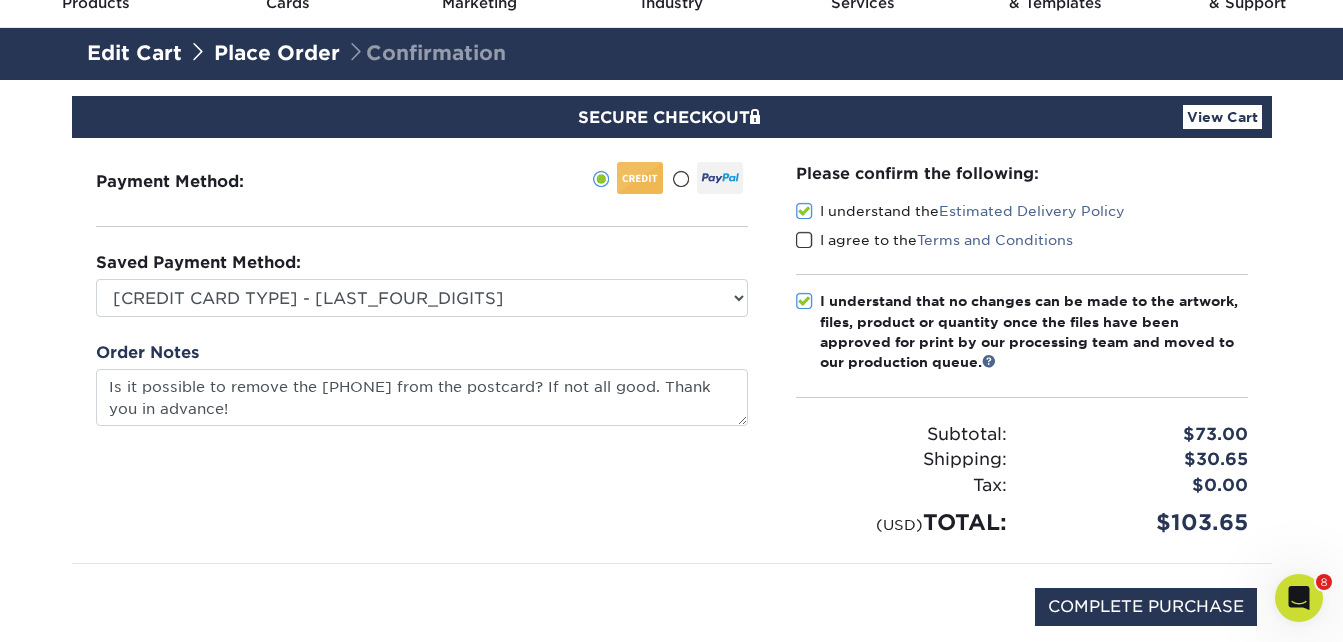 click at bounding box center (804, 240) 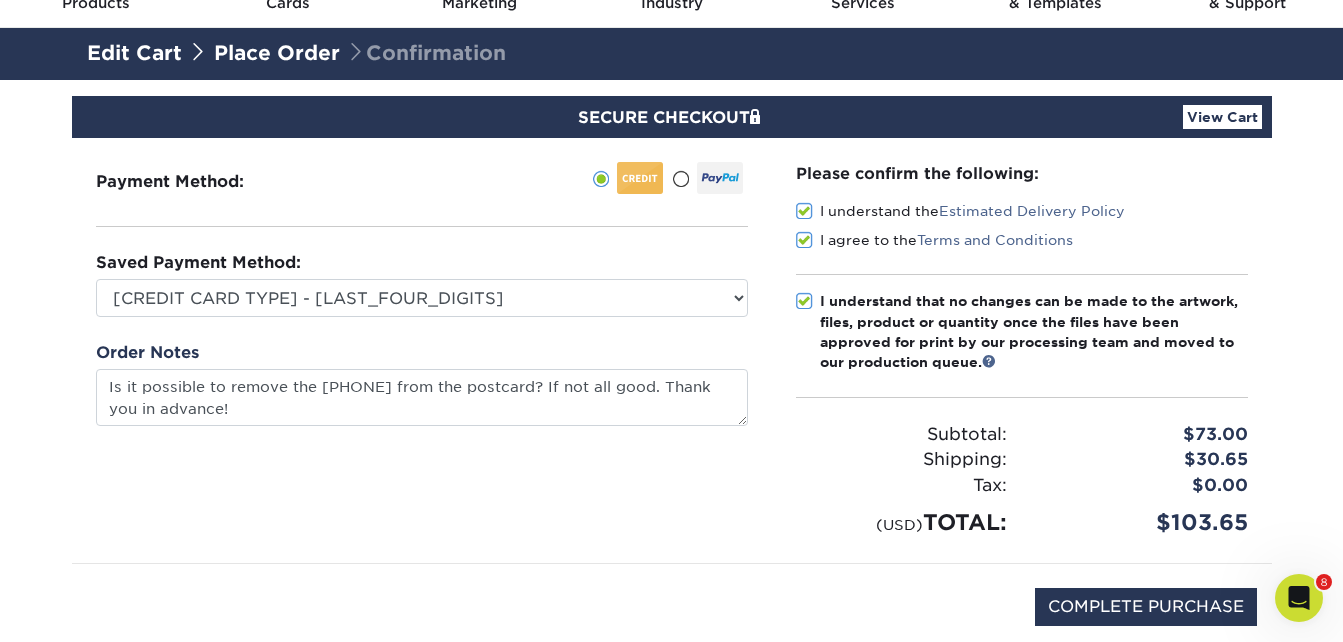 click on "Please confirm the following:
I understand the  Estimated Delivery Policy
I agree to the  Terms and Conditions
Subtotal:" at bounding box center (1022, 350) 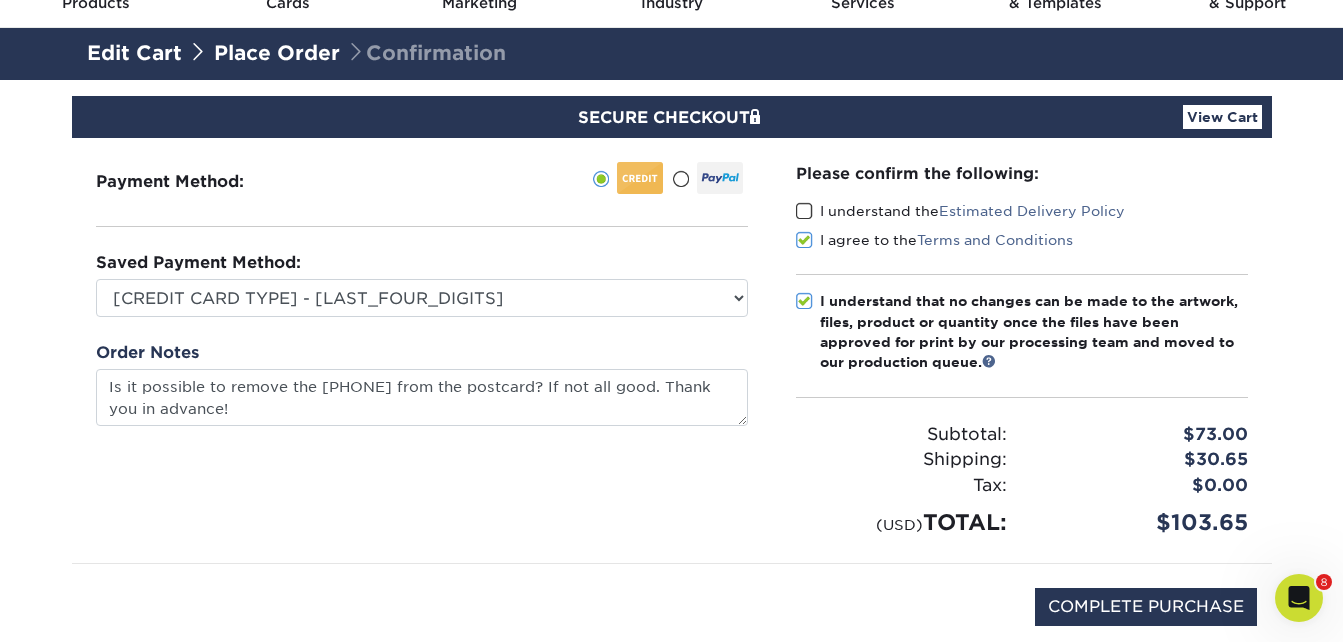 click at bounding box center (804, 211) 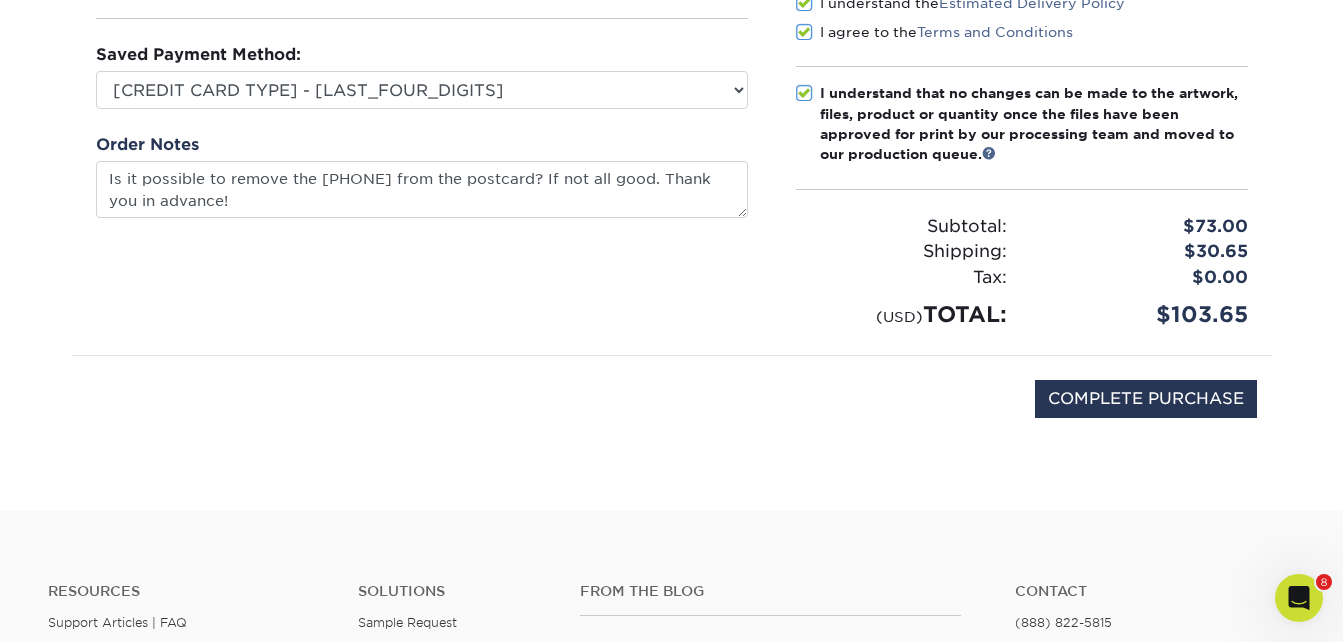 scroll, scrollTop: 400, scrollLeft: 0, axis: vertical 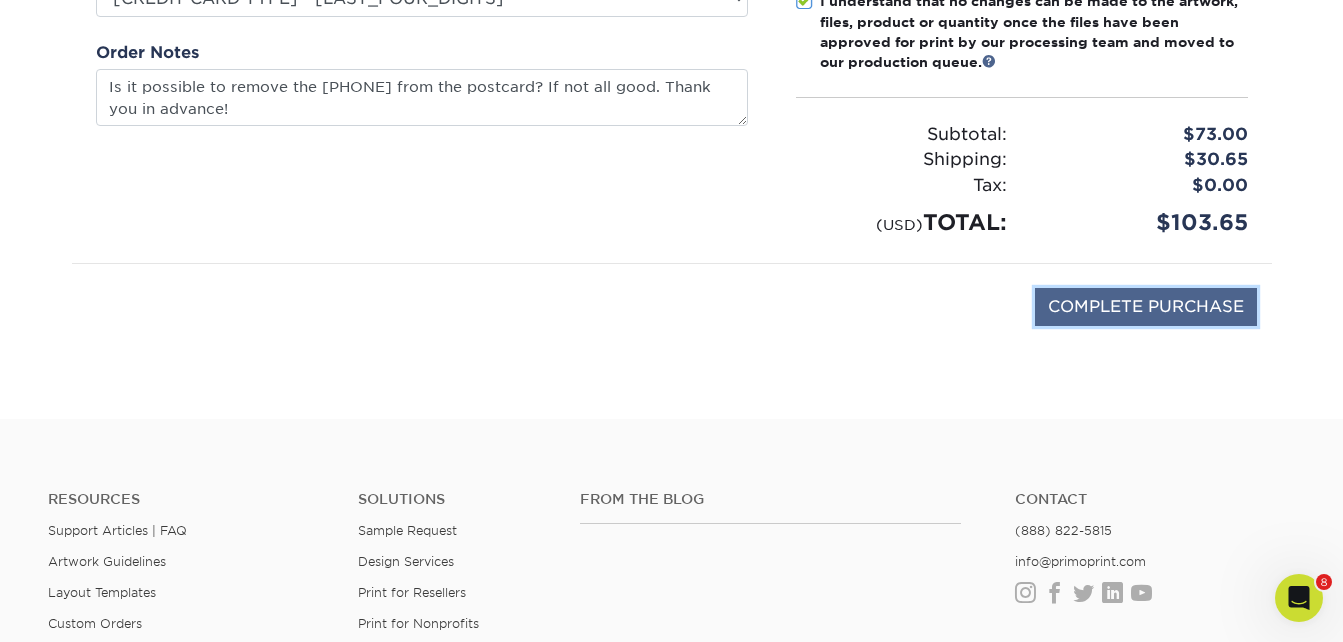 click on "COMPLETE PURCHASE" at bounding box center (1146, 307) 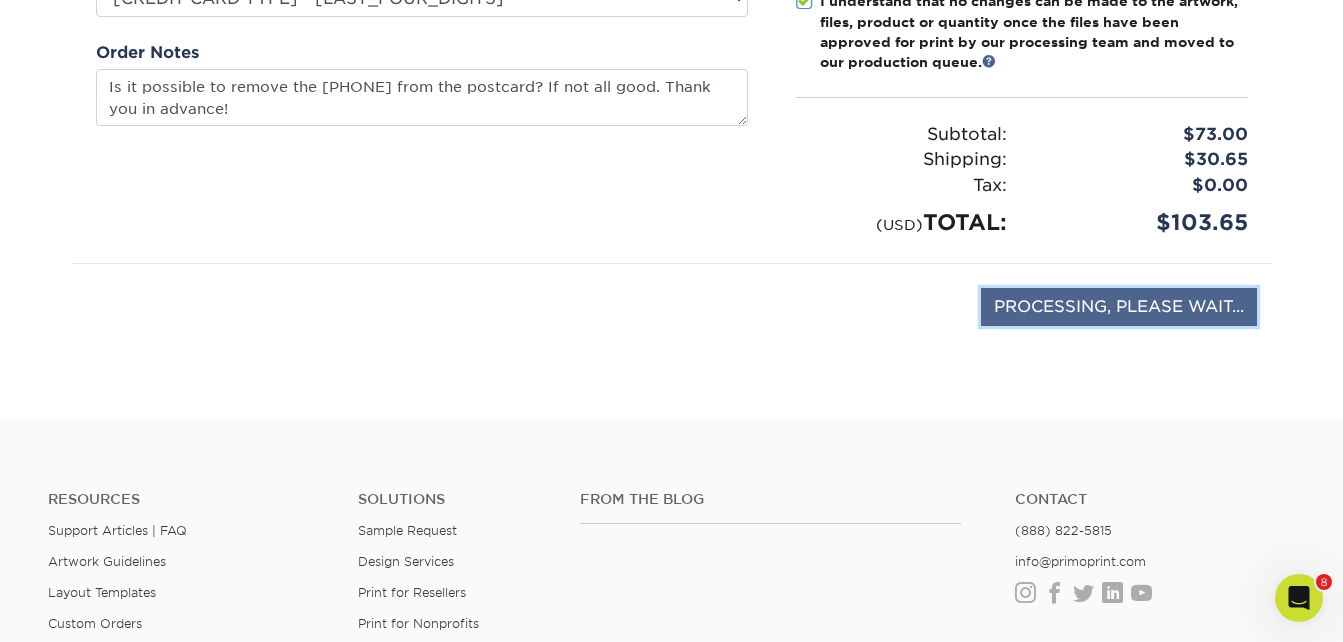 type on "COMPLETE PURCHASE" 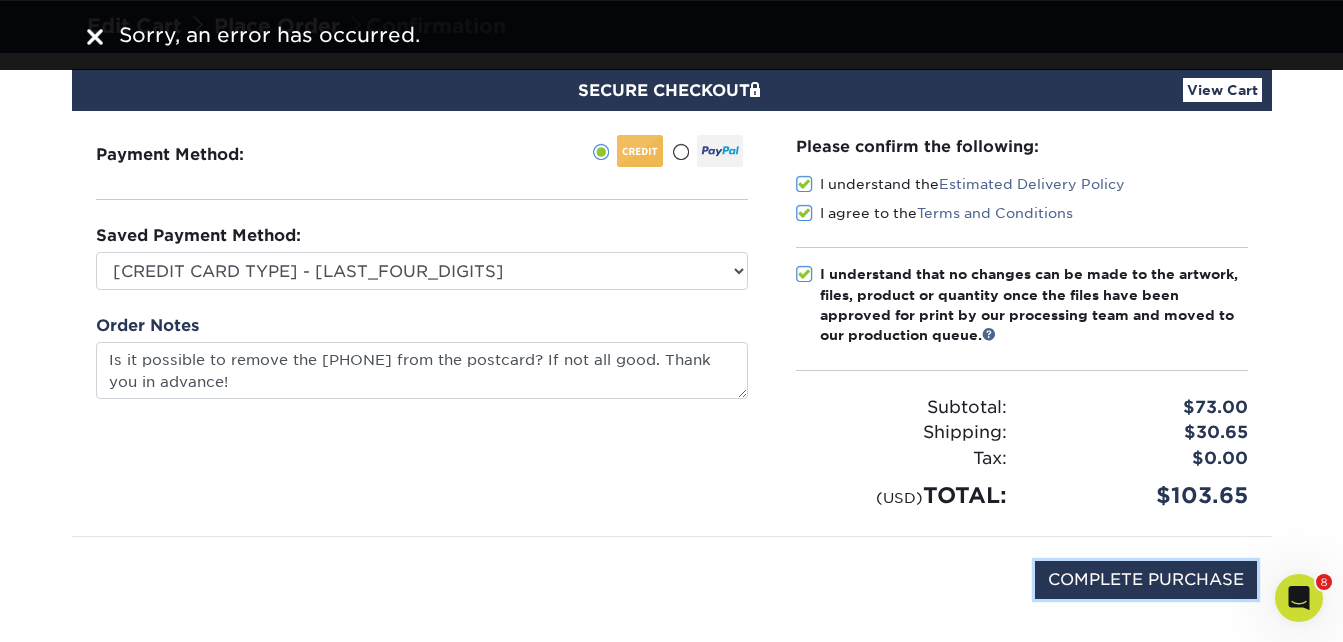scroll, scrollTop: 100, scrollLeft: 0, axis: vertical 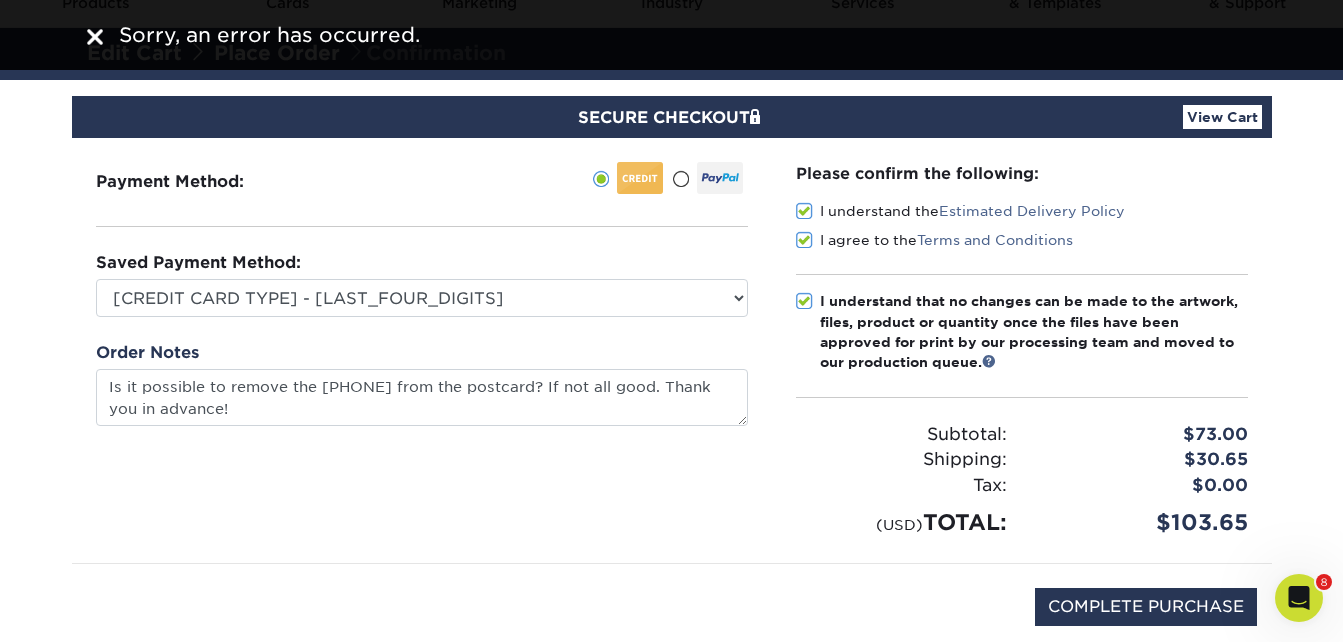 click on "View Cart" at bounding box center [1222, 117] 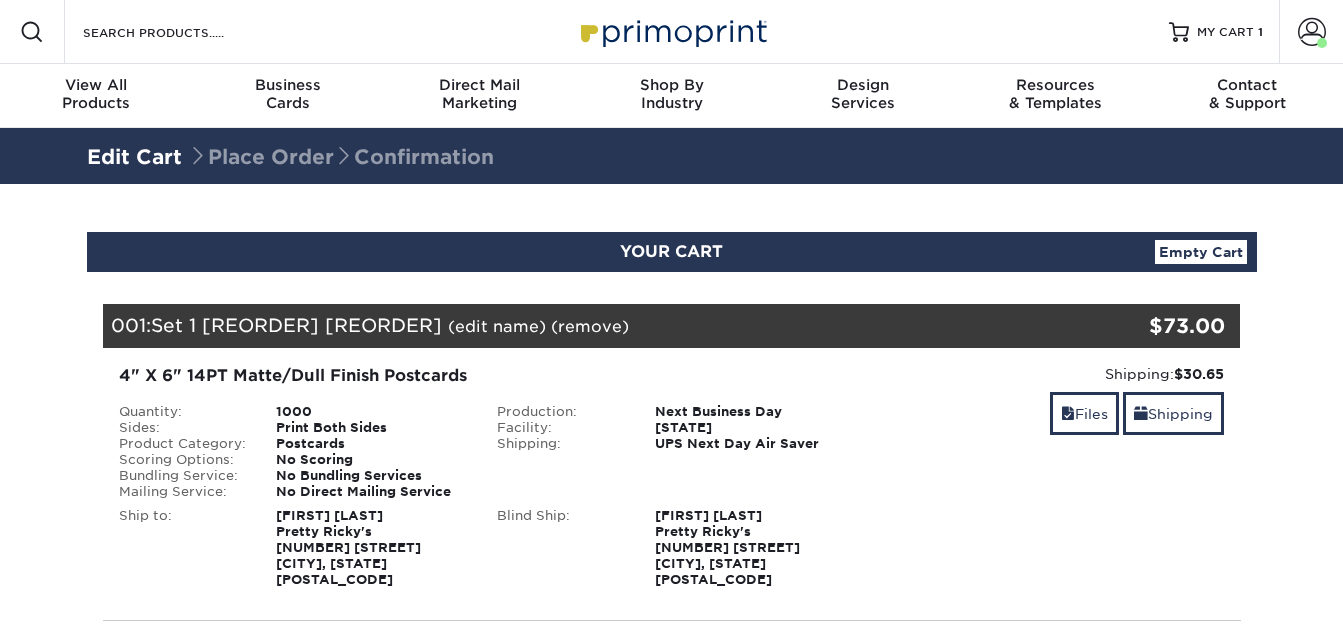 scroll, scrollTop: 0, scrollLeft: 0, axis: both 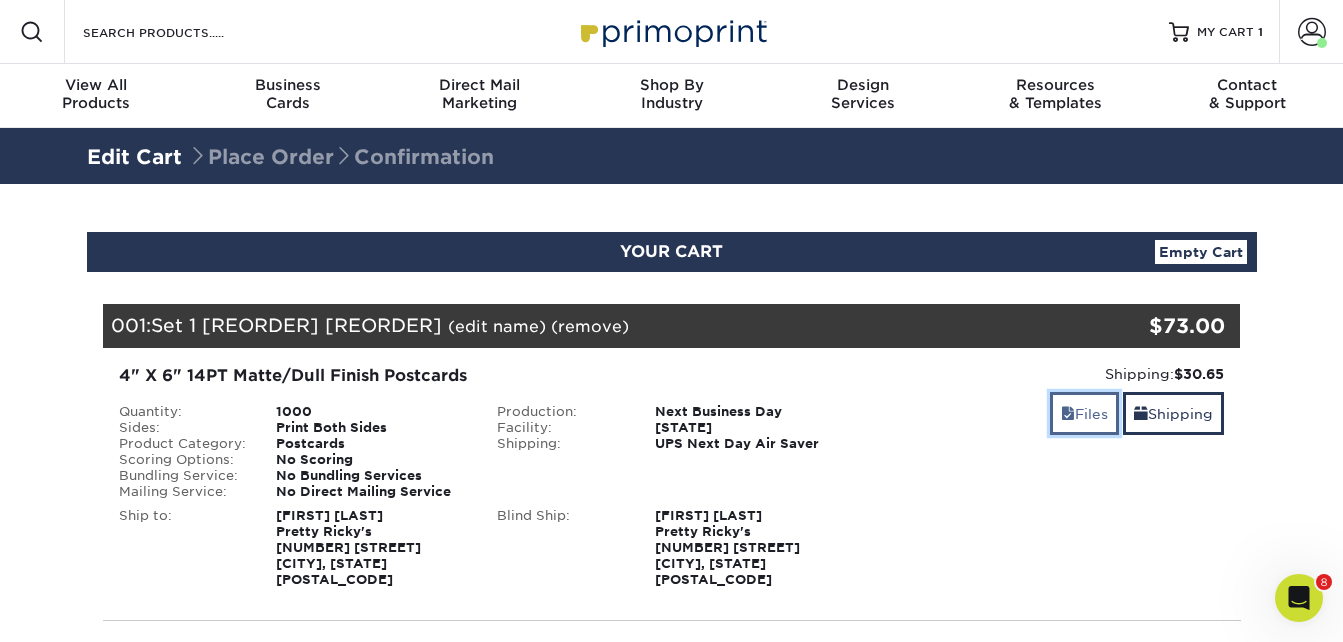 click on "Files" at bounding box center [1084, 413] 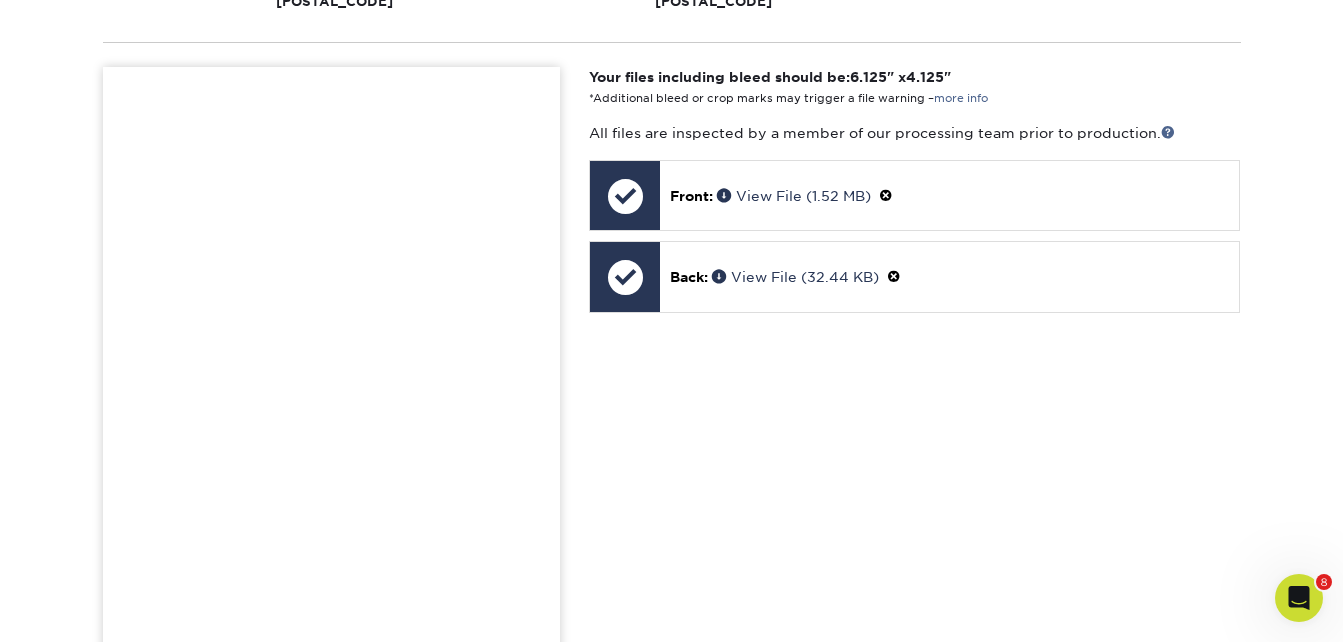 scroll, scrollTop: 600, scrollLeft: 0, axis: vertical 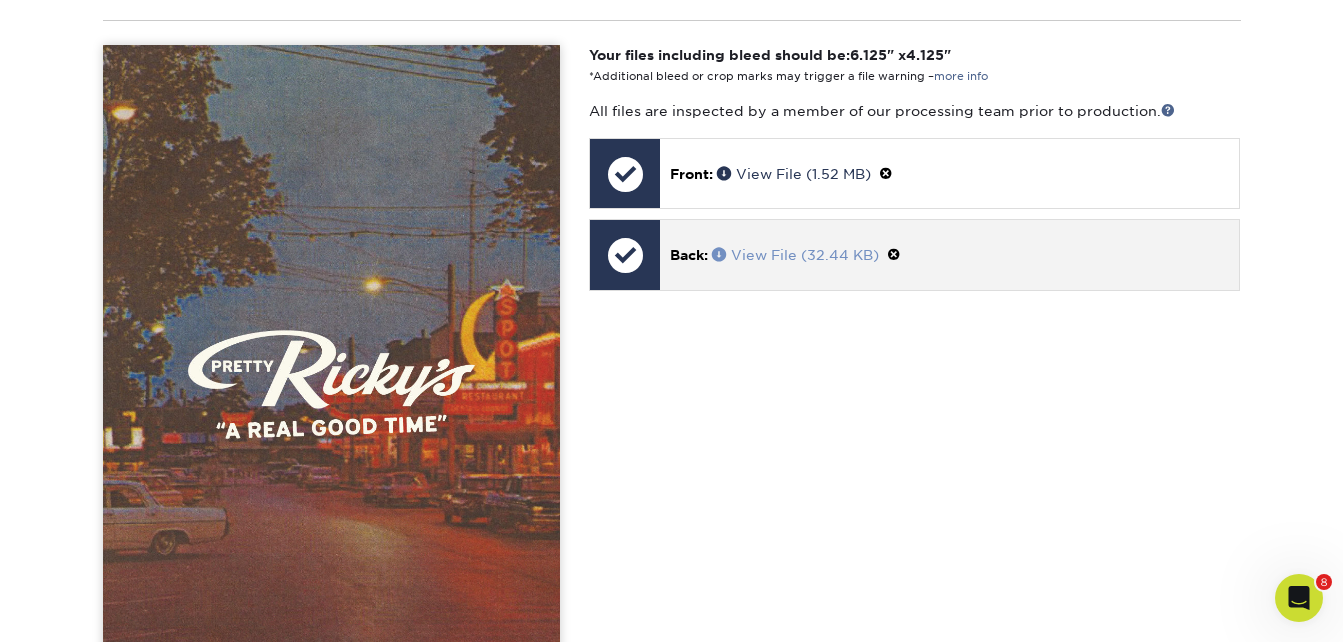 click on "View File (32.44 KB)" at bounding box center (795, 255) 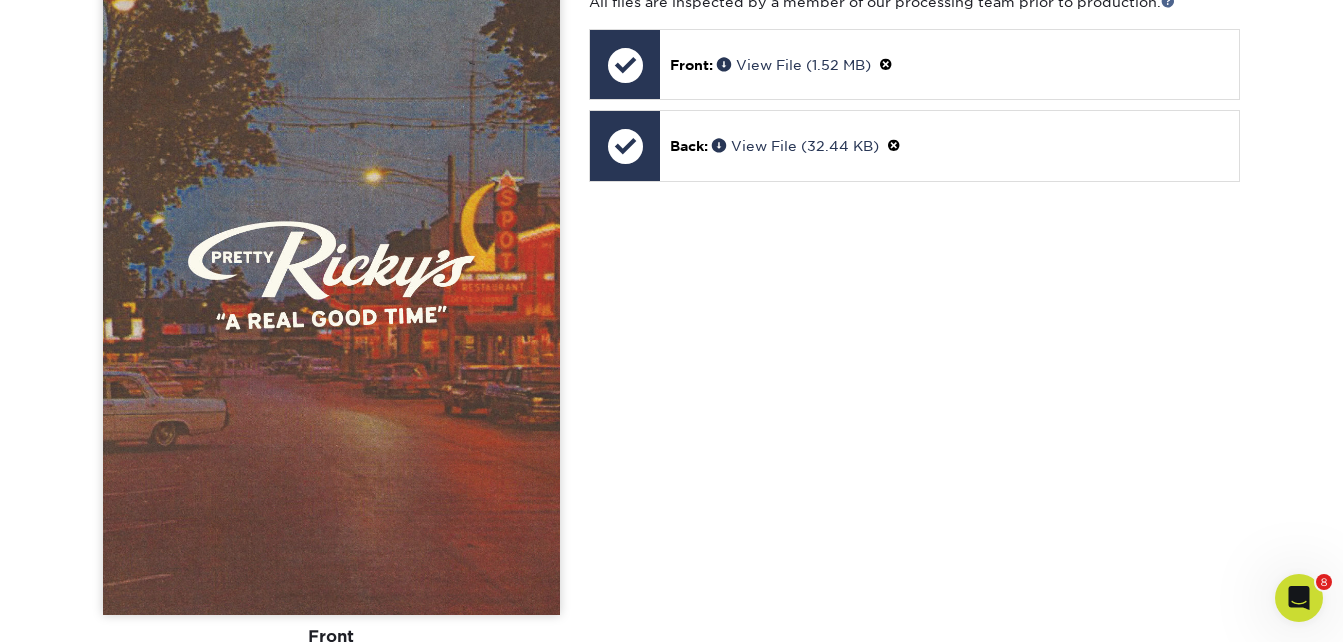 scroll, scrollTop: 700, scrollLeft: 0, axis: vertical 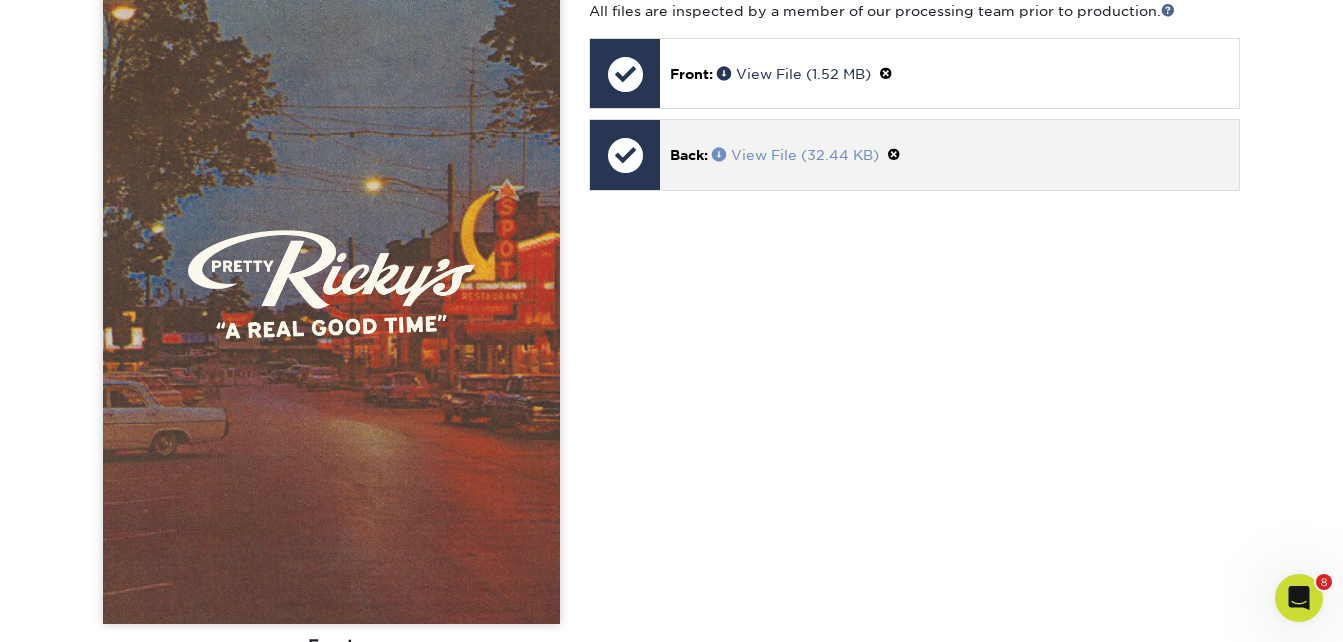 click at bounding box center [721, 154] 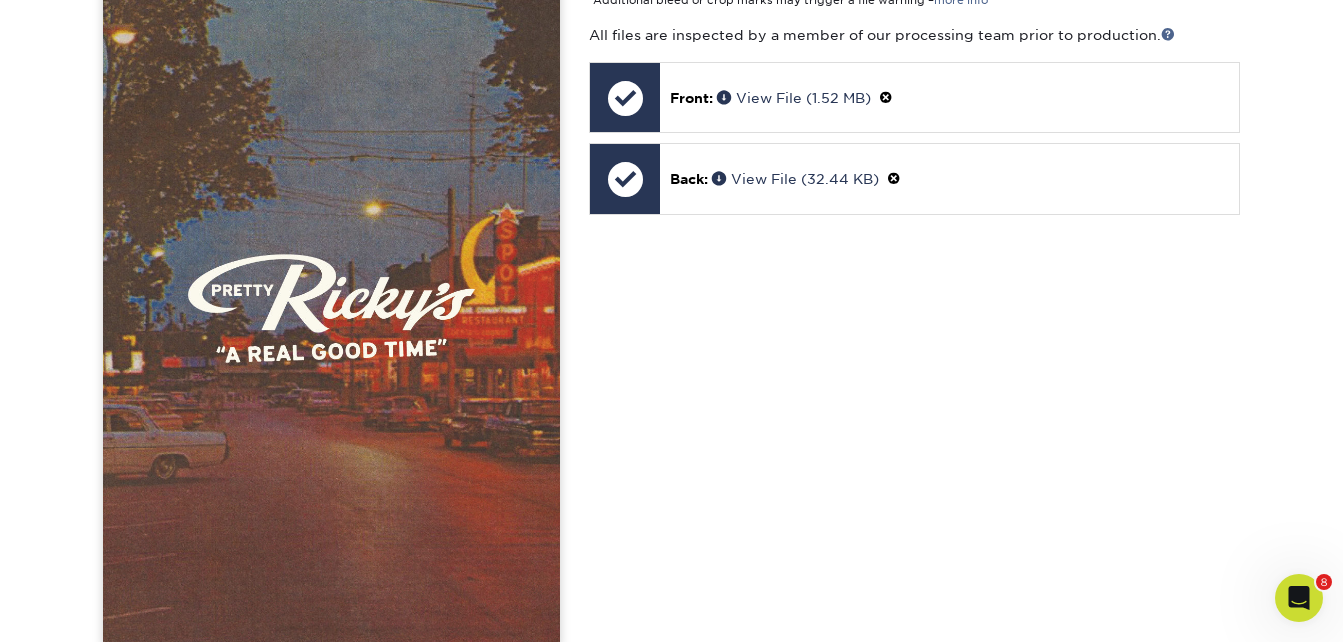 scroll, scrollTop: 600, scrollLeft: 0, axis: vertical 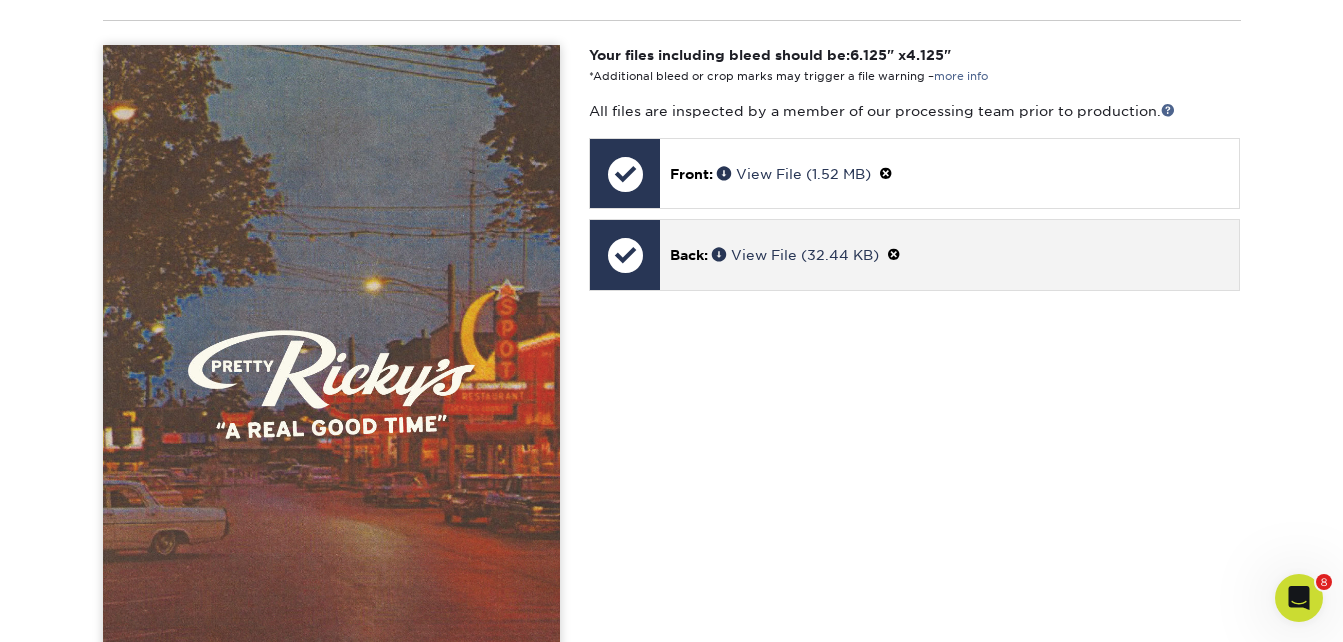 click on "Back:" at bounding box center (689, 255) 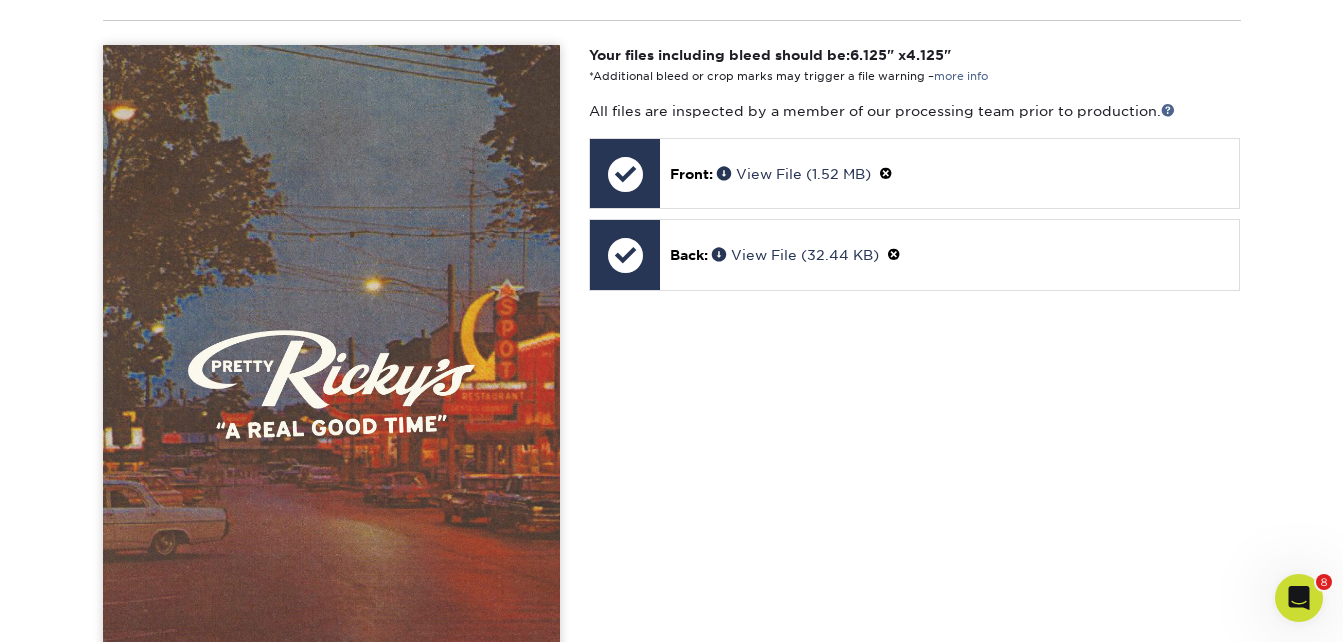 drag, startPoint x: 719, startPoint y: 236, endPoint x: 640, endPoint y: 404, distance: 185.64752 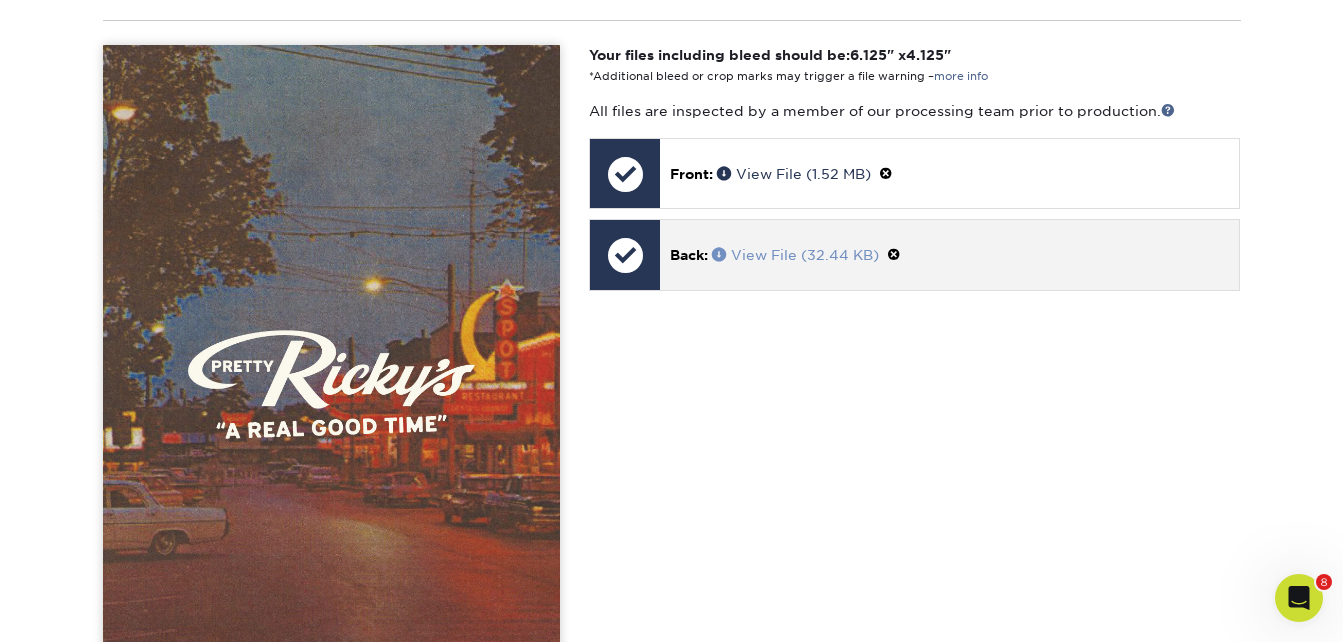 click on "View File (32.44 KB)" at bounding box center [795, 255] 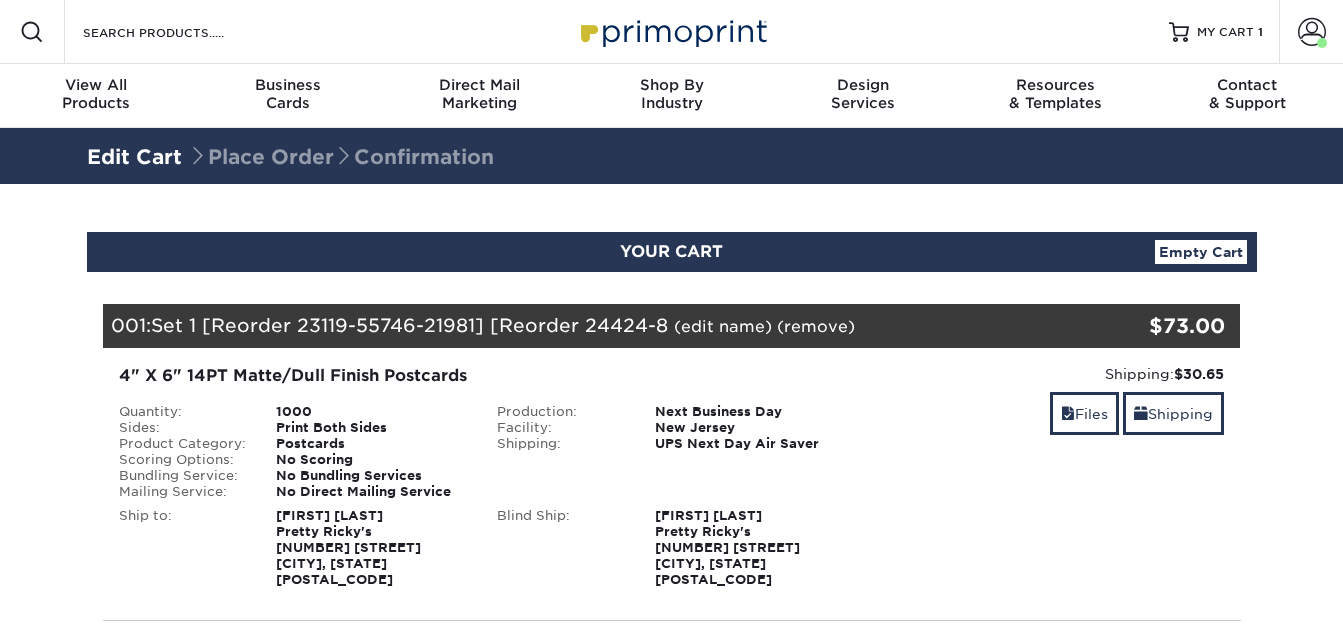 scroll, scrollTop: 0, scrollLeft: 0, axis: both 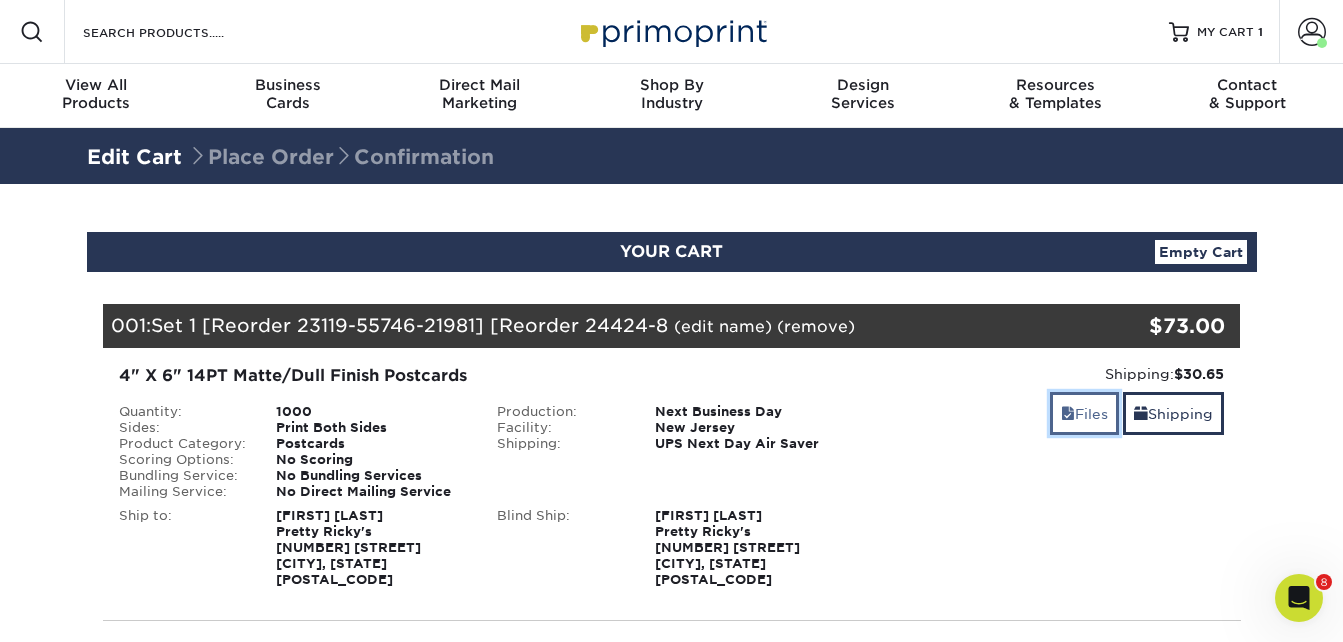 click on "Files" at bounding box center (1084, 413) 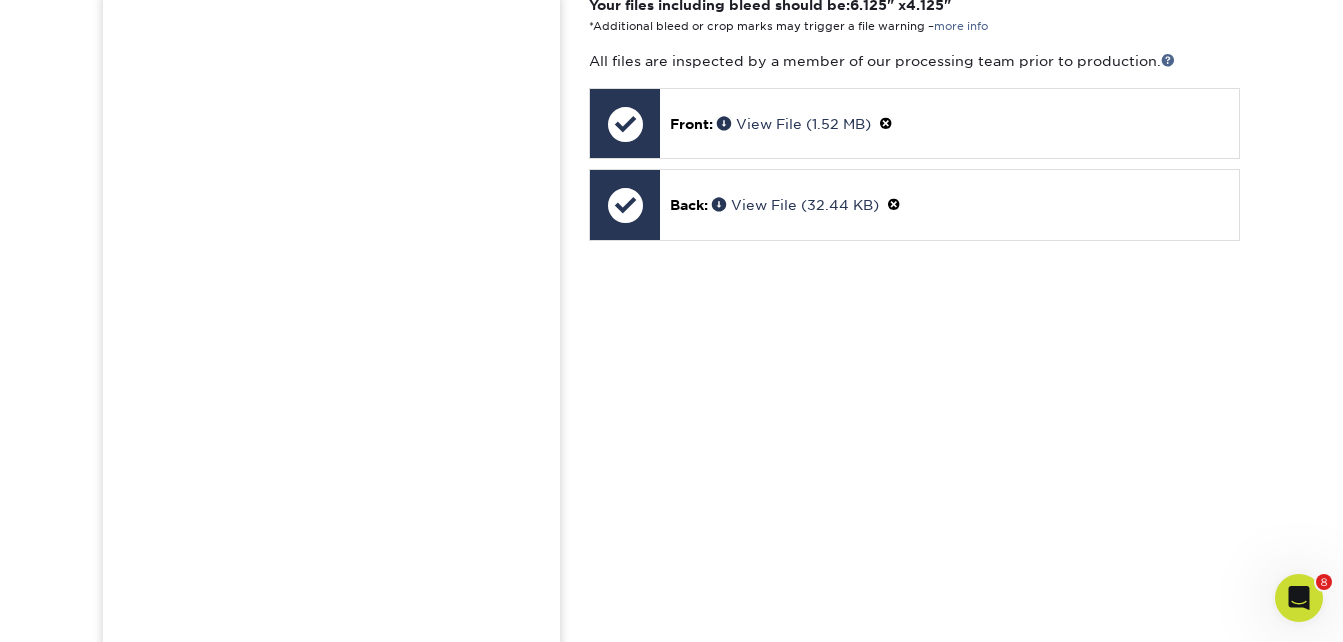 scroll, scrollTop: 700, scrollLeft: 0, axis: vertical 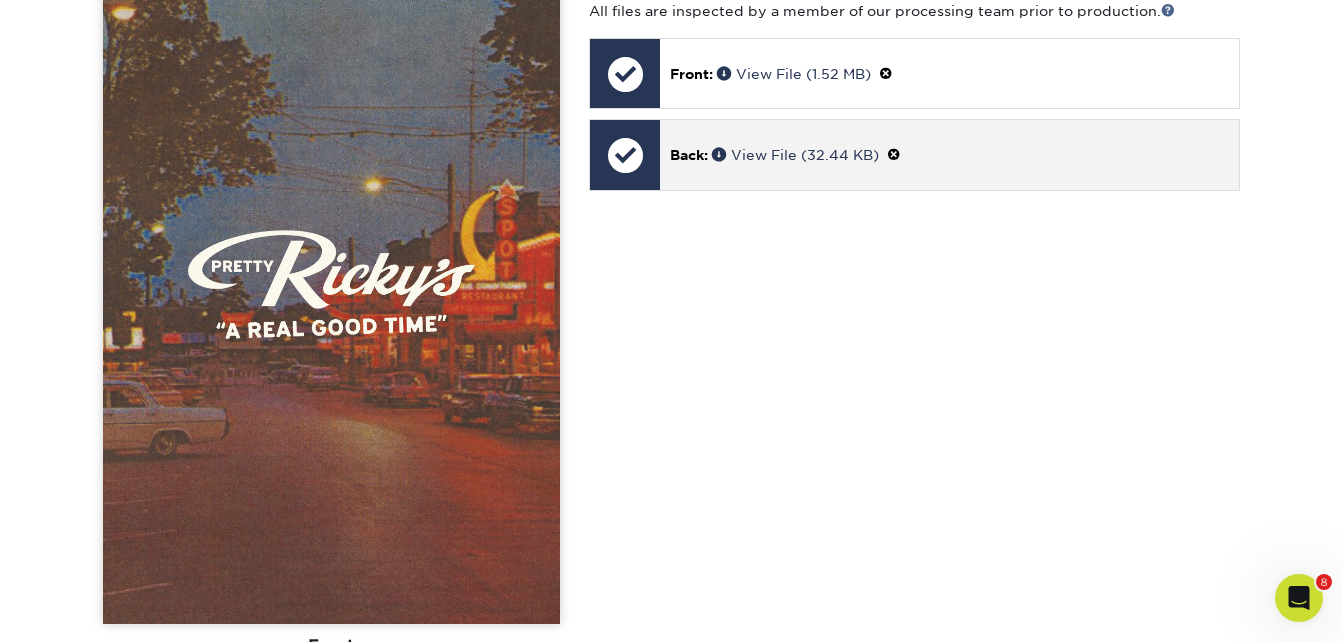 drag, startPoint x: 642, startPoint y: 125, endPoint x: 633, endPoint y: 138, distance: 15.811388 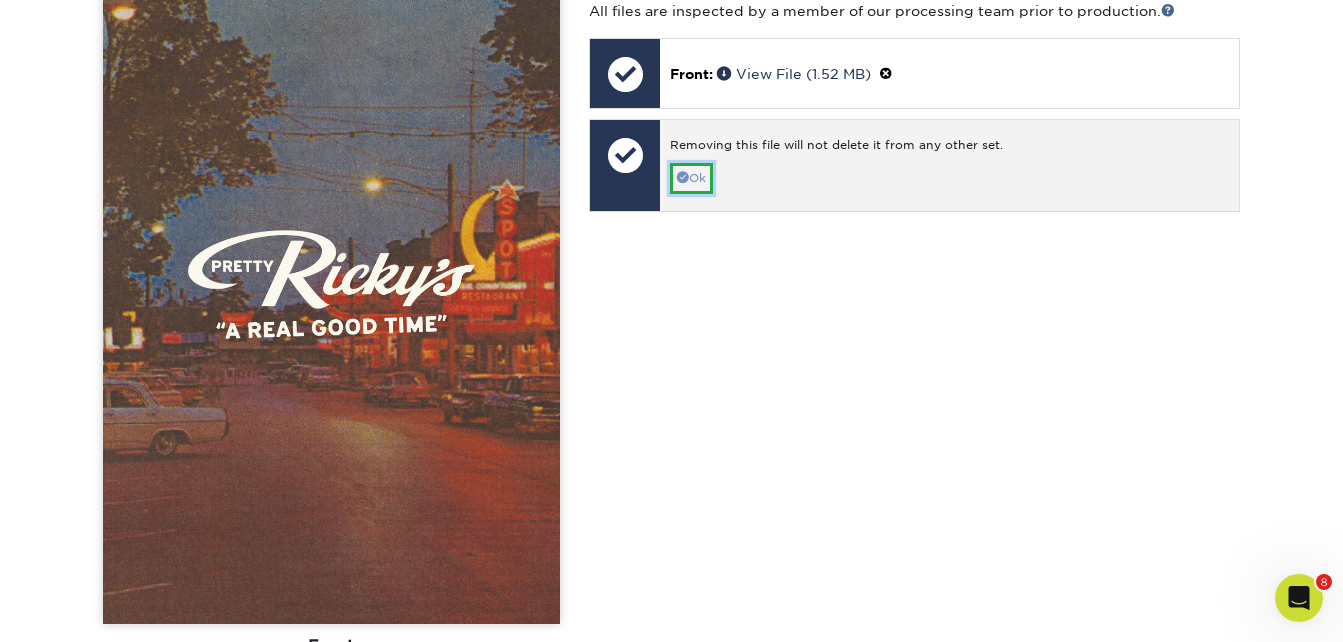 click on "Ok" at bounding box center [691, 178] 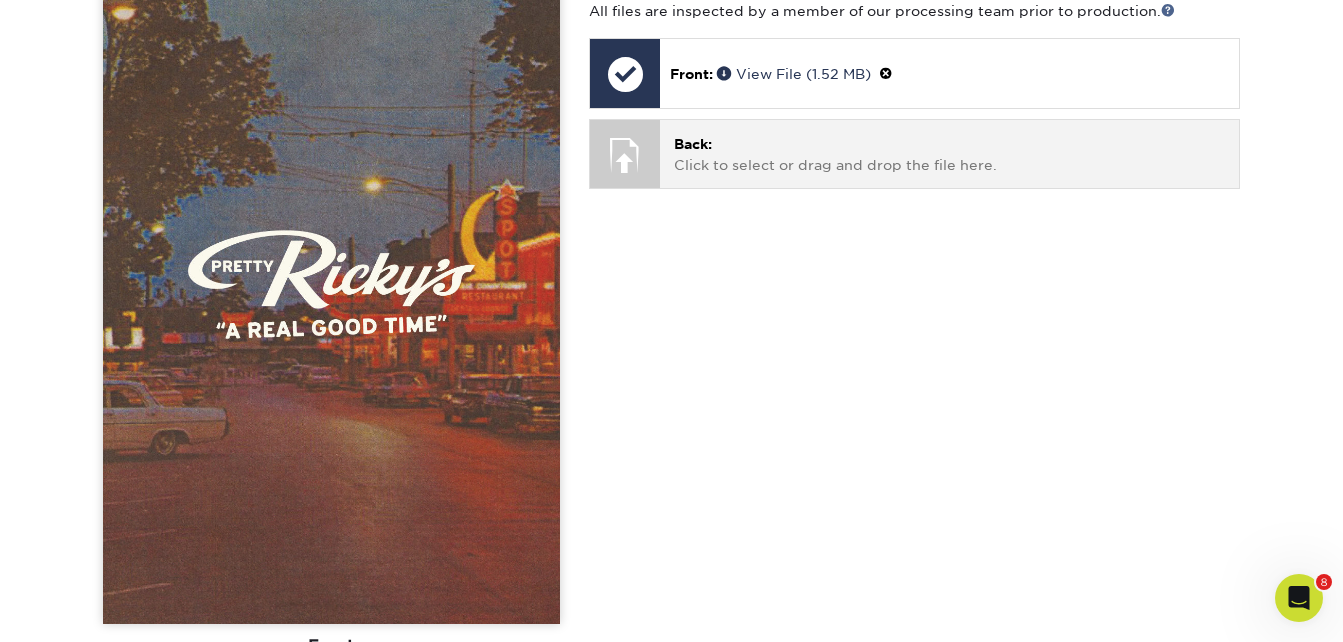 click at bounding box center (625, 155) 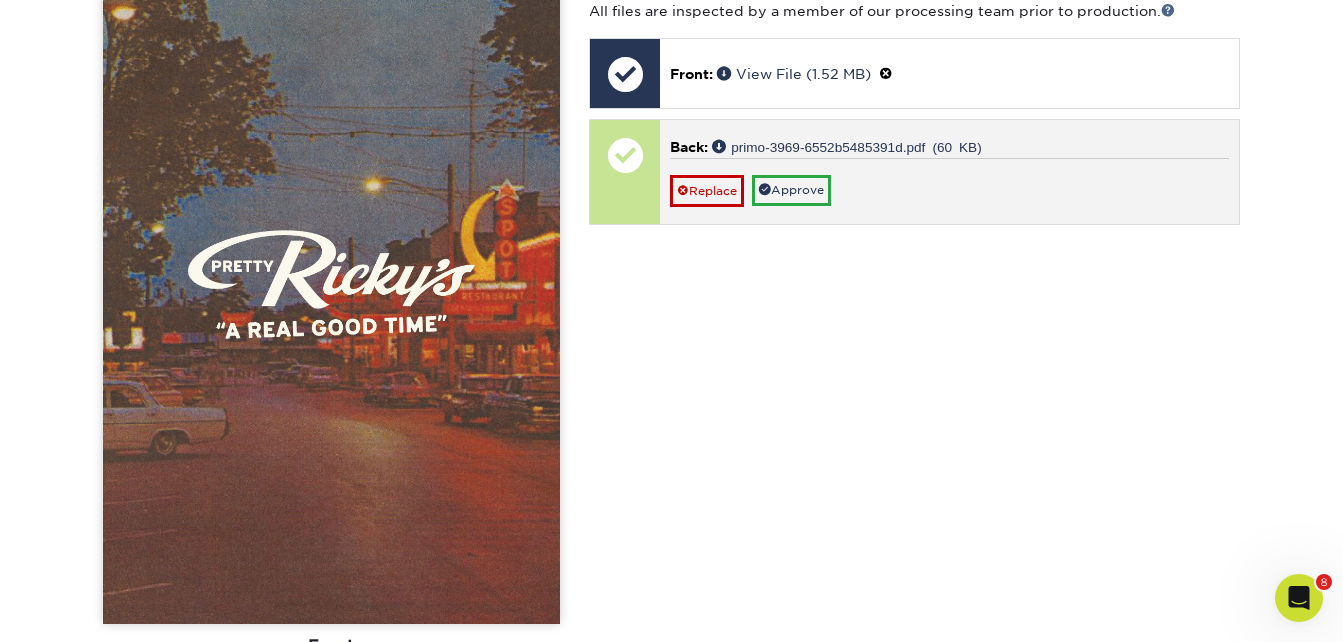 click at bounding box center [625, 172] 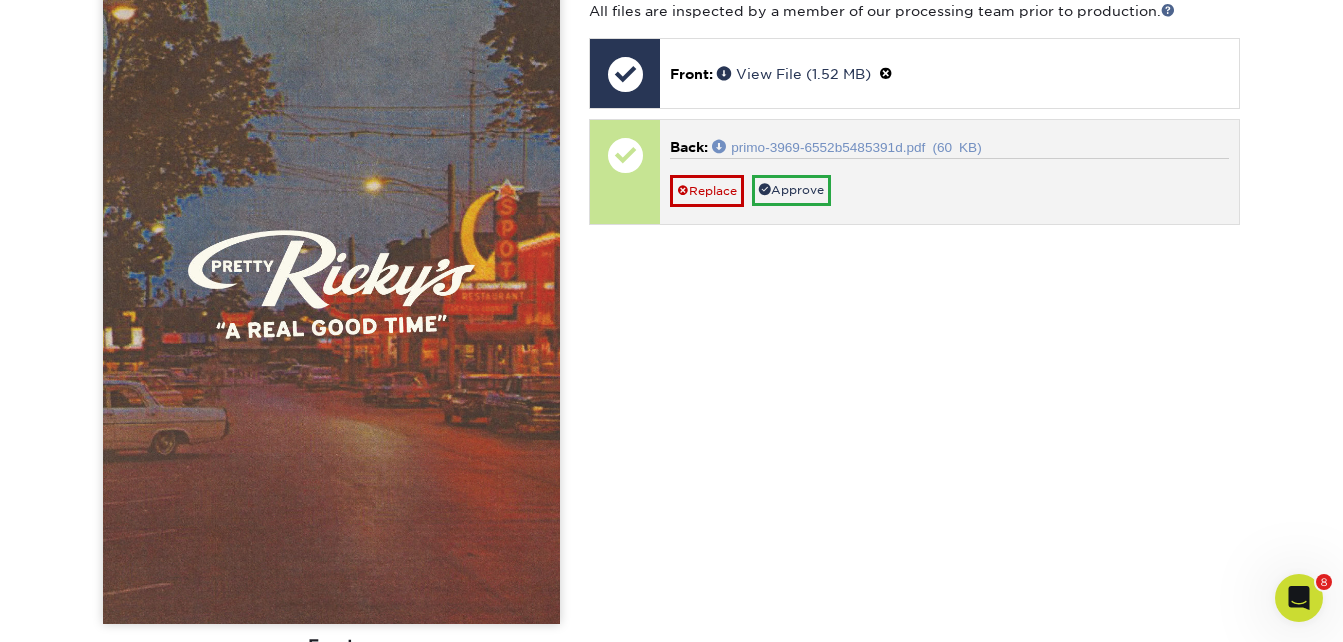 click on "primo-3969-6552b5485391d.pdf (60 KB)" at bounding box center [847, 146] 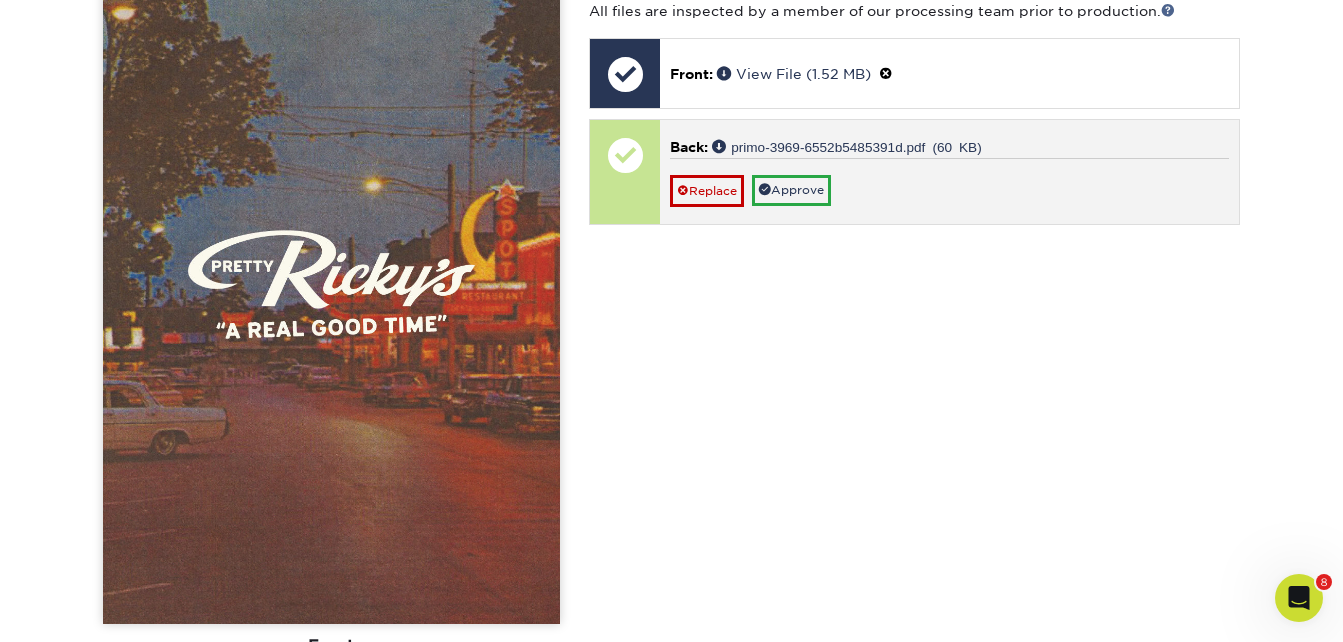 click at bounding box center [625, 155] 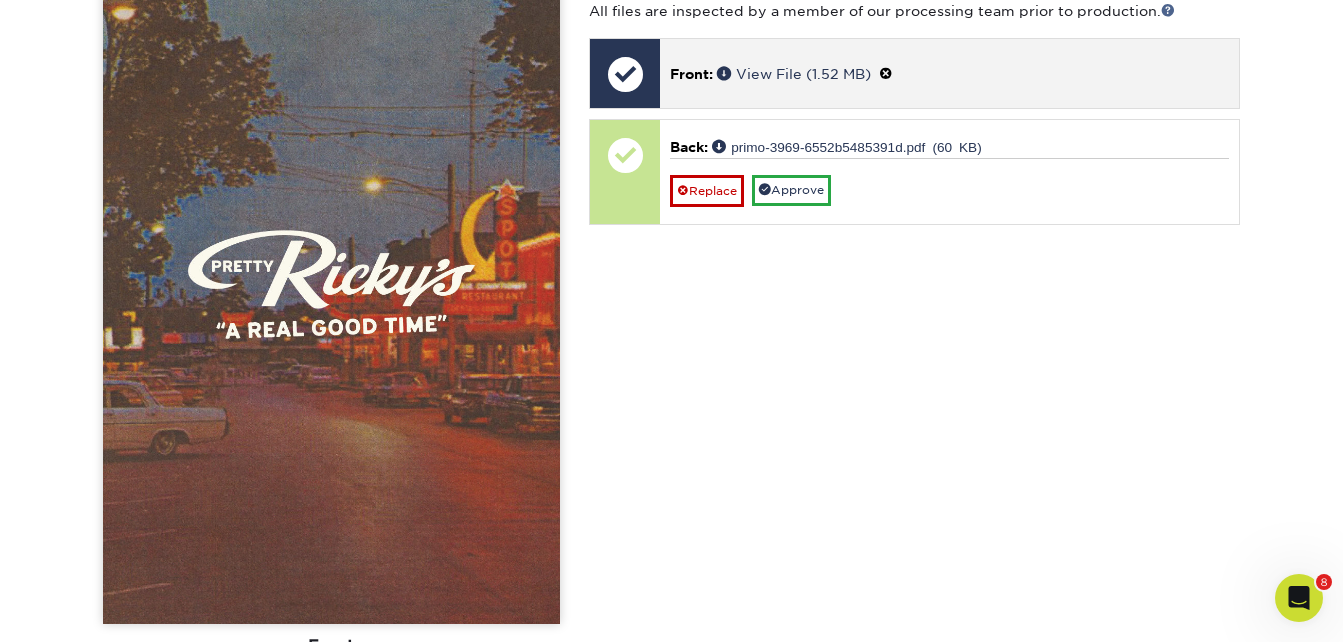 click at bounding box center (625, 74) 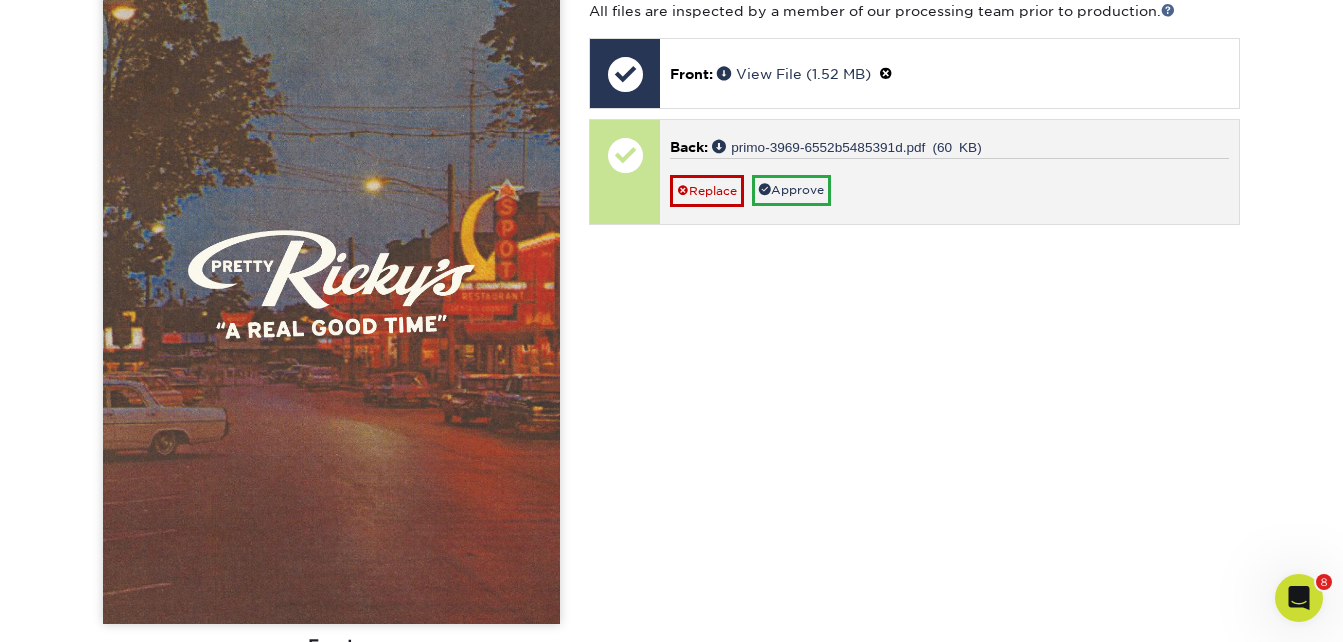 click on "Replace
Approve" at bounding box center [949, 182] 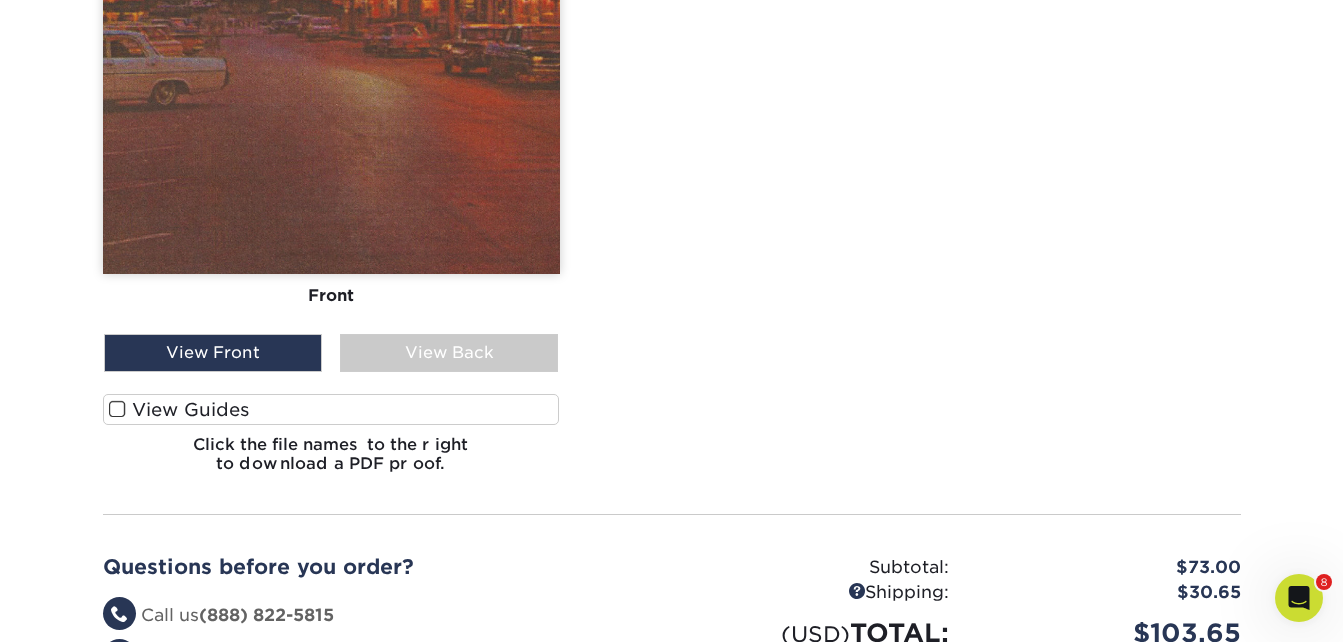 scroll, scrollTop: 1000, scrollLeft: 0, axis: vertical 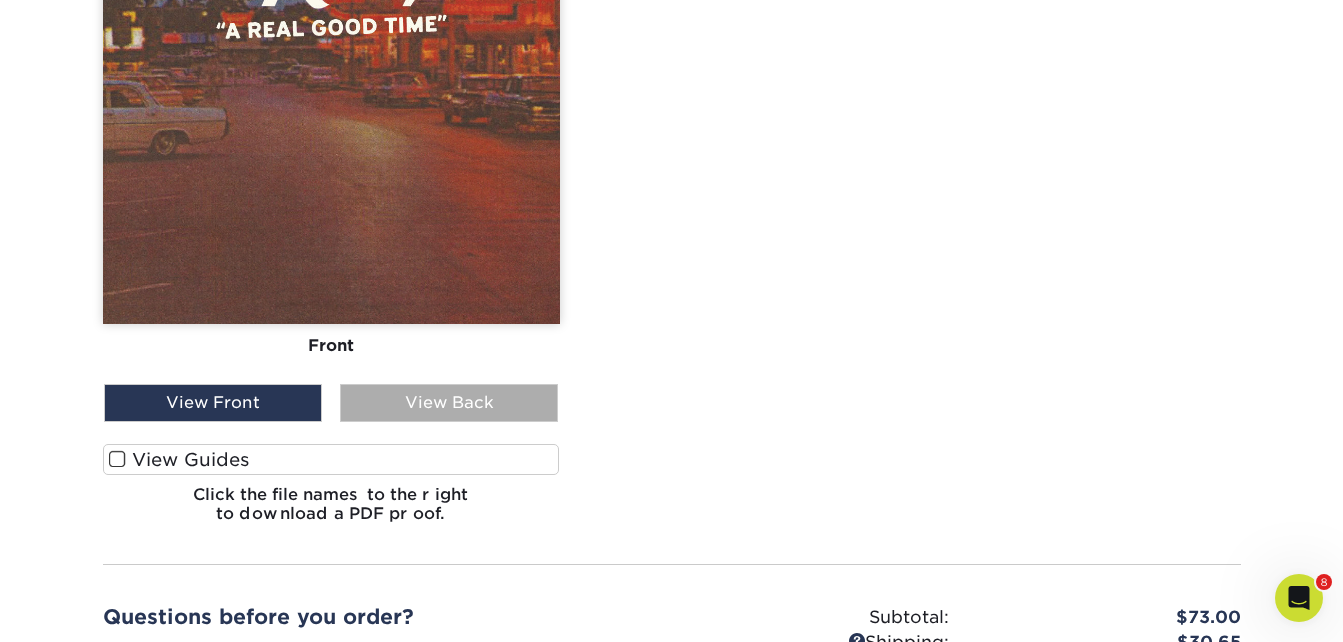 click on "View Back" at bounding box center [449, 403] 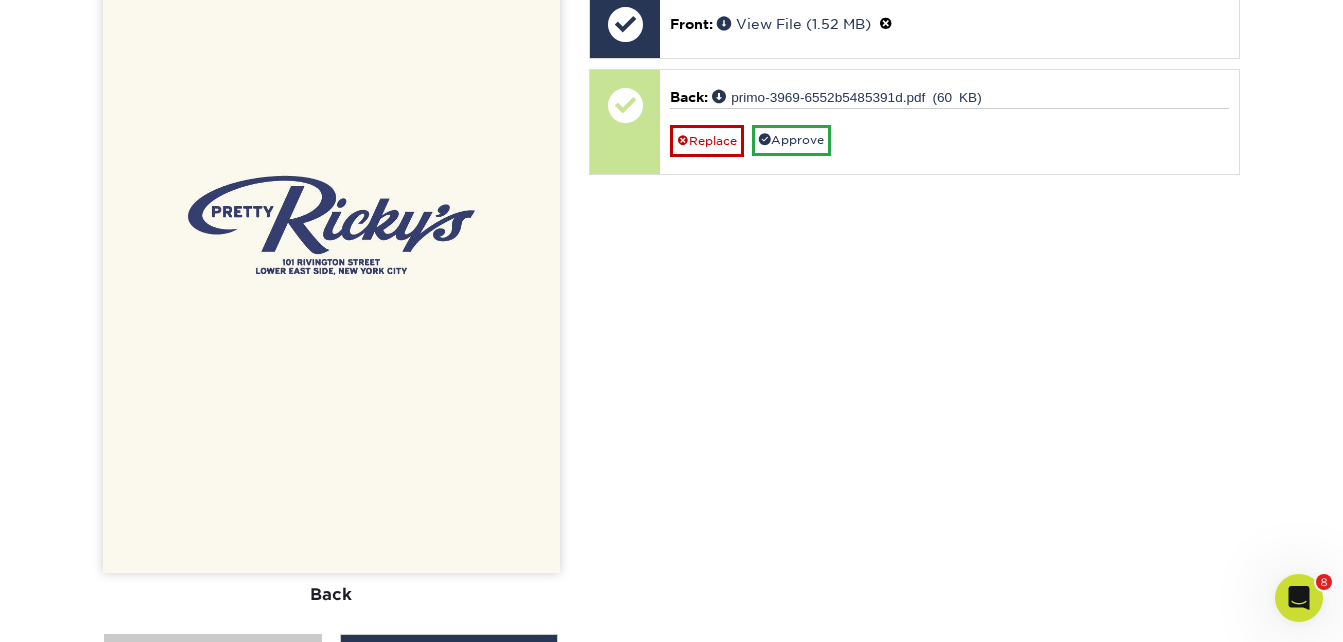 scroll, scrollTop: 700, scrollLeft: 0, axis: vertical 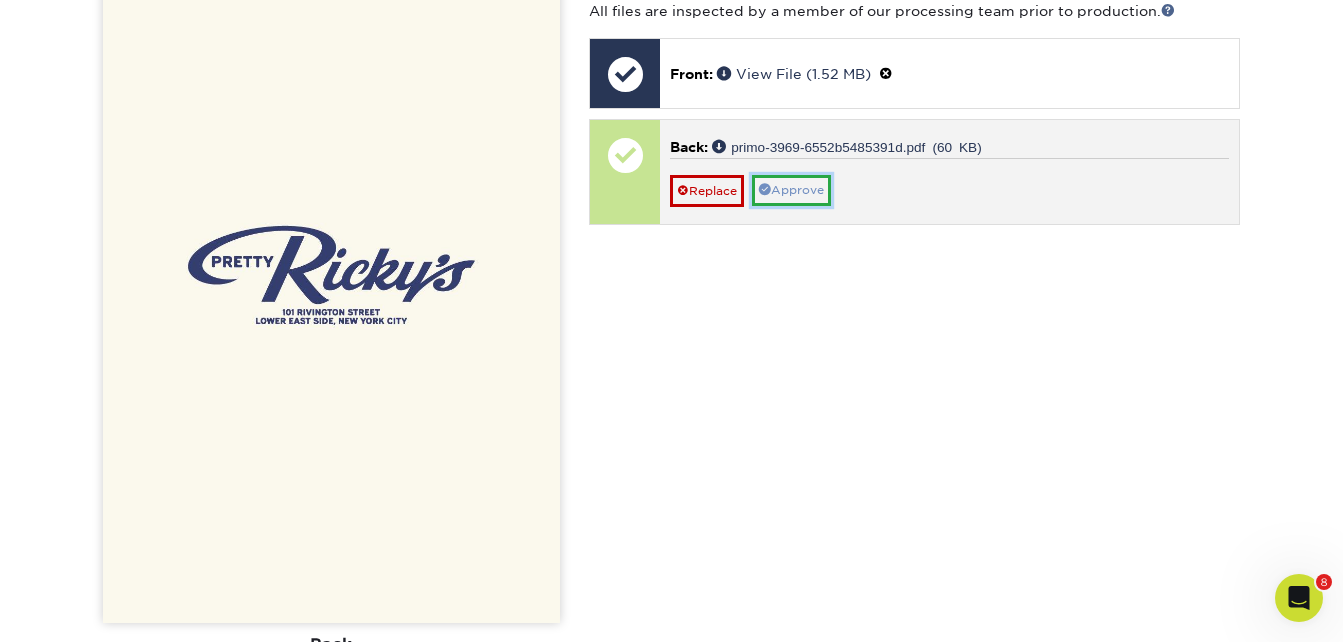 click on "Approve" at bounding box center (791, 190) 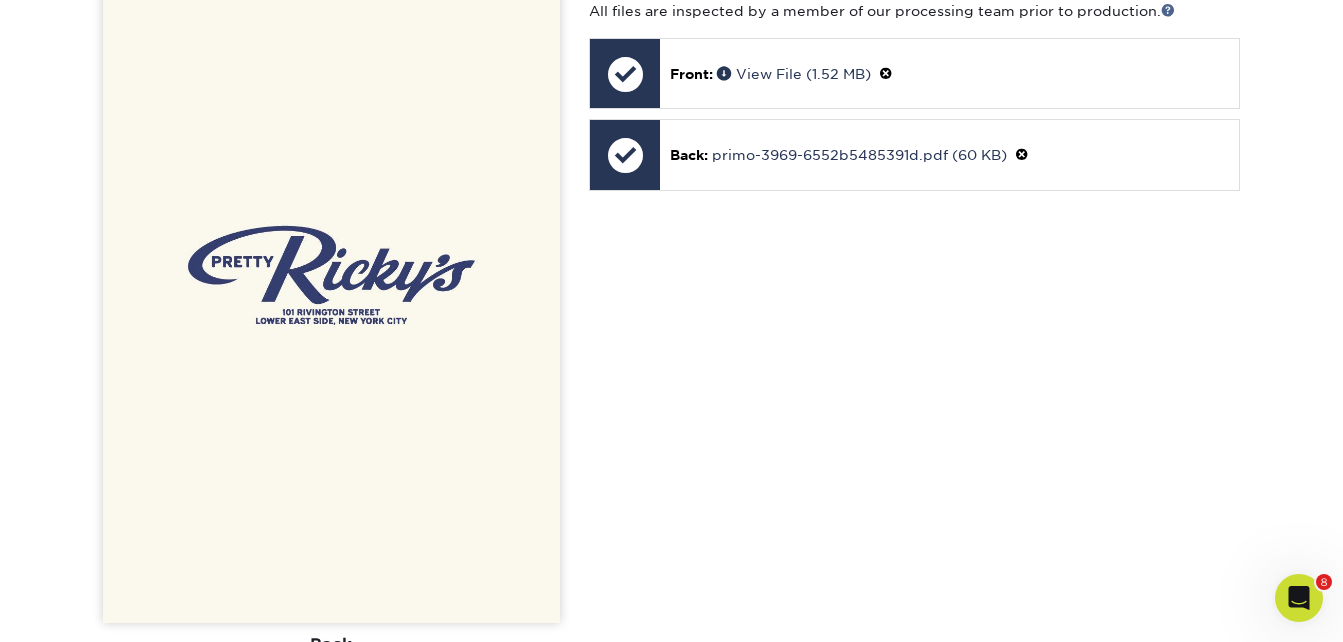 scroll, scrollTop: 800, scrollLeft: 0, axis: vertical 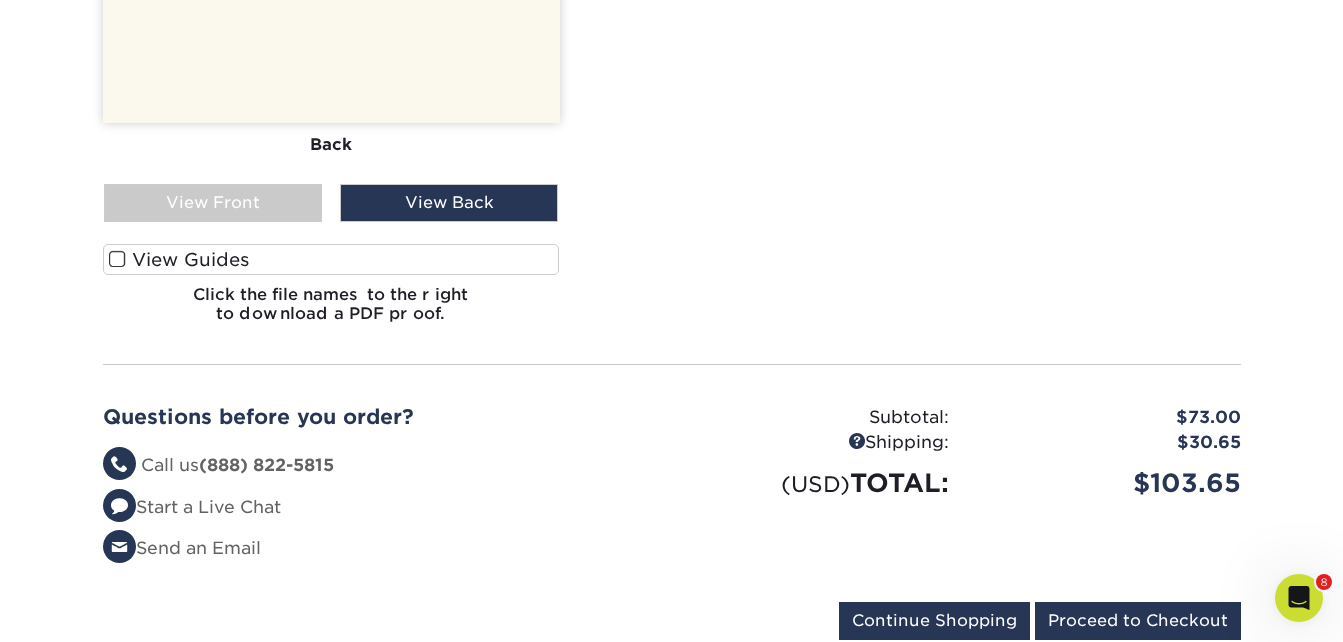 click on "View Guides" at bounding box center [331, 259] 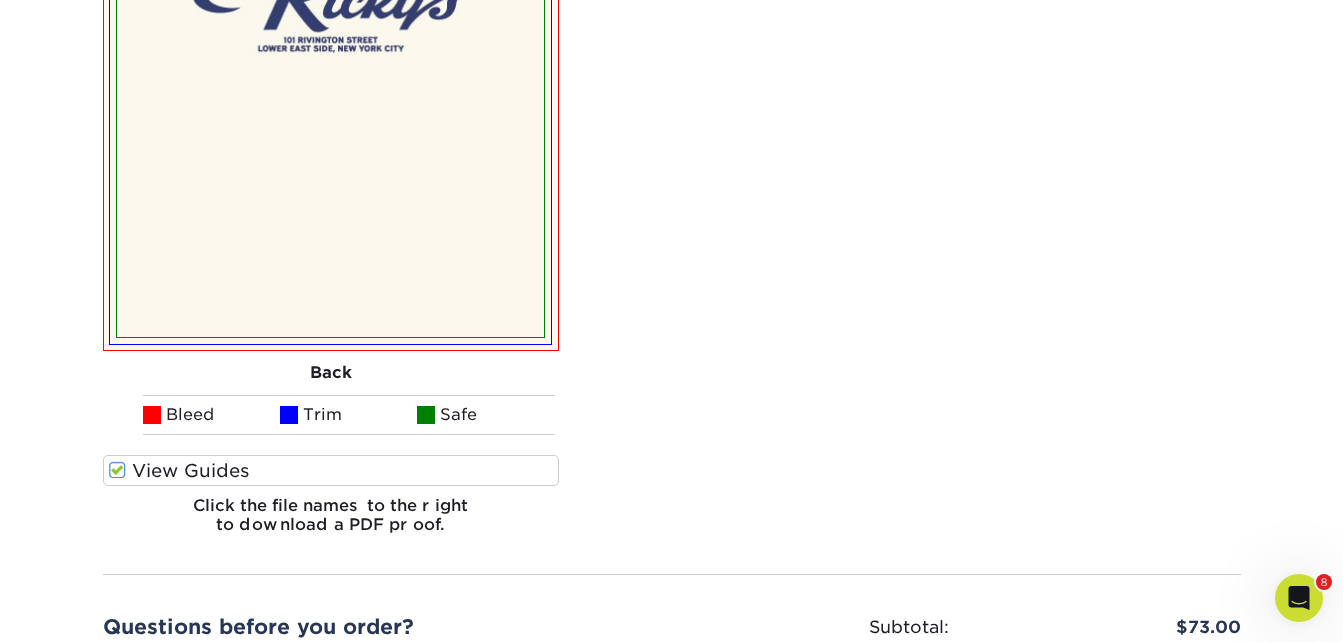 scroll, scrollTop: 1804, scrollLeft: 0, axis: vertical 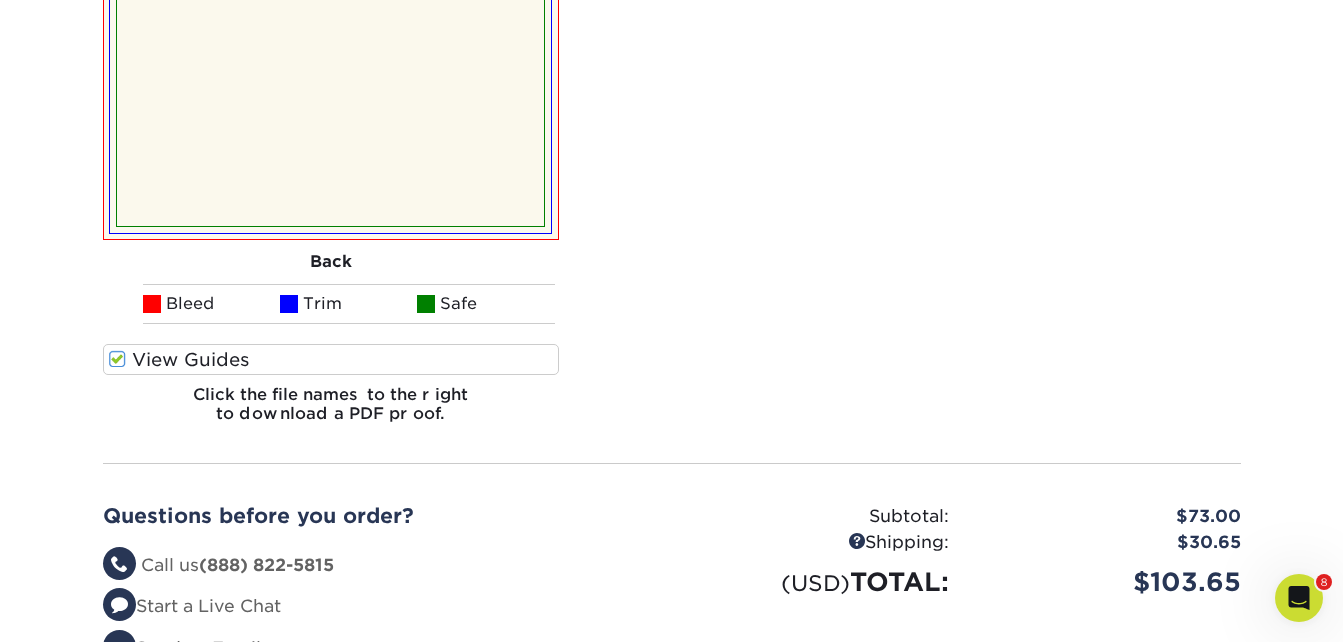 click on "View Guides" at bounding box center (331, 359) 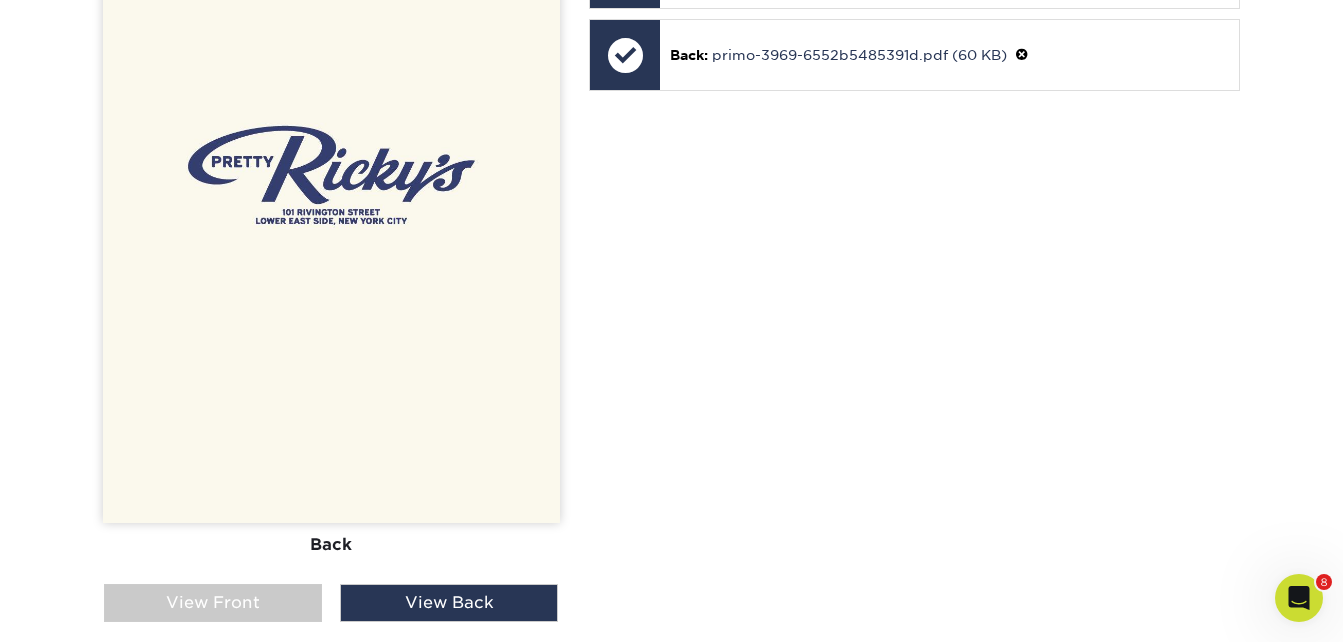 scroll, scrollTop: 900, scrollLeft: 0, axis: vertical 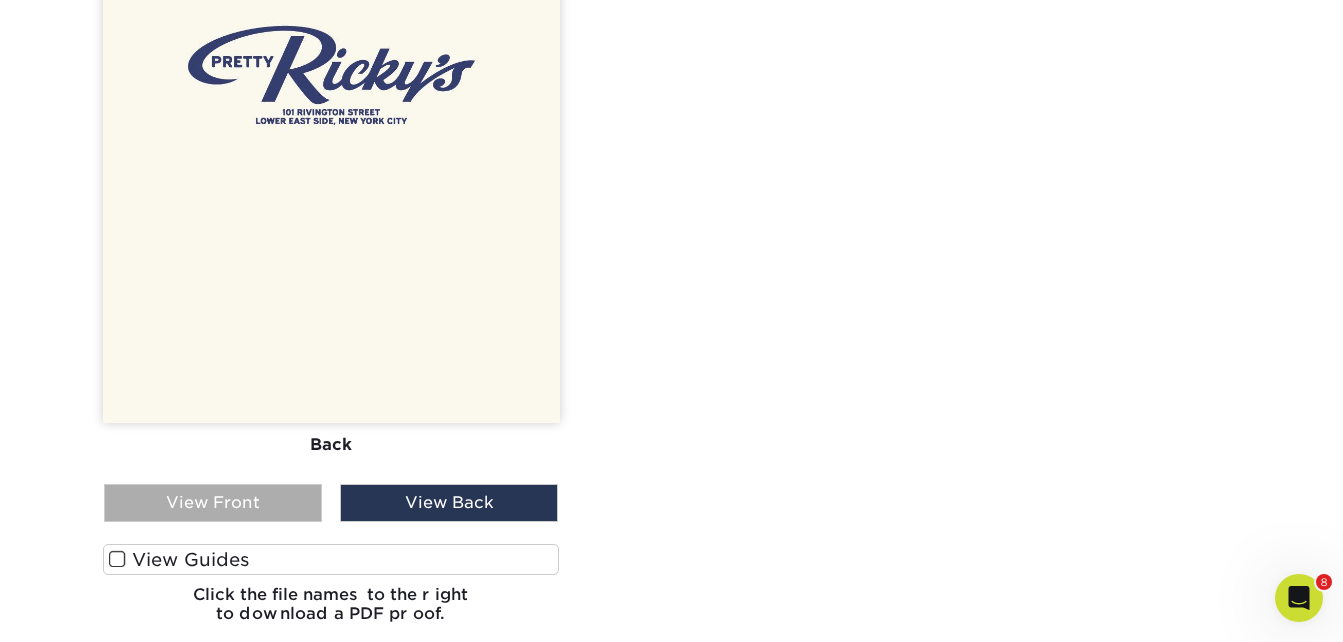 click on "View Front" at bounding box center [213, 503] 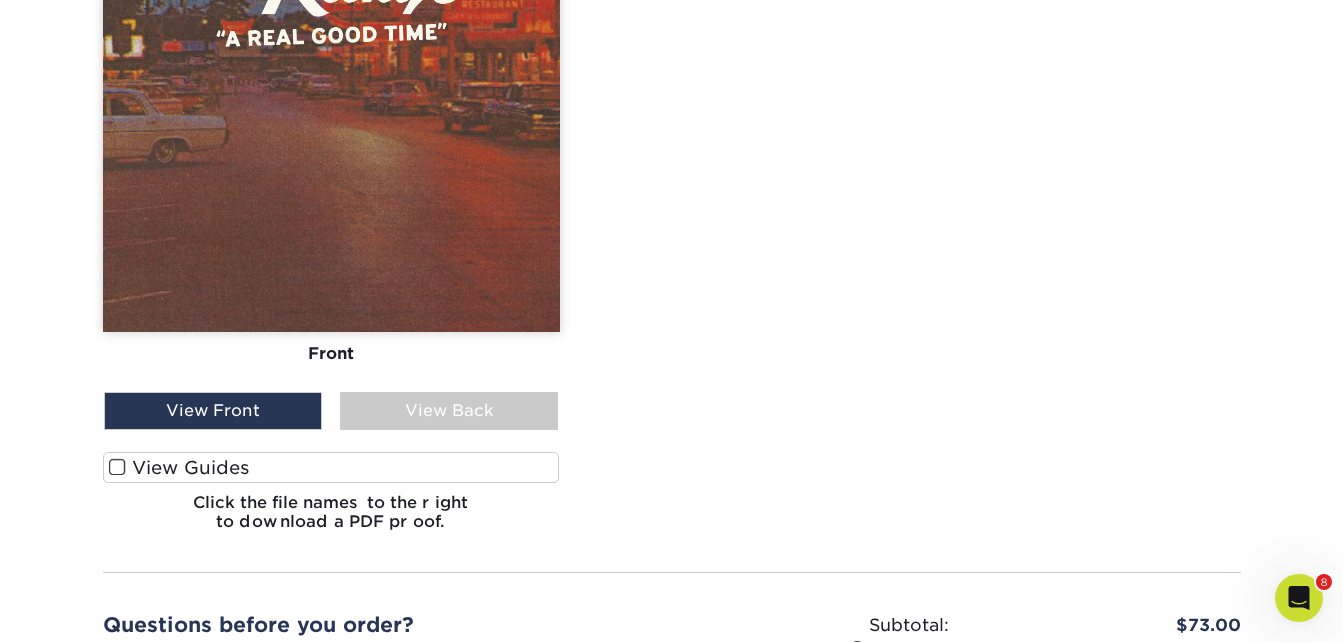 scroll, scrollTop: 1000, scrollLeft: 0, axis: vertical 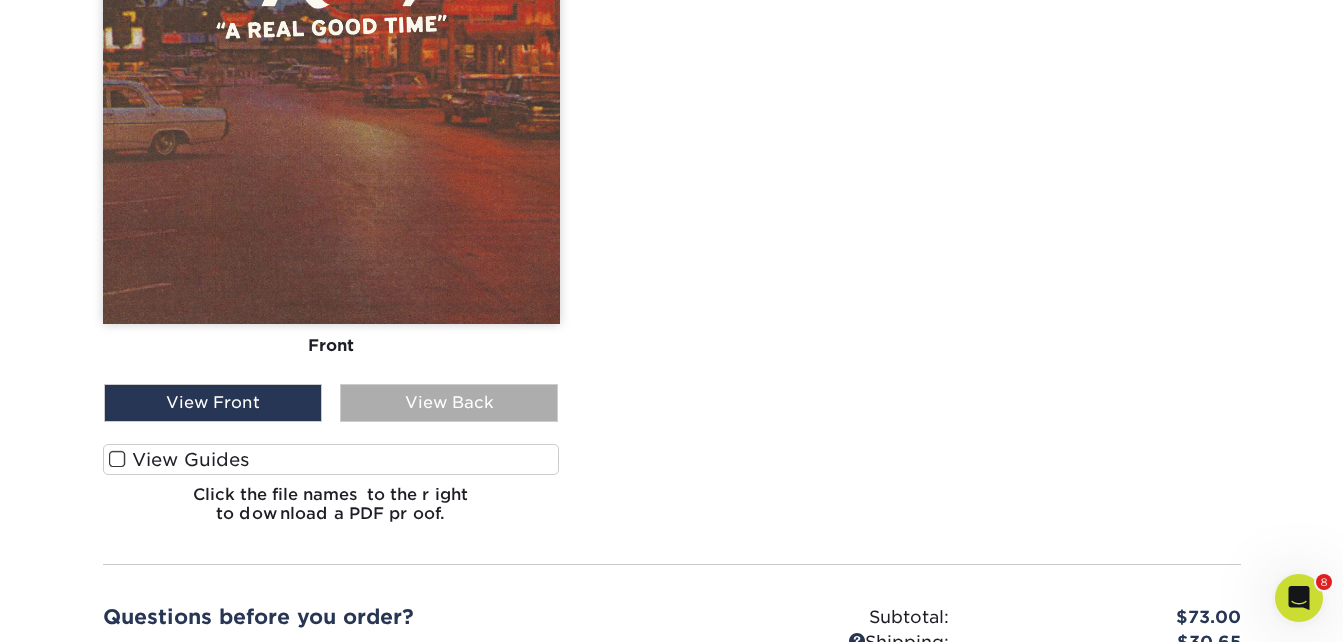 click on "View Back" at bounding box center (449, 403) 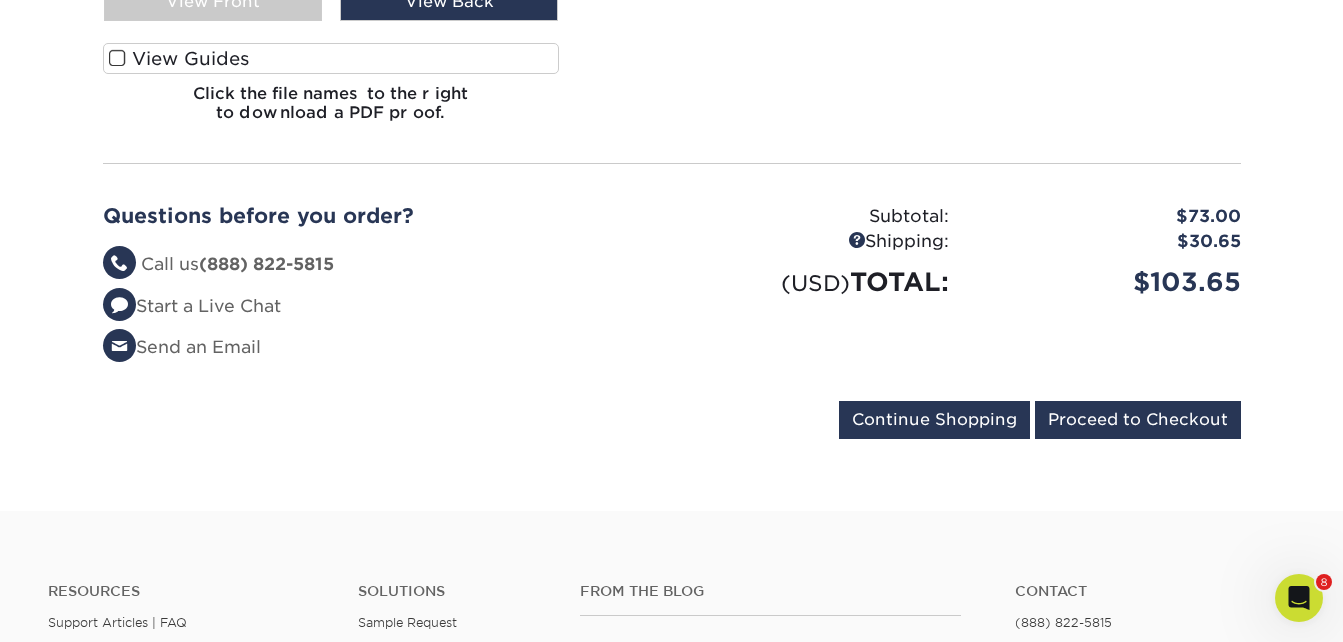 scroll, scrollTop: 1400, scrollLeft: 0, axis: vertical 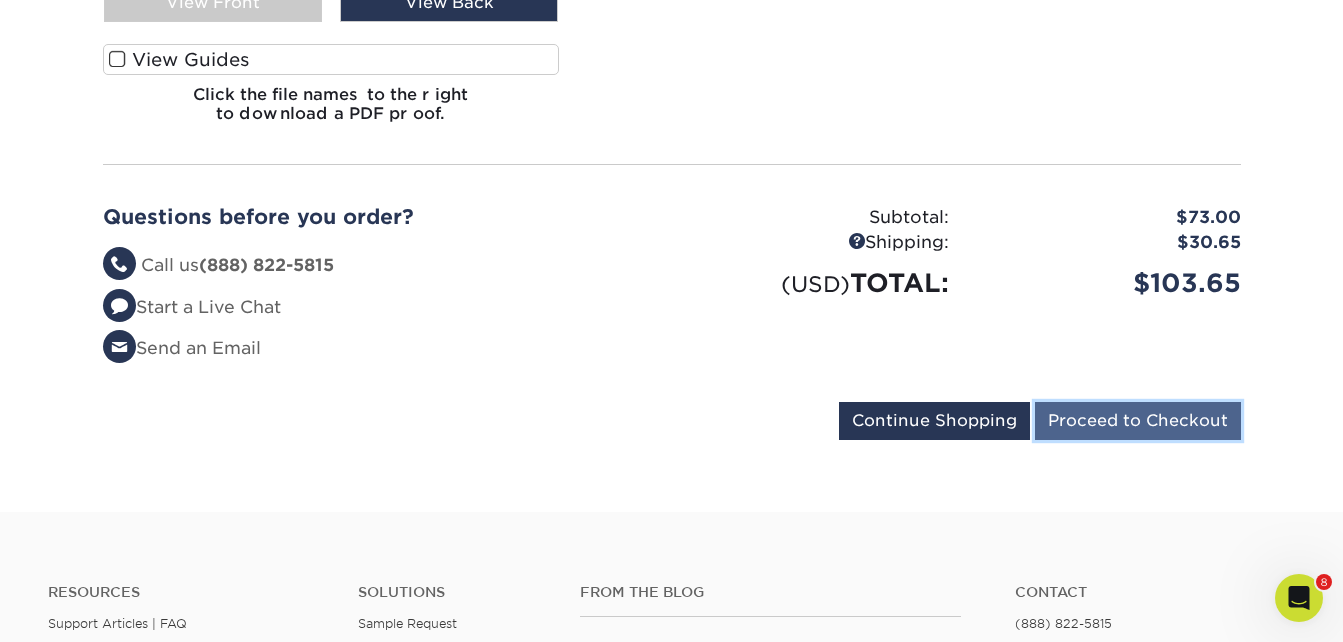 click on "Proceed to Checkout" at bounding box center (1138, 421) 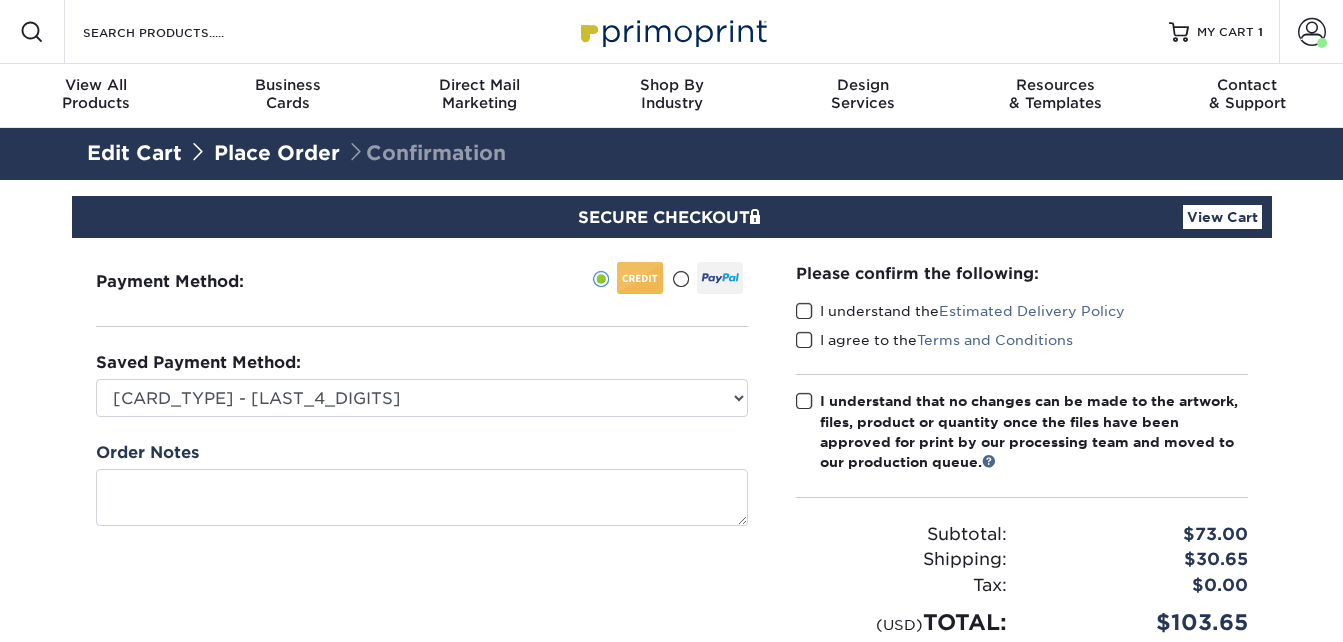 scroll, scrollTop: 0, scrollLeft: 0, axis: both 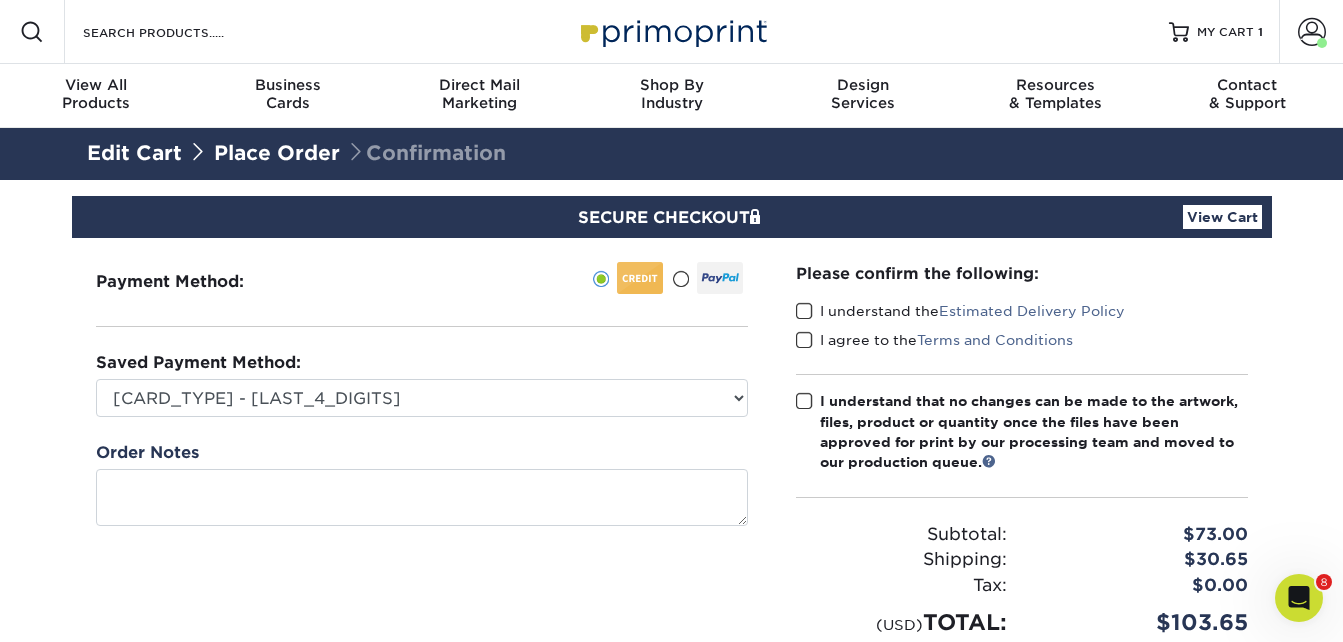 click on "Saved Payment Method:
[CARD_TYPE] - [LAST_4_DIGITS] [CARD_TYPE] - [LAST_4_DIGITS] [CARD_TYPE] - [LAST_4_DIGITS] [CARD_TYPE] - [LAST_4_DIGITS] [CARD_TYPE] - [LAST_4_DIGITS] [CARD_TYPE] - [LAST_4_DIGITS] New Credit Card" at bounding box center [422, 384] 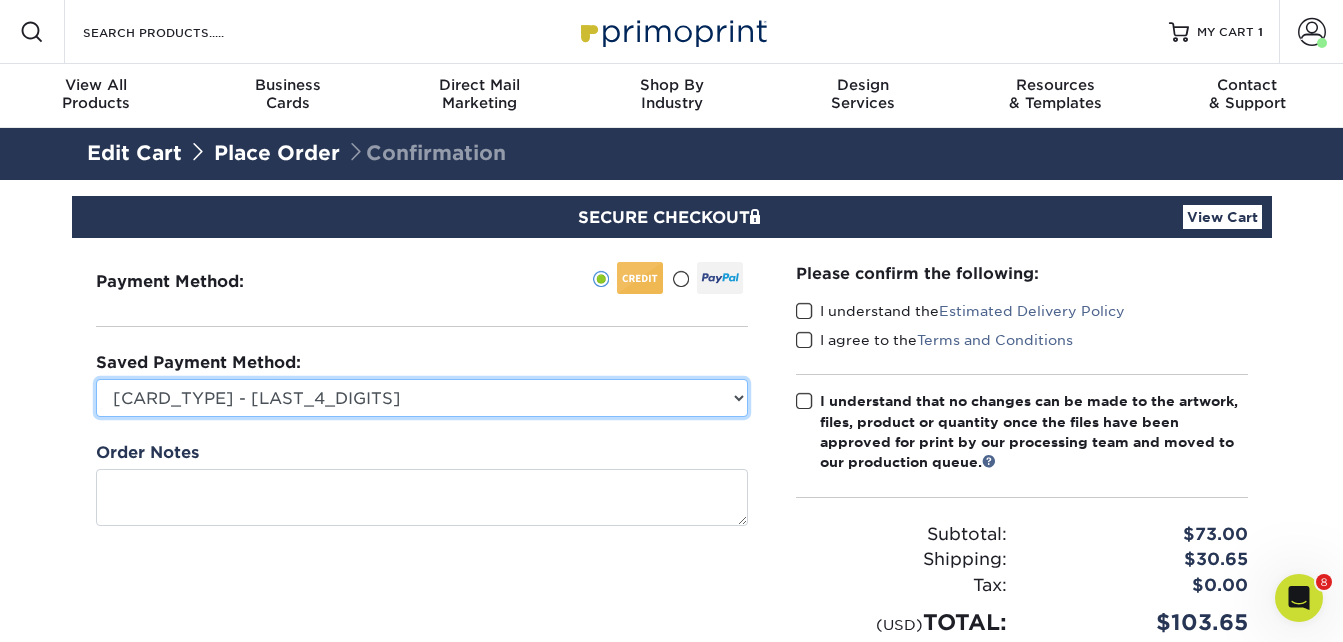 click on "[CARD_TYPE] - [LAST_4_DIGITS] [CARD_TYPE] - [LAST_4_DIGITS] [CARD_TYPE] - [LAST_4_DIGITS] [CARD_TYPE] - [LAST_4_DIGITS] [CARD_TYPE] - [LAST_4_DIGITS] [CARD_TYPE] - [LAST_4_DIGITS] New Credit Card" at bounding box center [422, 398] 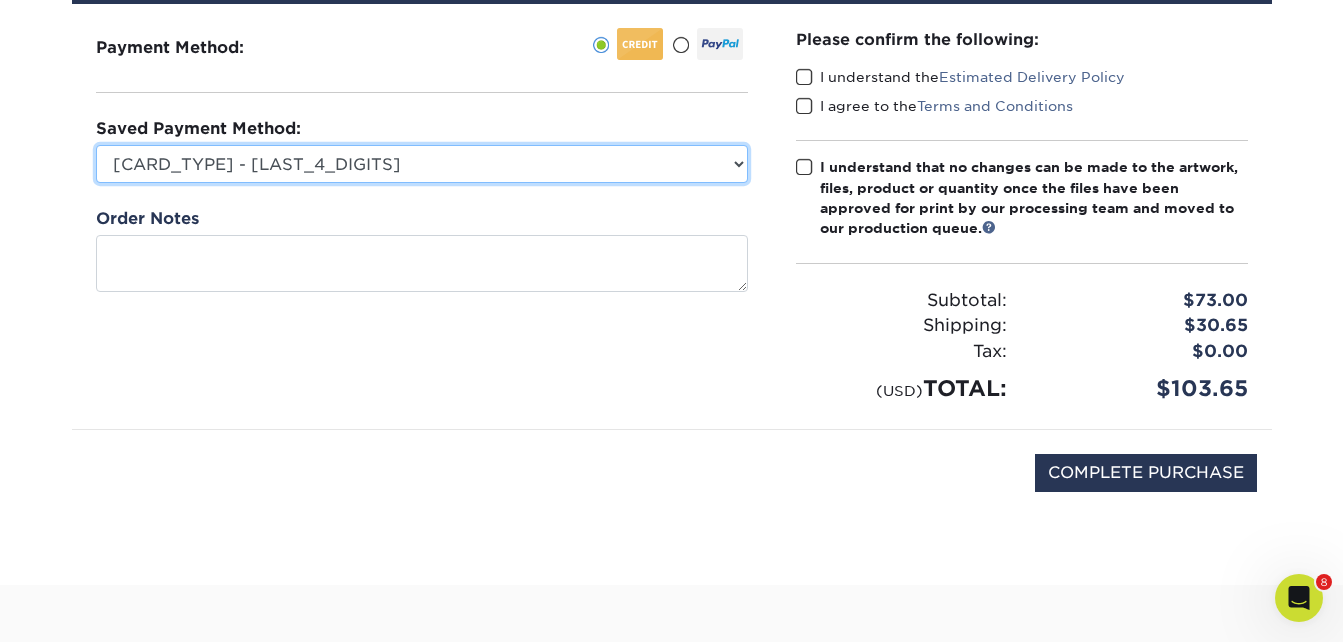 scroll, scrollTop: 200, scrollLeft: 0, axis: vertical 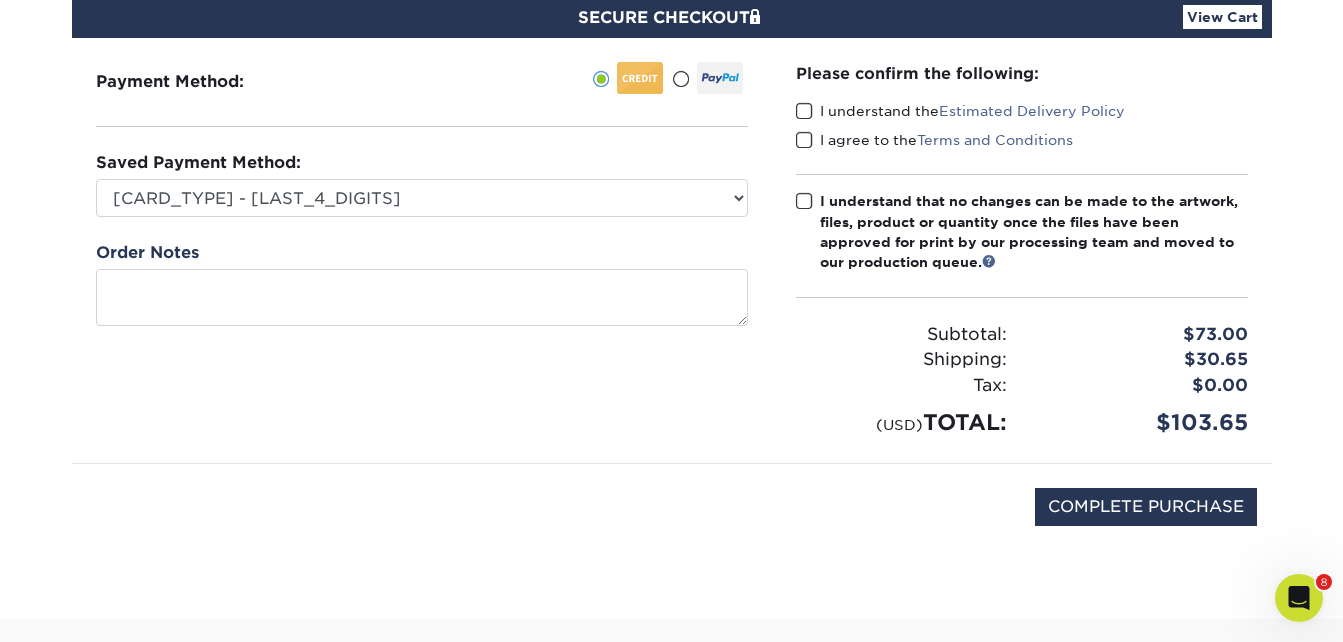 click at bounding box center [804, 111] 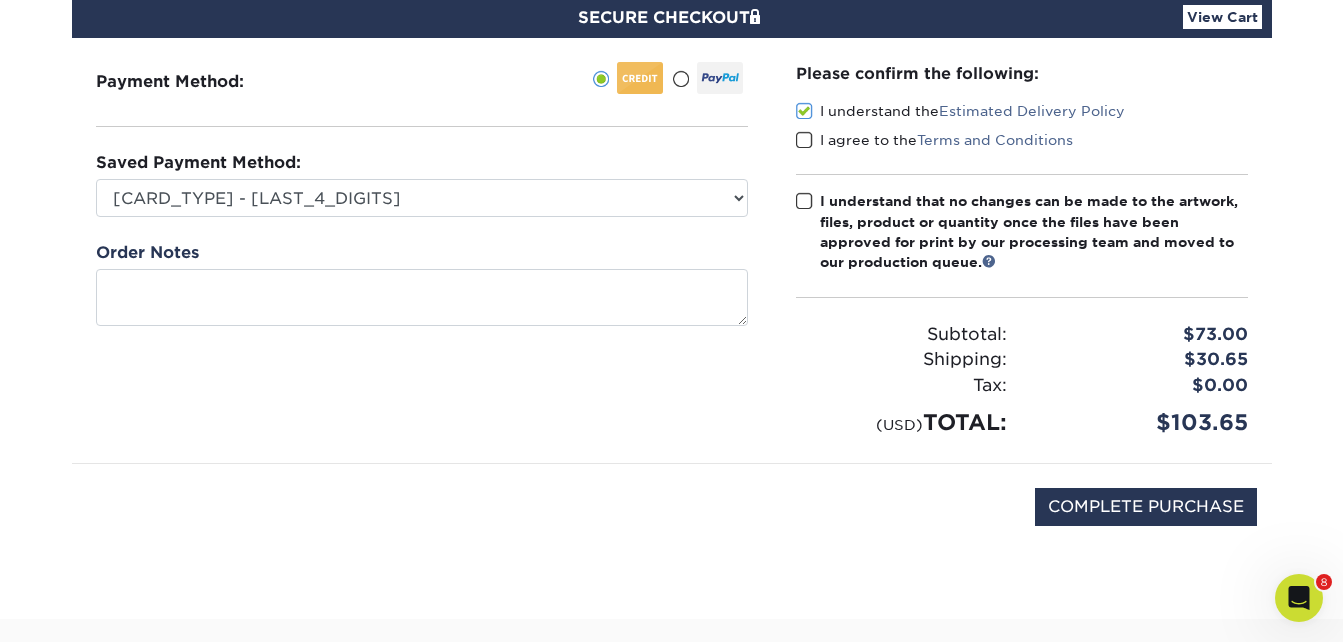 drag, startPoint x: 804, startPoint y: 130, endPoint x: 807, endPoint y: 202, distance: 72.06247 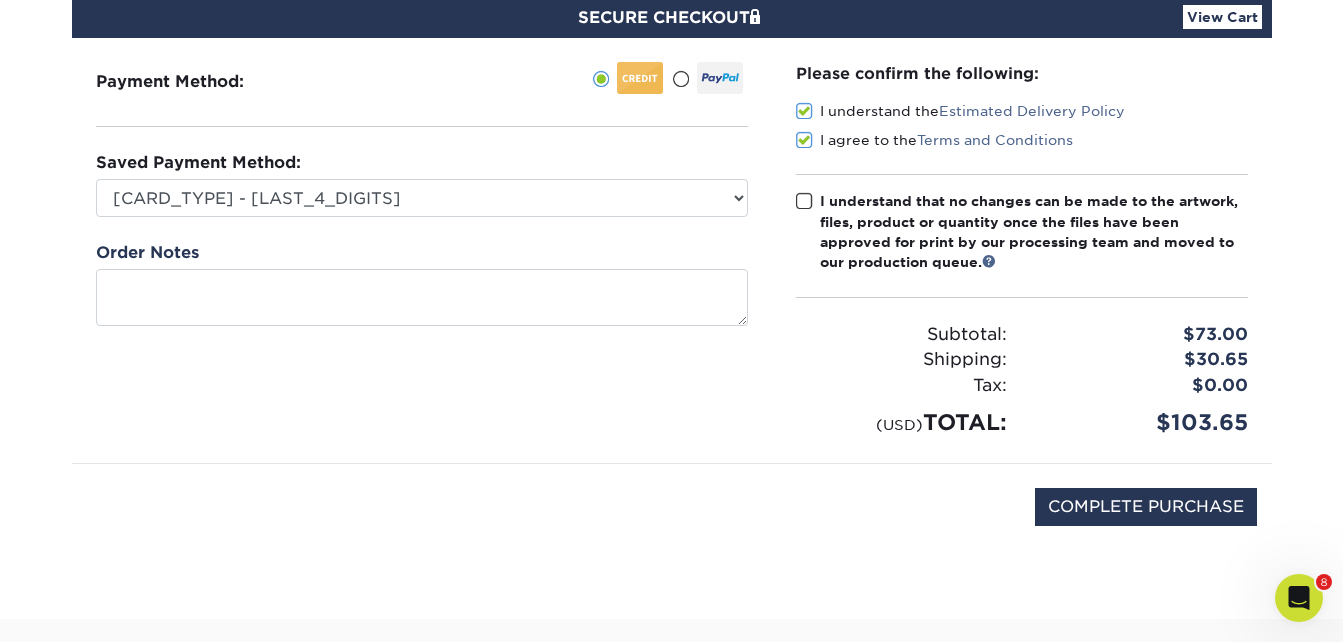 click at bounding box center (804, 201) 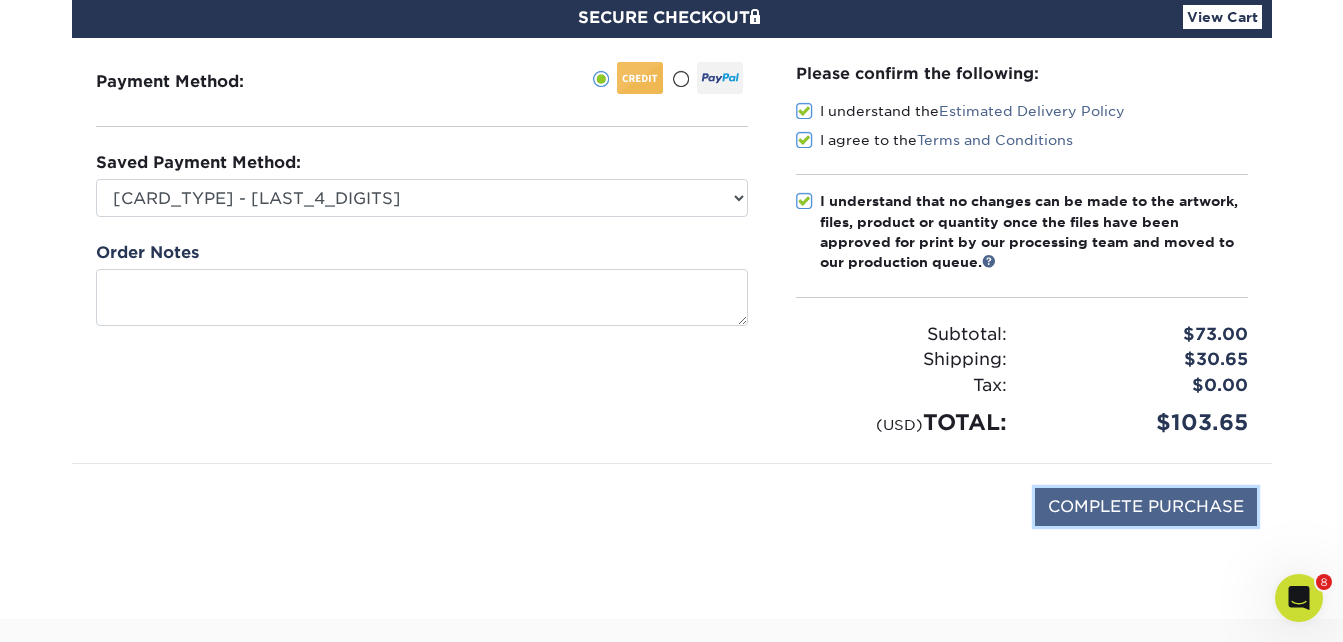 click on "COMPLETE PURCHASE" at bounding box center [1146, 507] 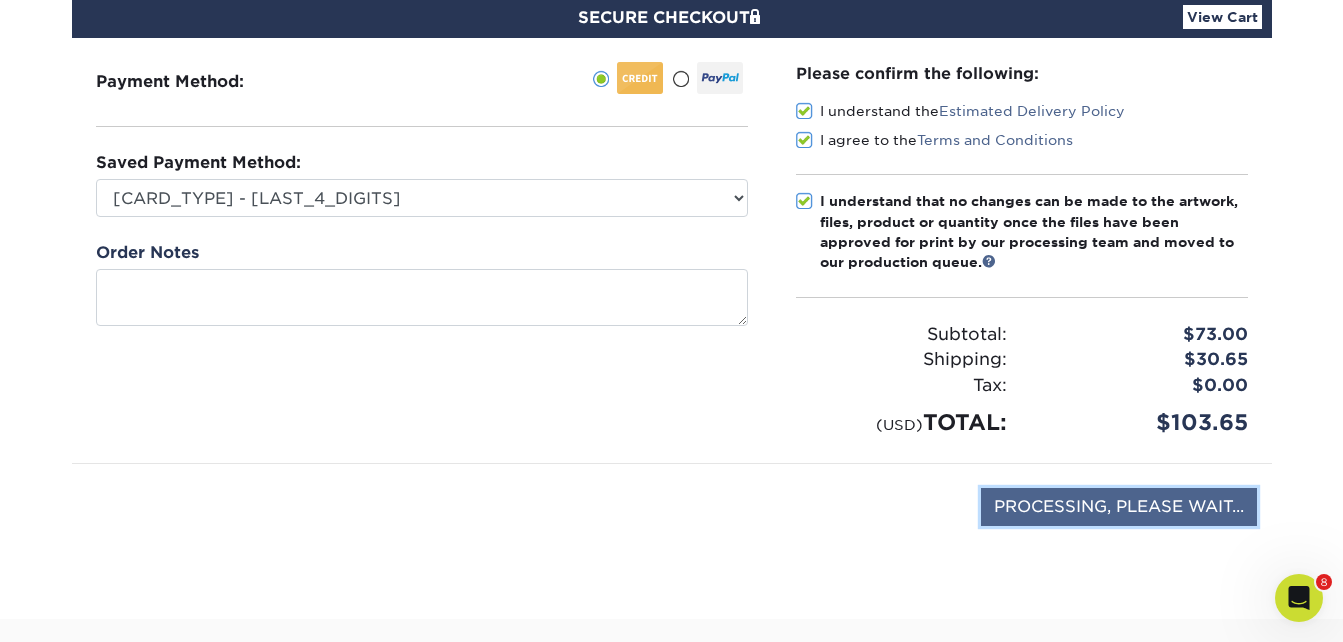 type on "COMPLETE PURCHASE" 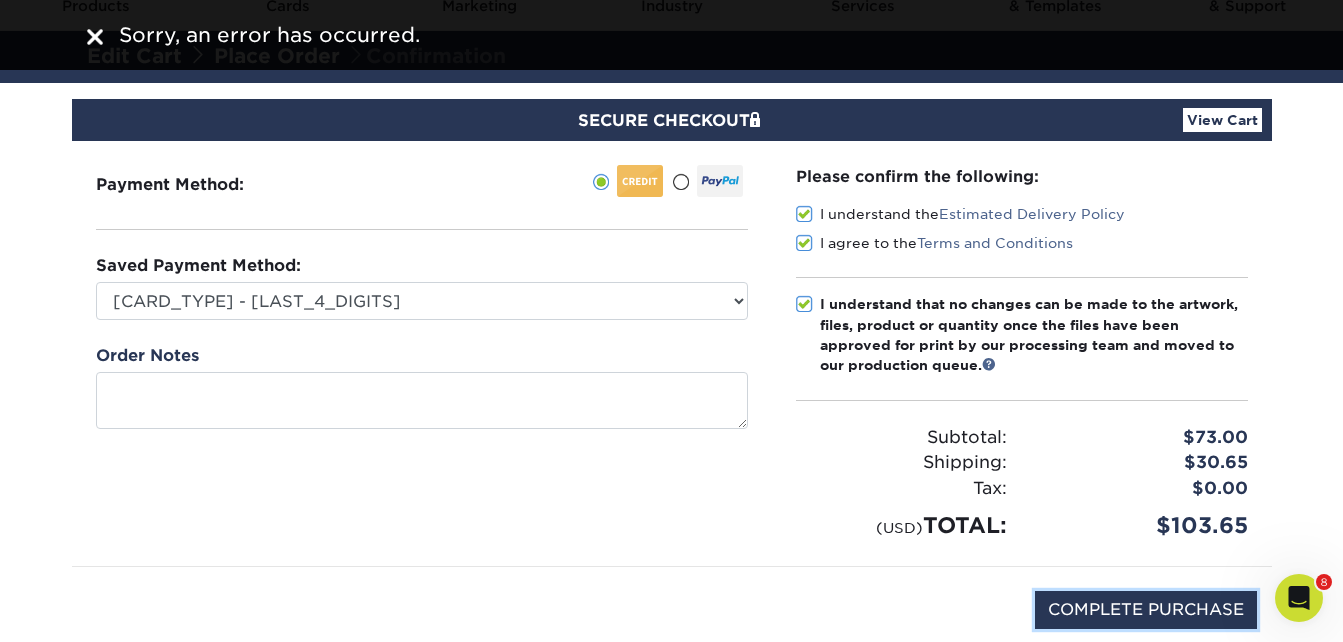 scroll, scrollTop: 0, scrollLeft: 0, axis: both 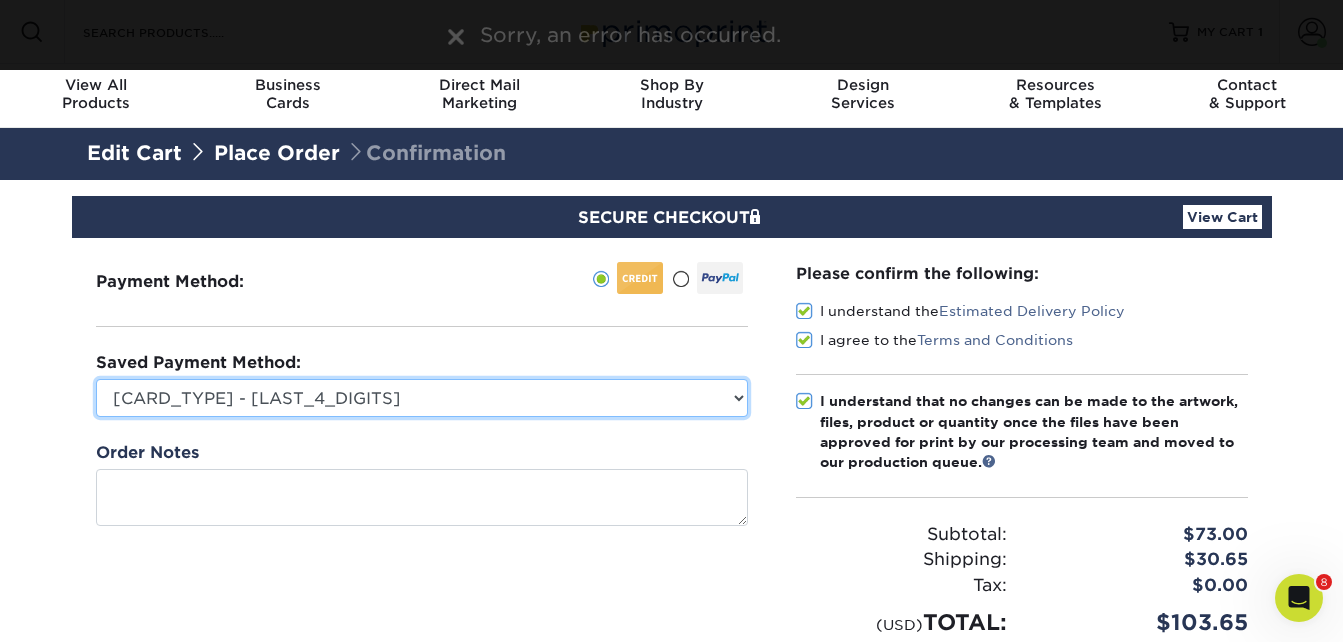 drag, startPoint x: 210, startPoint y: 403, endPoint x: 208, endPoint y: 418, distance: 15.132746 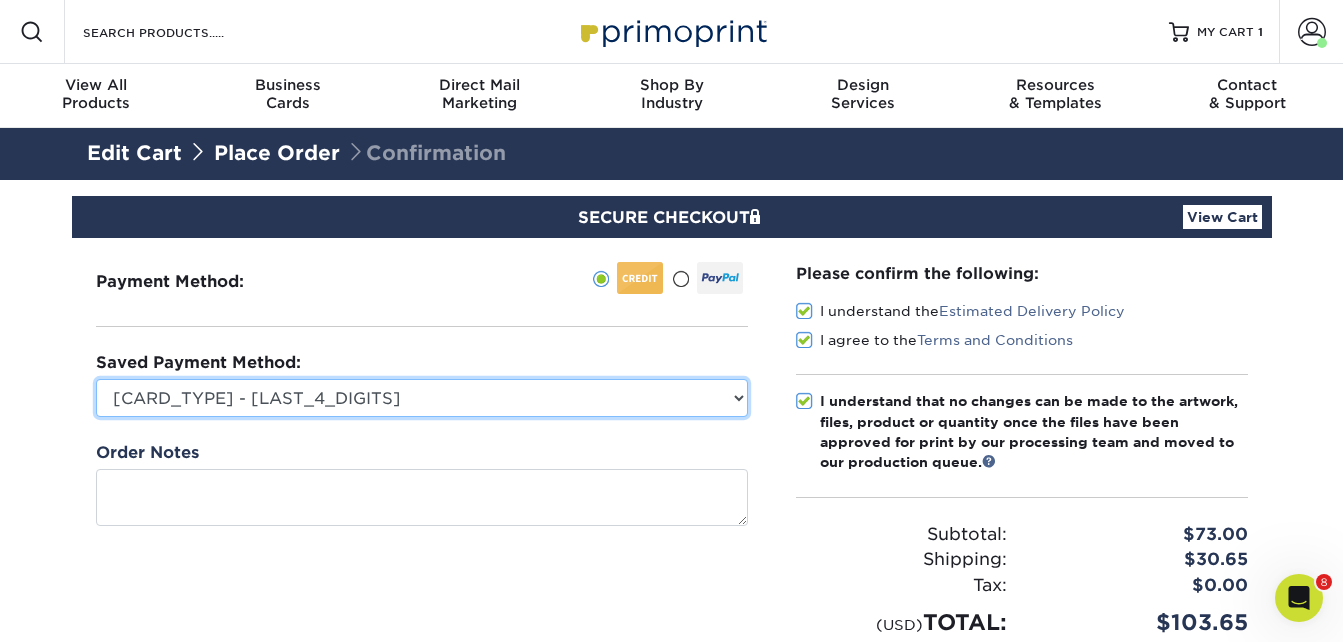 click on "[CARD_TYPE] - [LAST_4_DIGITS] [CARD_TYPE] - [LAST_4_DIGITS] [CARD_TYPE] - [LAST_4_DIGITS] [CARD_TYPE] - [LAST_4_DIGITS] [CARD_TYPE] - [LAST_4_DIGITS] [CARD_TYPE] - [LAST_4_DIGITS] New Credit Card" at bounding box center (422, 398) 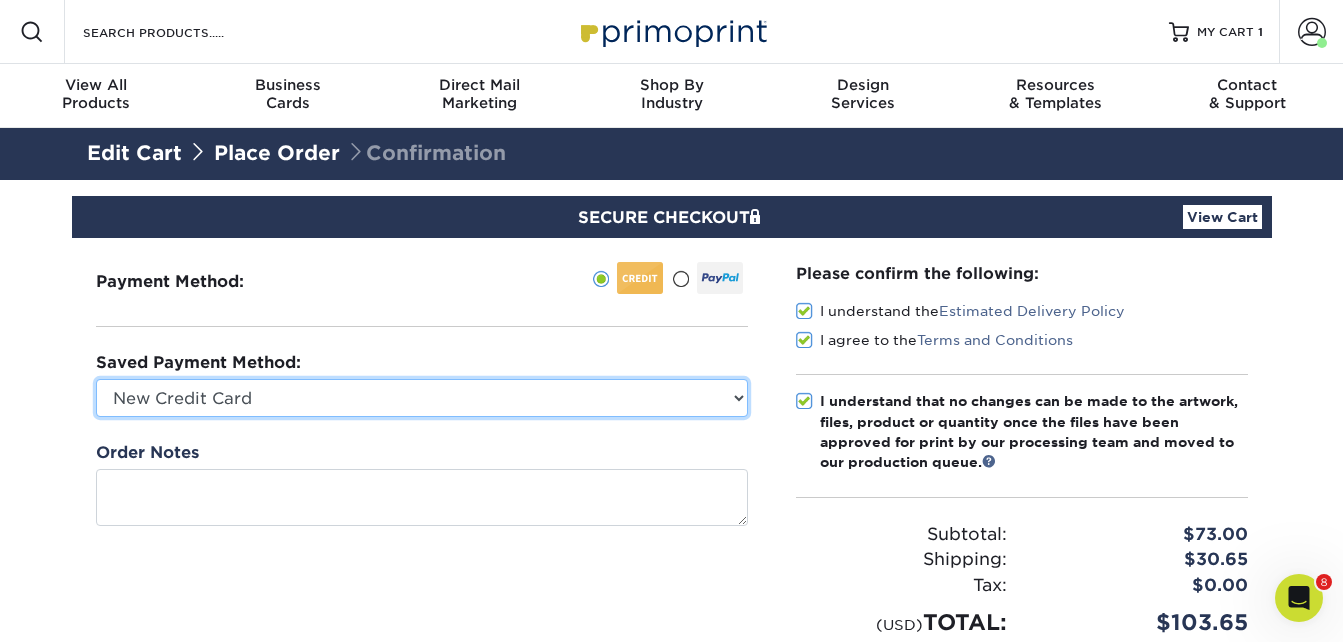 click on "[CARD_TYPE] - [LAST_4_DIGITS] [CARD_TYPE] - [LAST_4_DIGITS] [CARD_TYPE] - [LAST_4_DIGITS] [CARD_TYPE] - [LAST_4_DIGITS] [CARD_TYPE] - [LAST_4_DIGITS] [CARD_TYPE] - [LAST_4_DIGITS] New Credit Card" at bounding box center (422, 398) 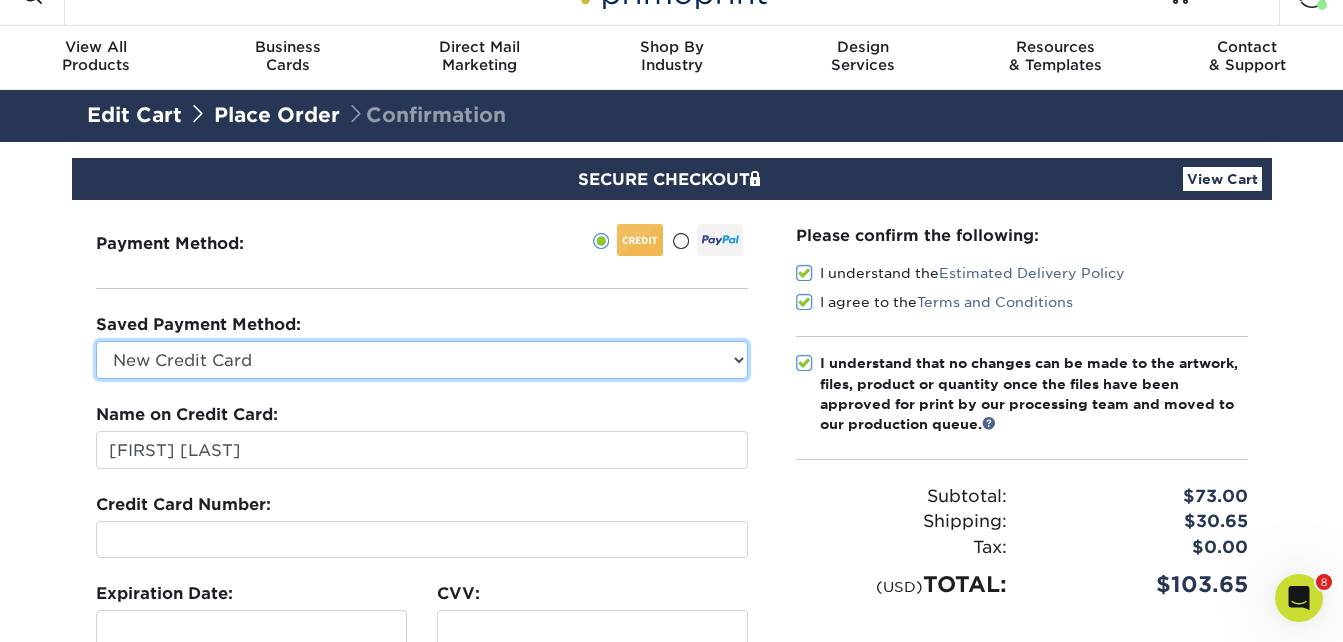 scroll, scrollTop: 100, scrollLeft: 0, axis: vertical 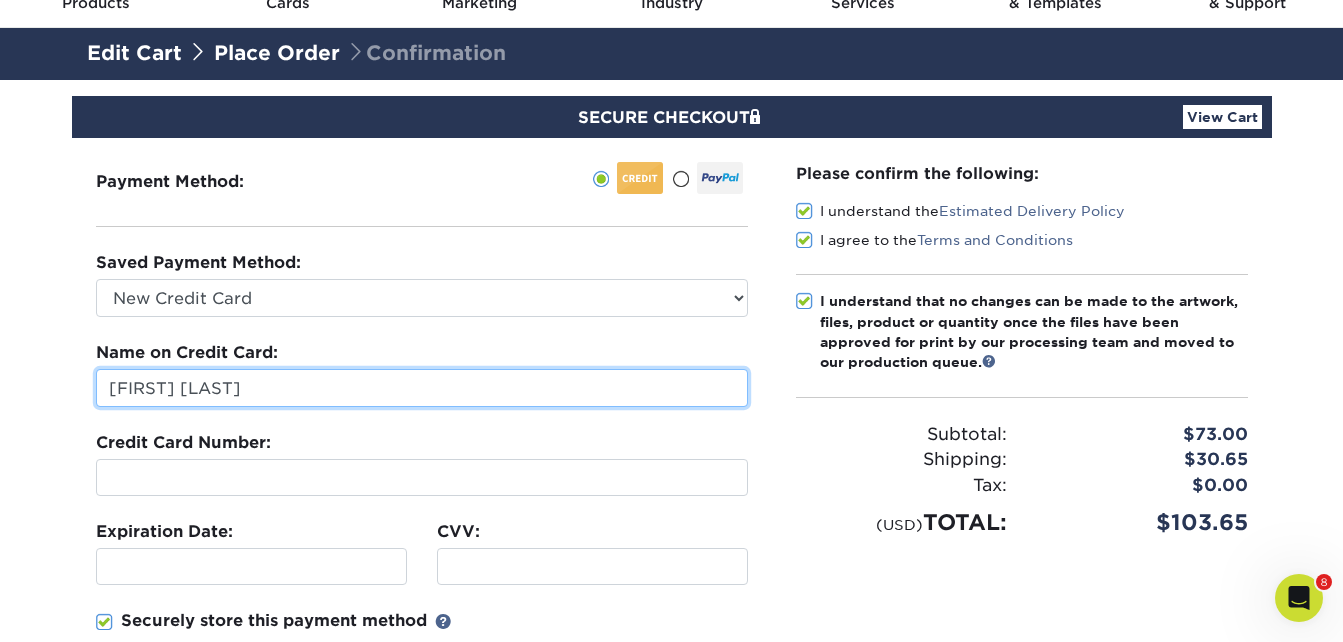 drag, startPoint x: 227, startPoint y: 376, endPoint x: 231, endPoint y: 390, distance: 14.56022 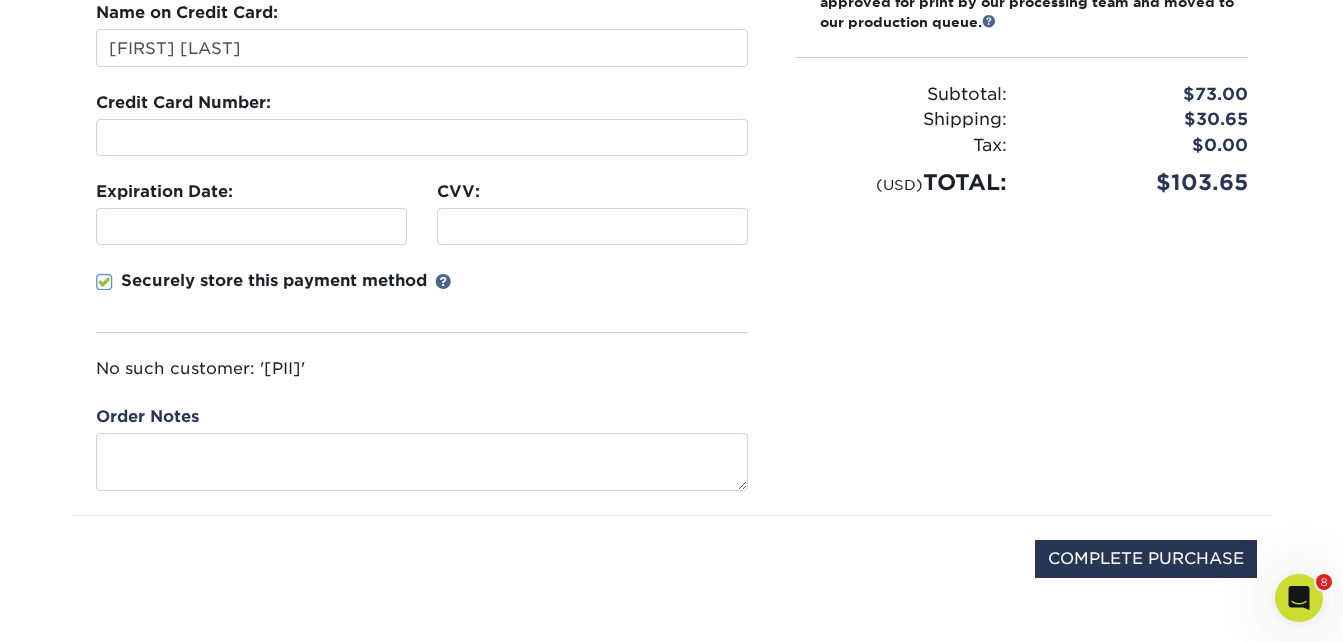 scroll, scrollTop: 500, scrollLeft: 0, axis: vertical 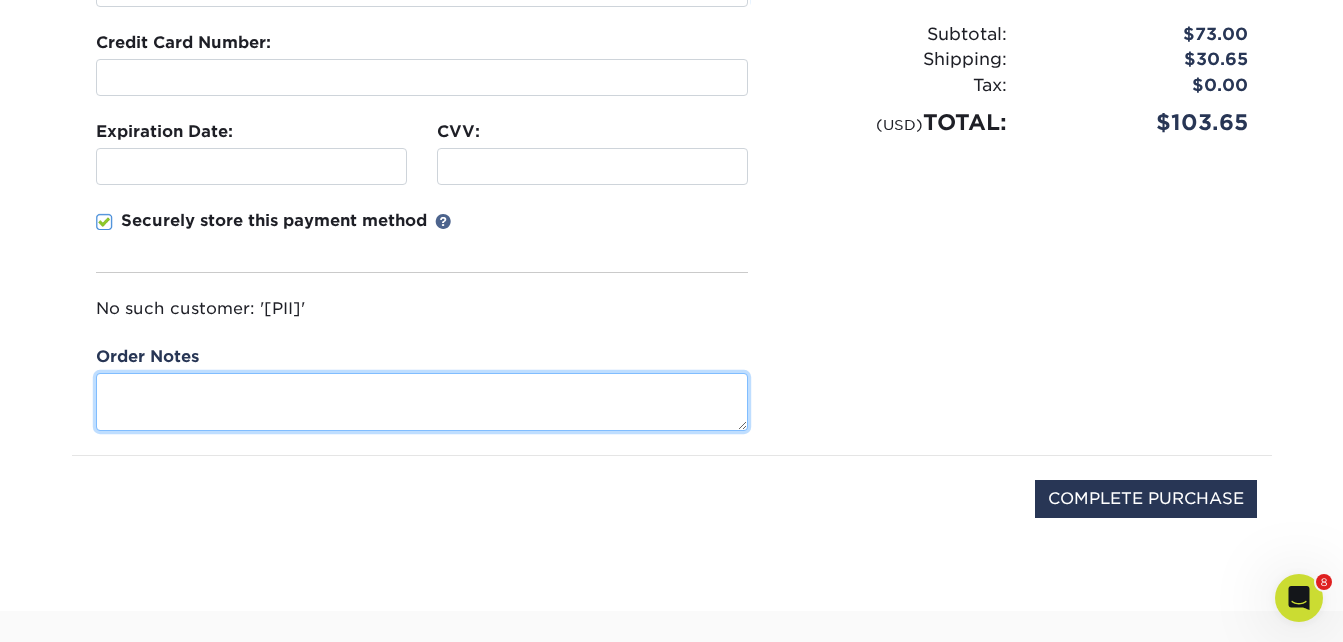 click at bounding box center [422, 401] 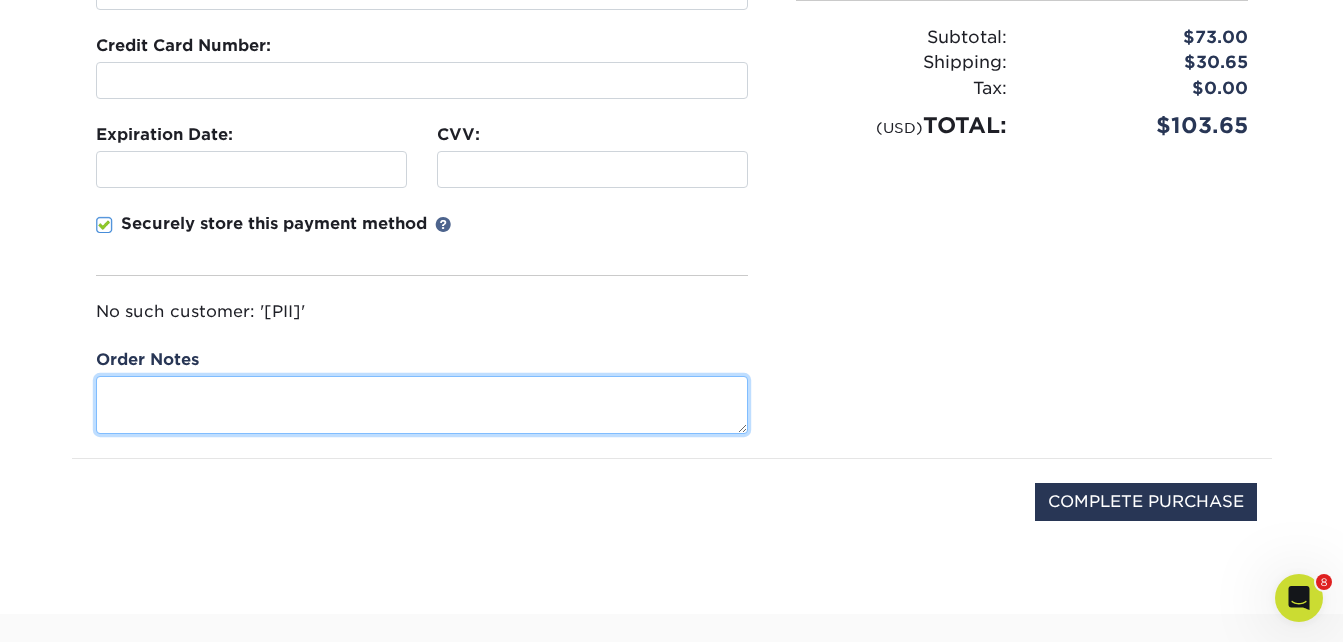 scroll, scrollTop: 500, scrollLeft: 0, axis: vertical 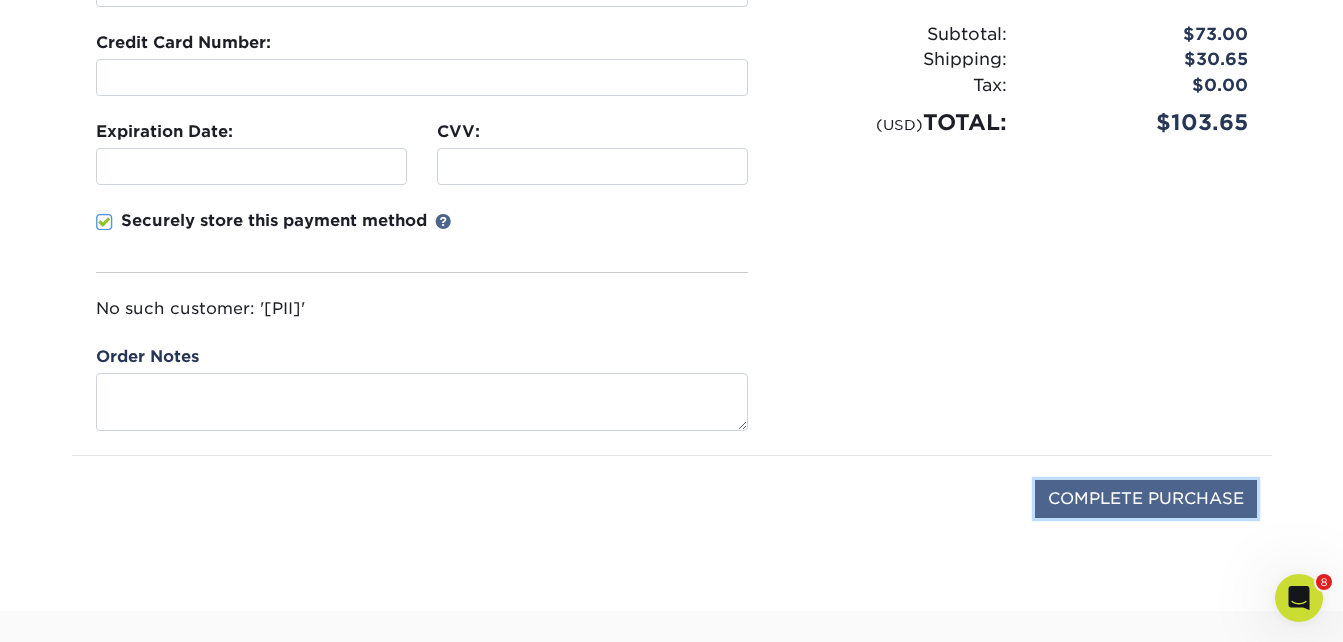 click on "COMPLETE PURCHASE" at bounding box center [1146, 499] 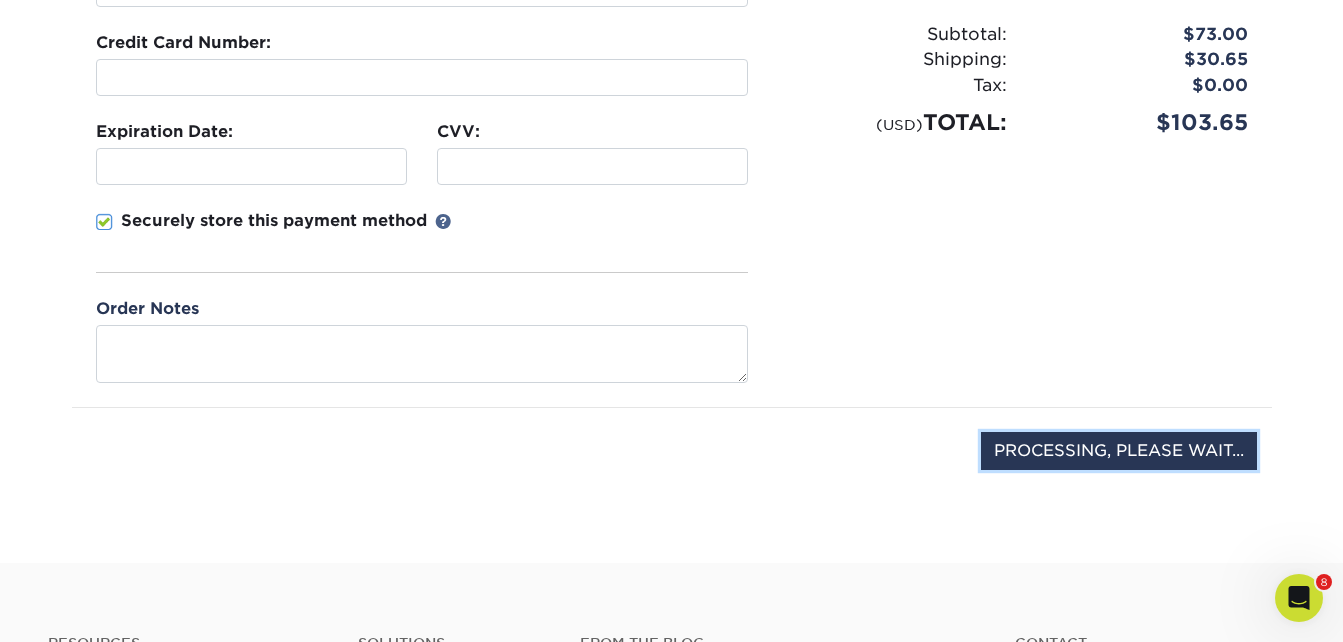 type on "COMPLETE PURCHASE" 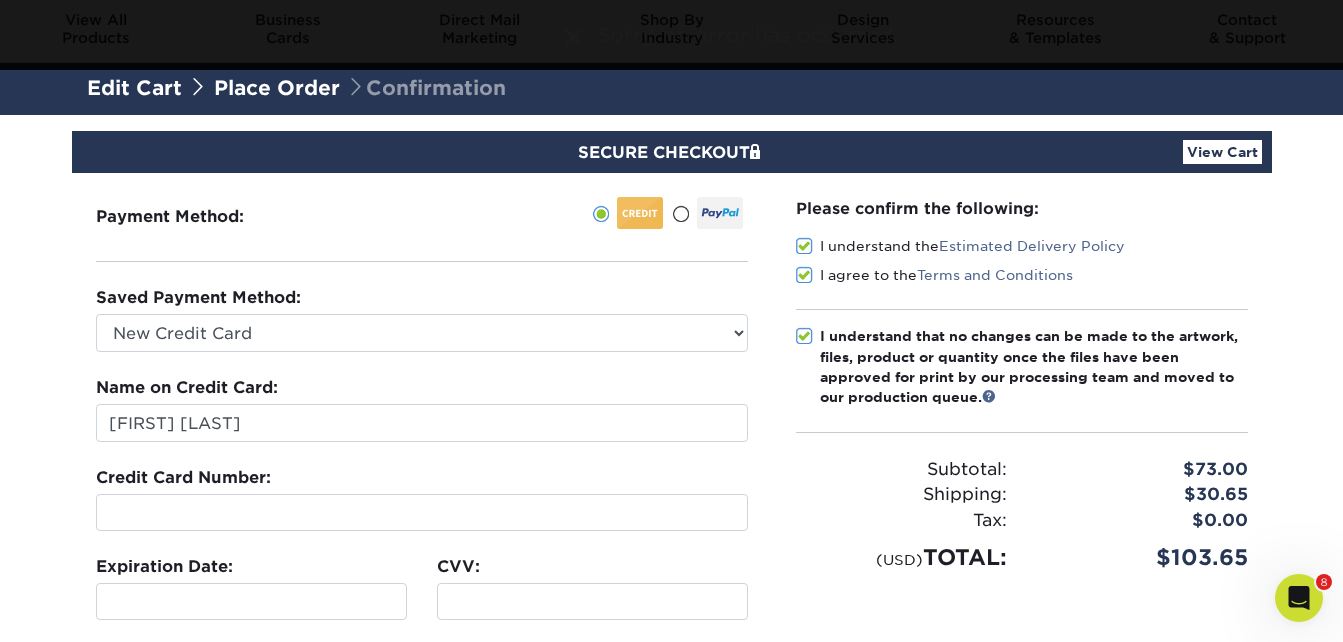 scroll, scrollTop: 100, scrollLeft: 0, axis: vertical 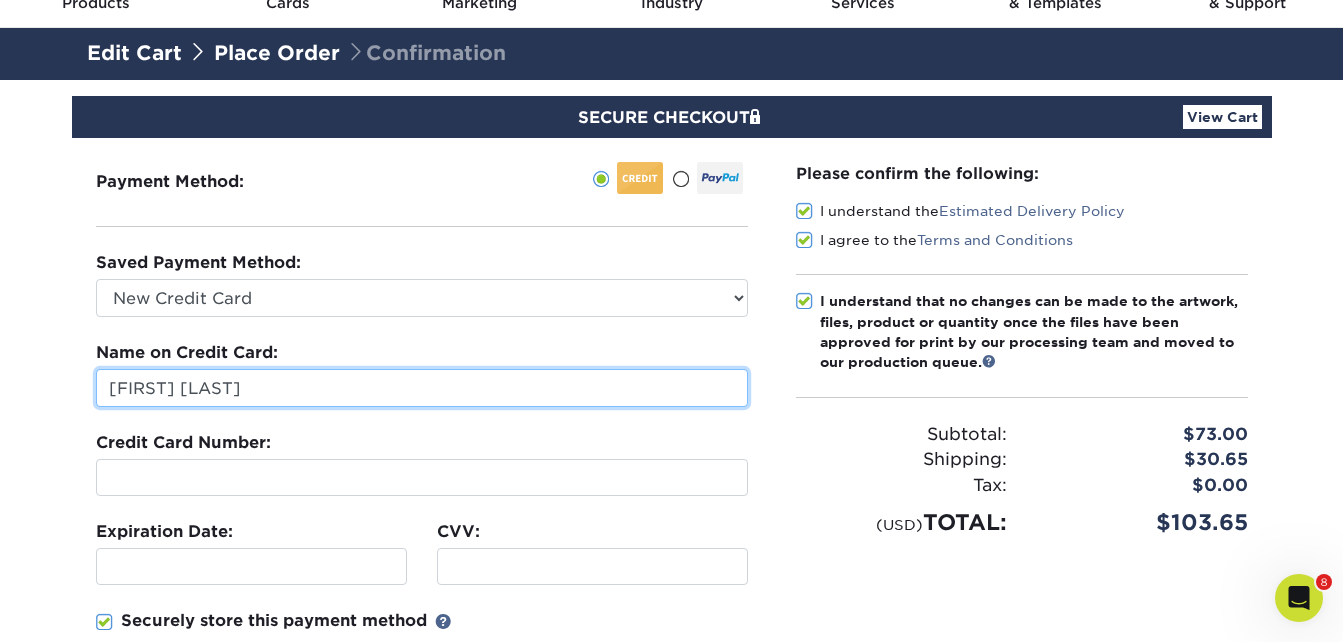 click on "[FIRST] [LAST]" at bounding box center [422, 388] 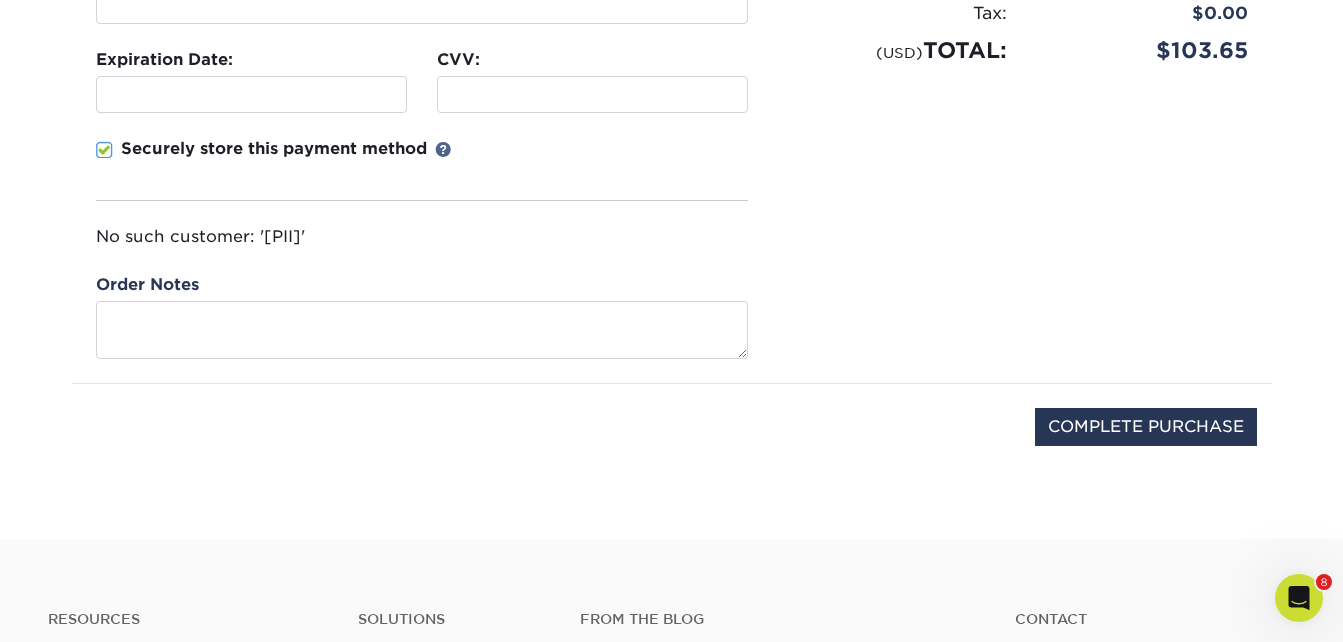 scroll, scrollTop: 600, scrollLeft: 0, axis: vertical 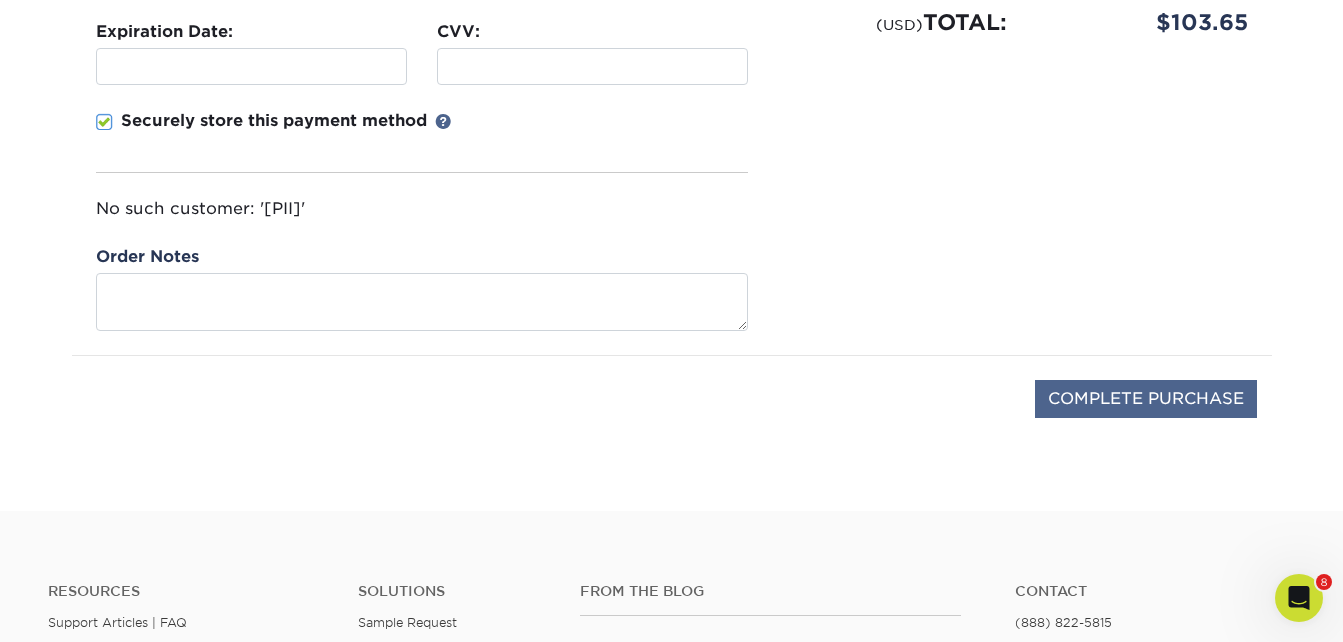 type on "[FIRST] [MIDDLE] [LAST]" 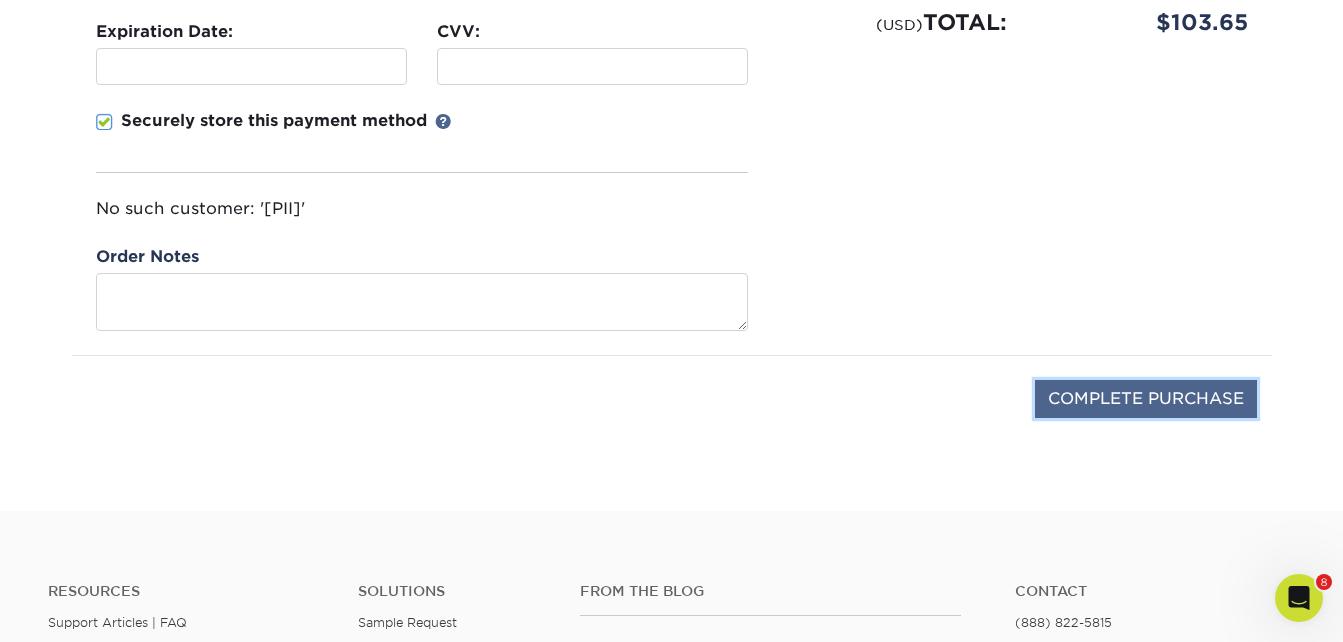 click on "COMPLETE PURCHASE" at bounding box center [1146, 399] 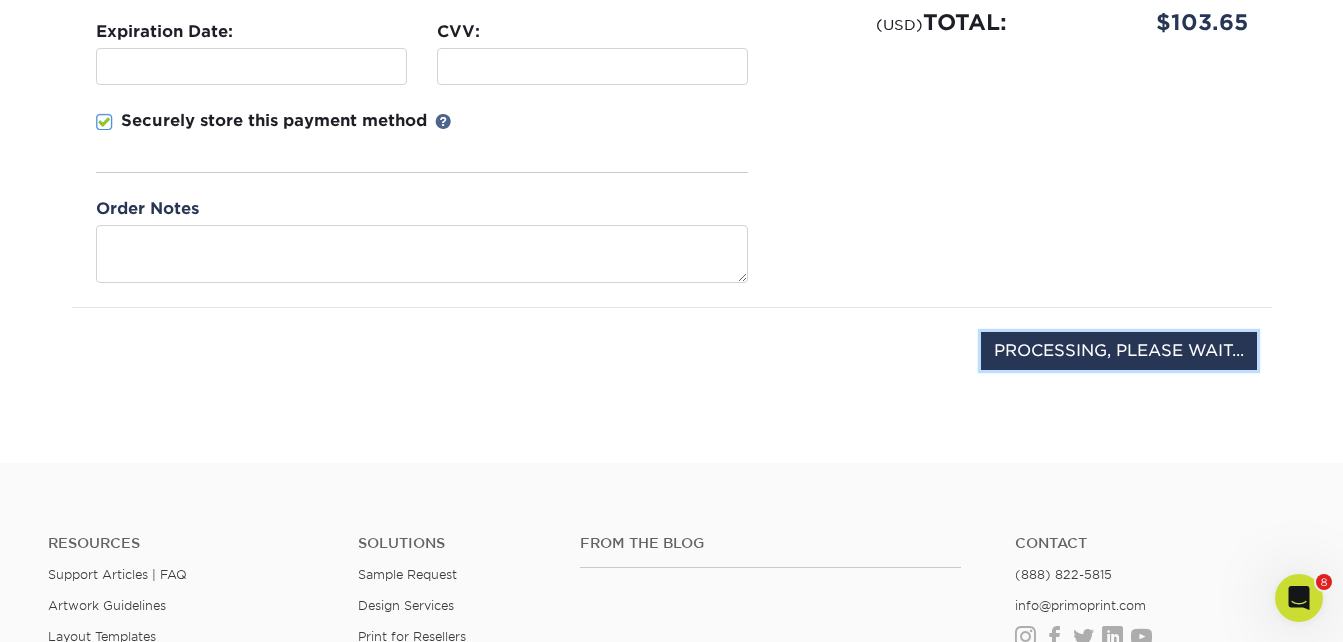 type on "COMPLETE PURCHASE" 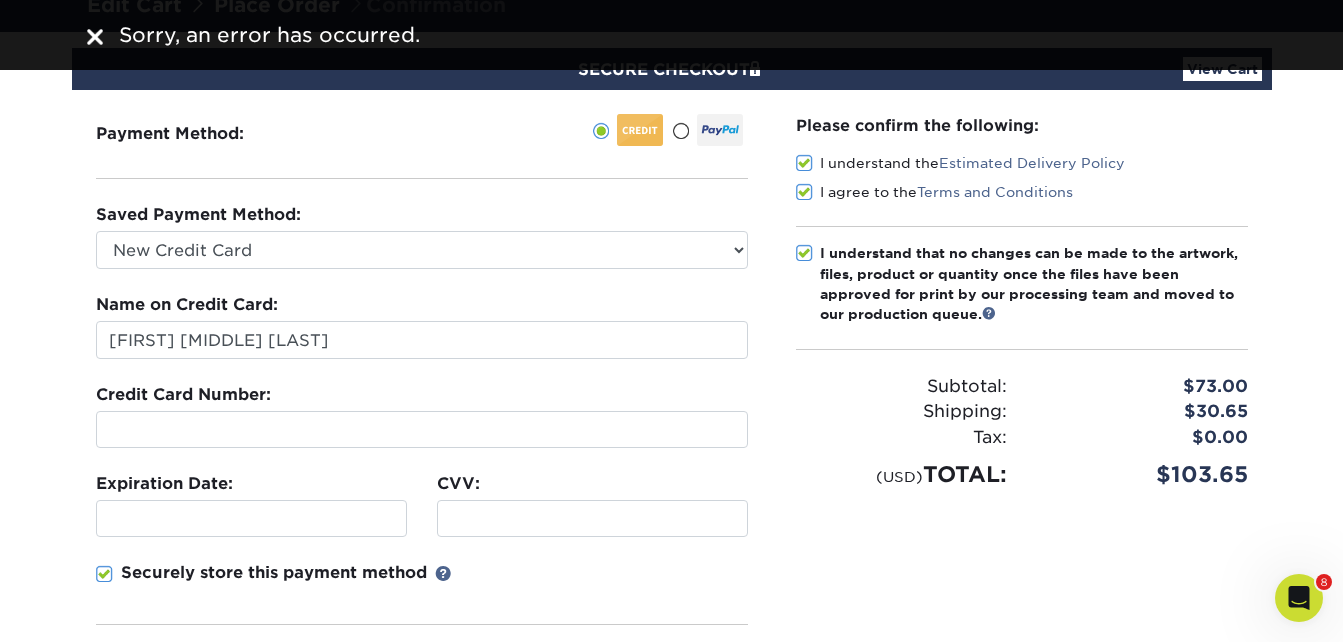 scroll, scrollTop: 100, scrollLeft: 0, axis: vertical 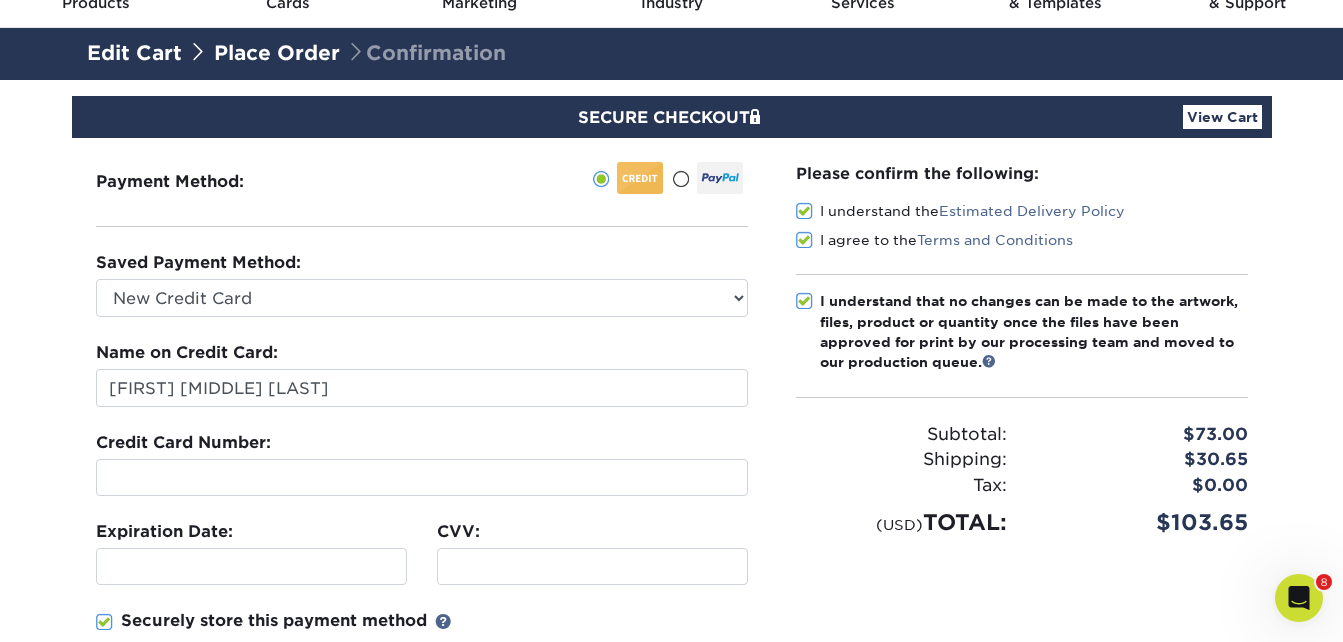 click 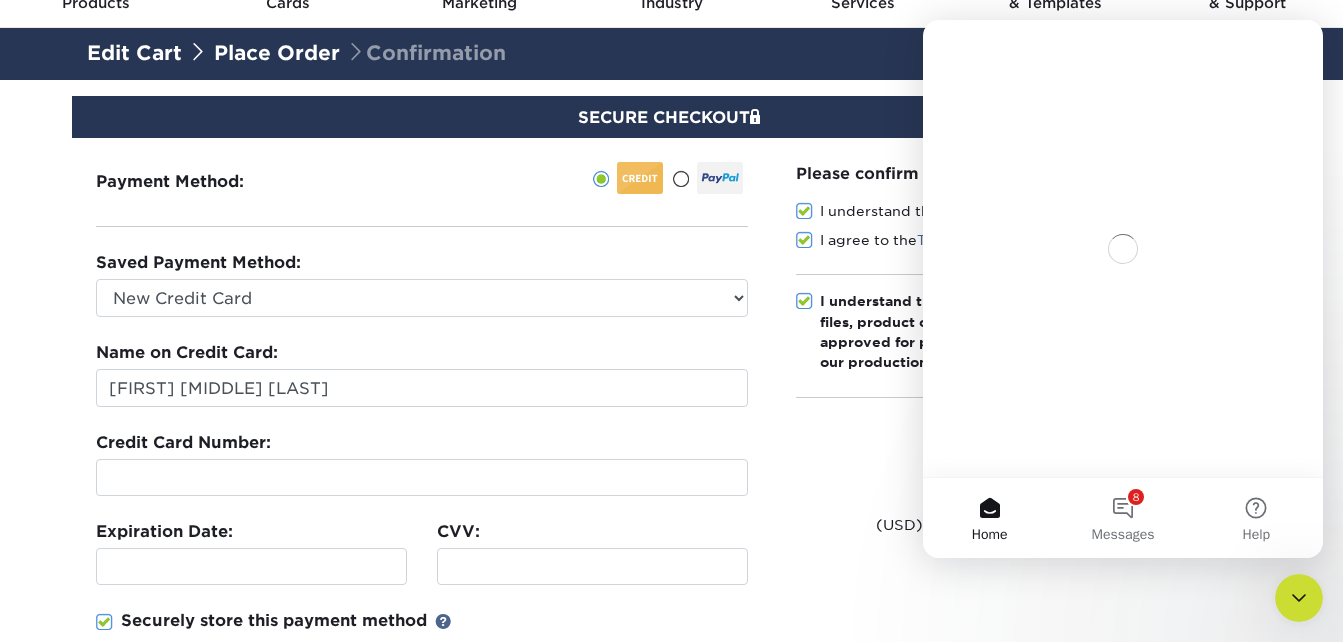 scroll, scrollTop: 0, scrollLeft: 0, axis: both 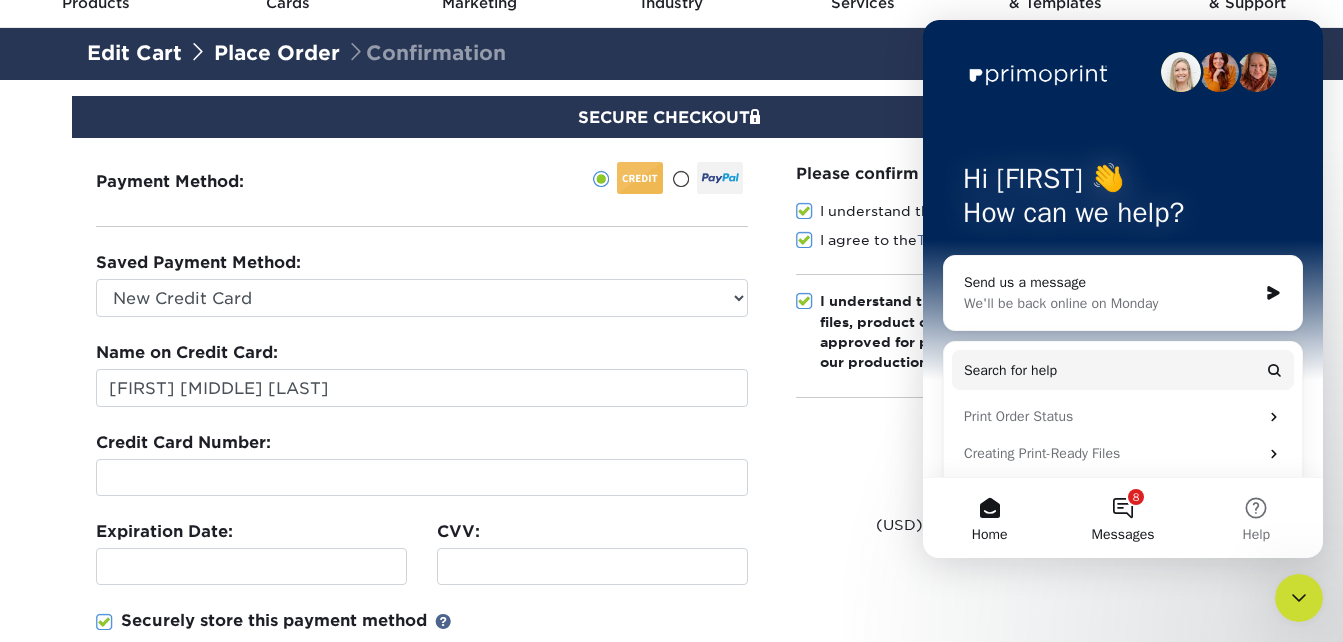 click on "[NUMBER] Messages" at bounding box center (1122, 518) 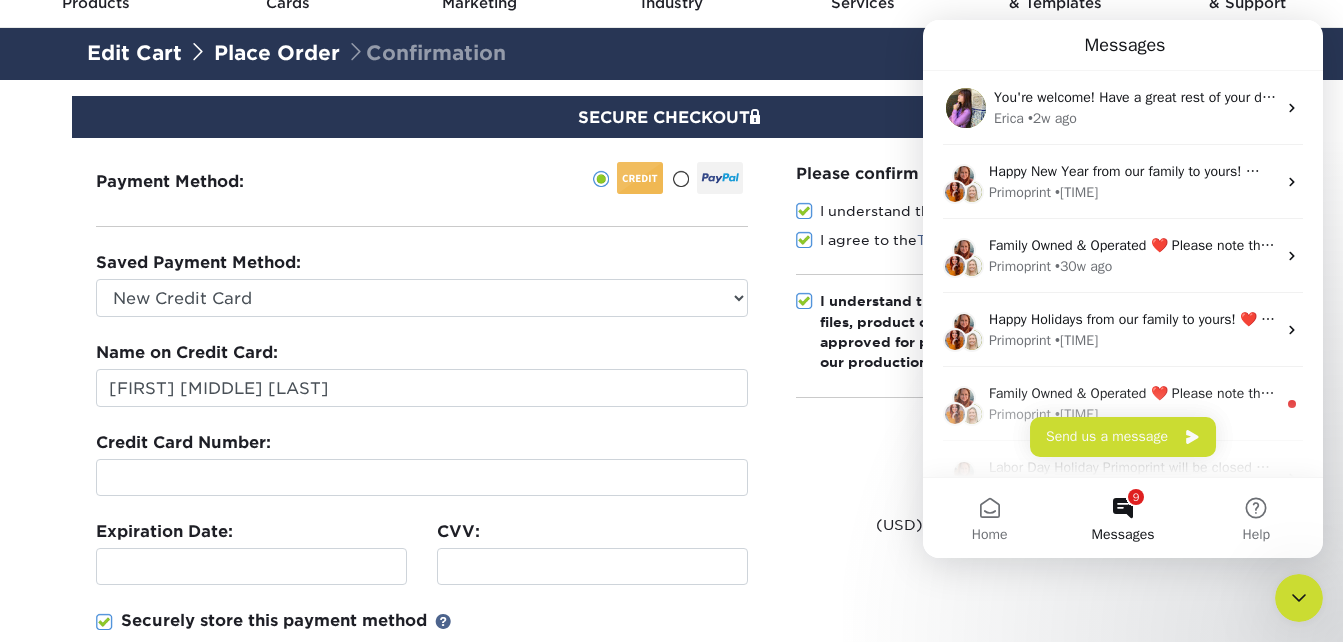 click on "[NUMBER] Messages" at bounding box center [1122, 518] 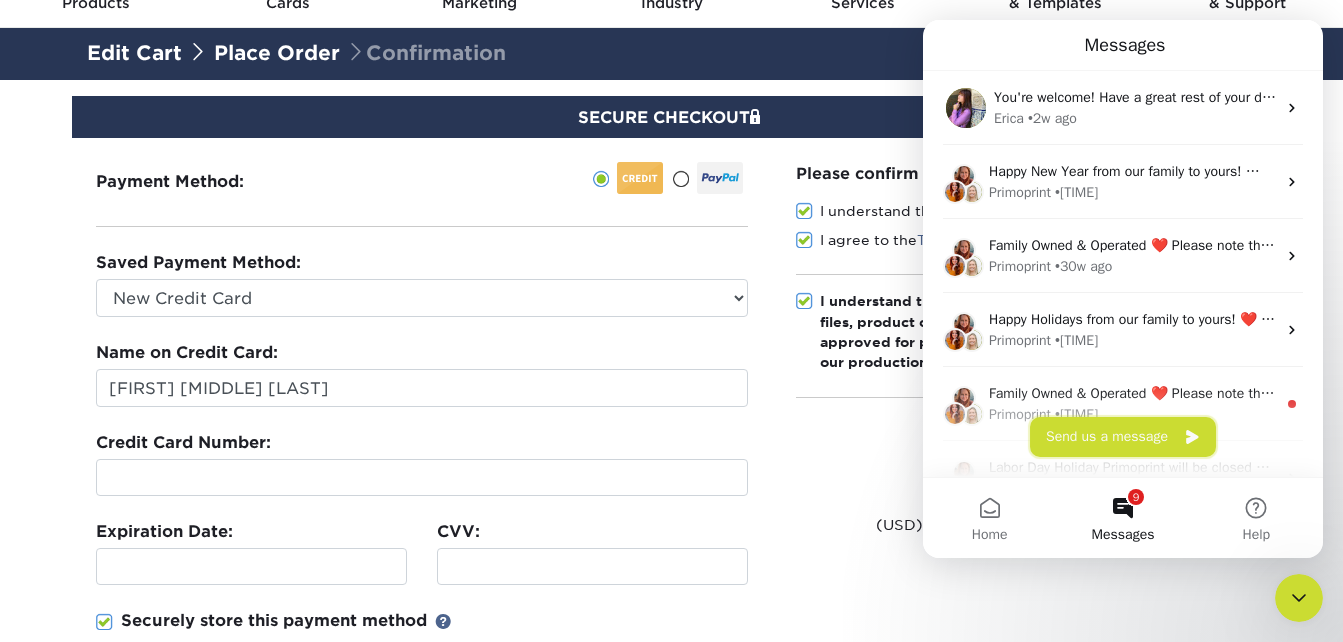 click on "Send us a message" at bounding box center (1123, 437) 